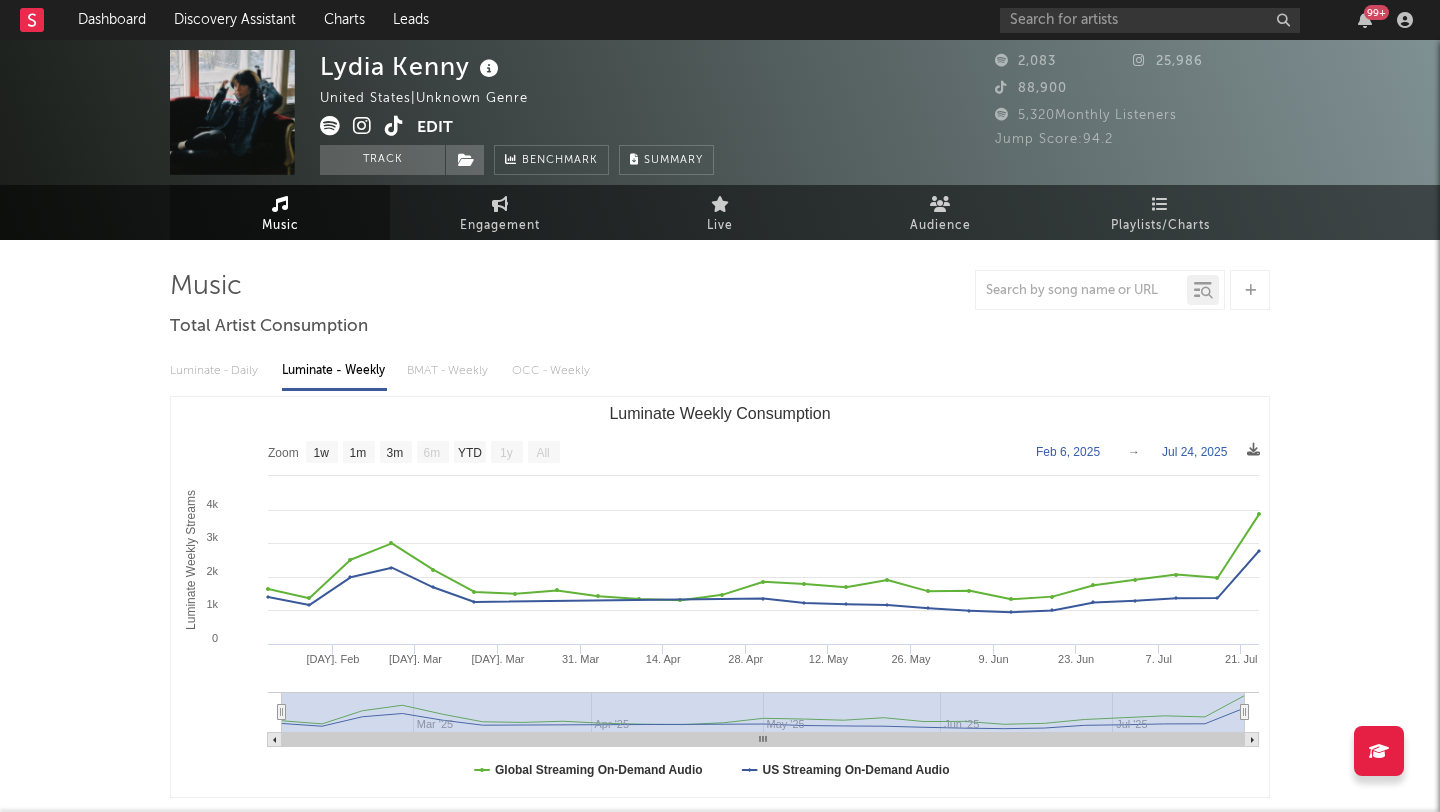 select on "1w" 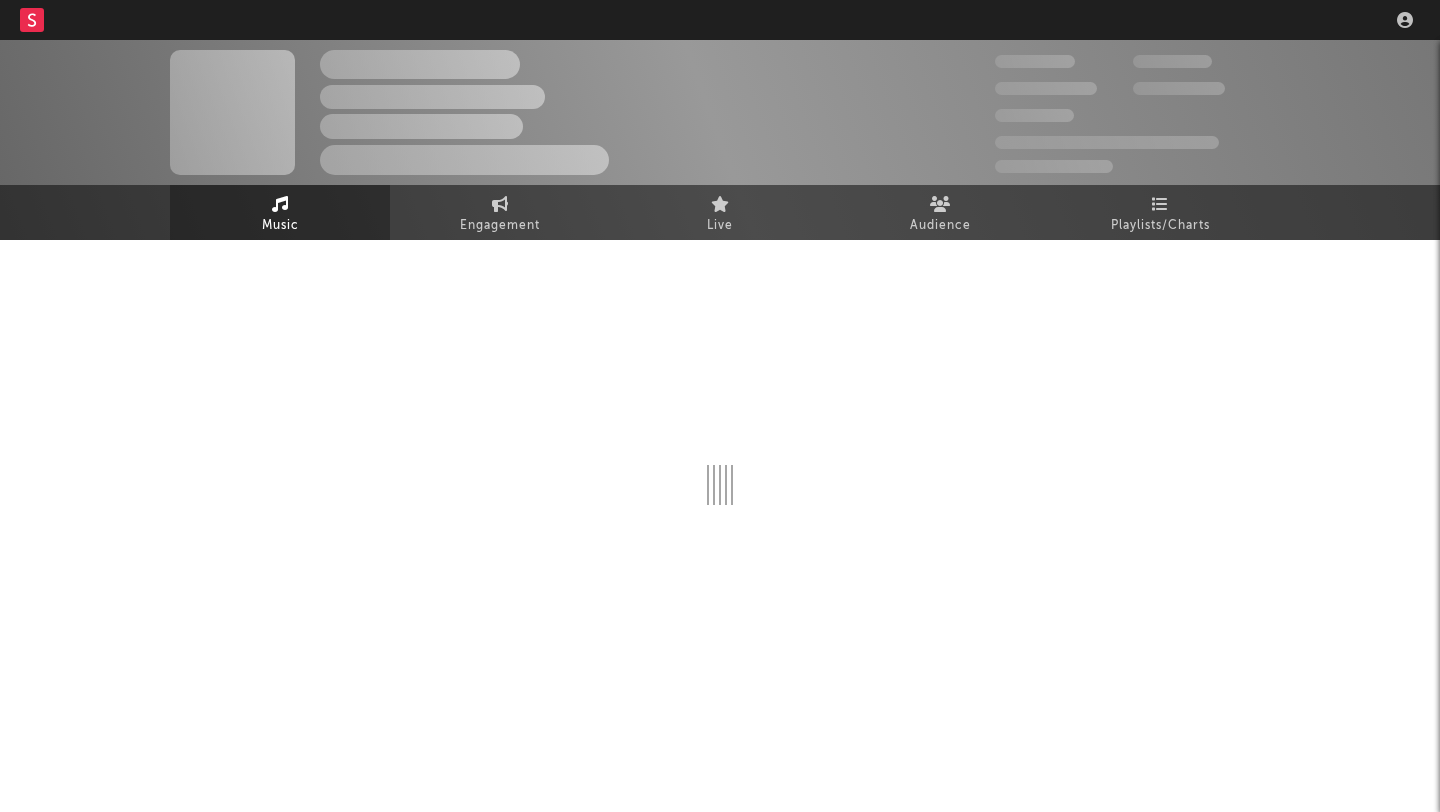 scroll, scrollTop: 0, scrollLeft: 0, axis: both 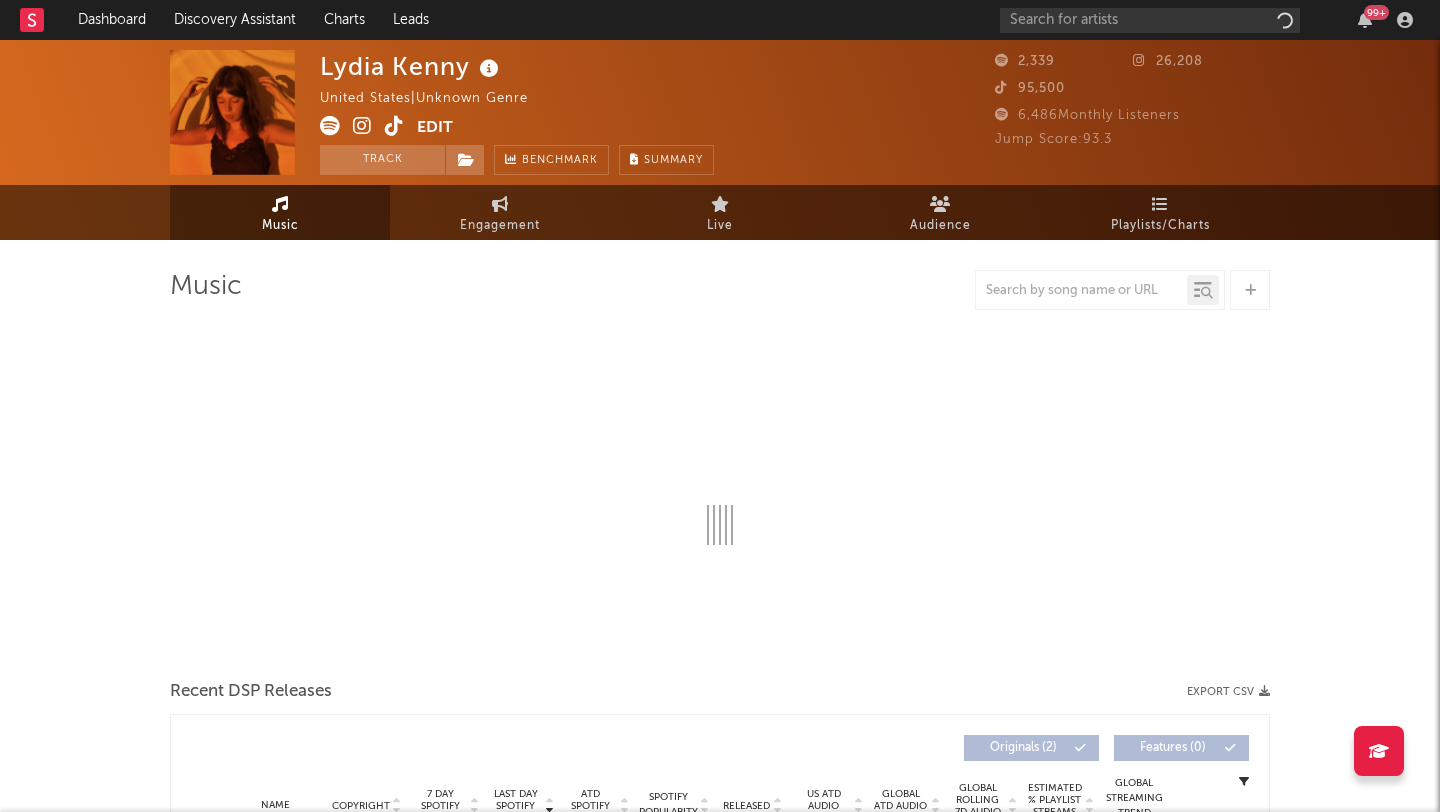 select on "1w" 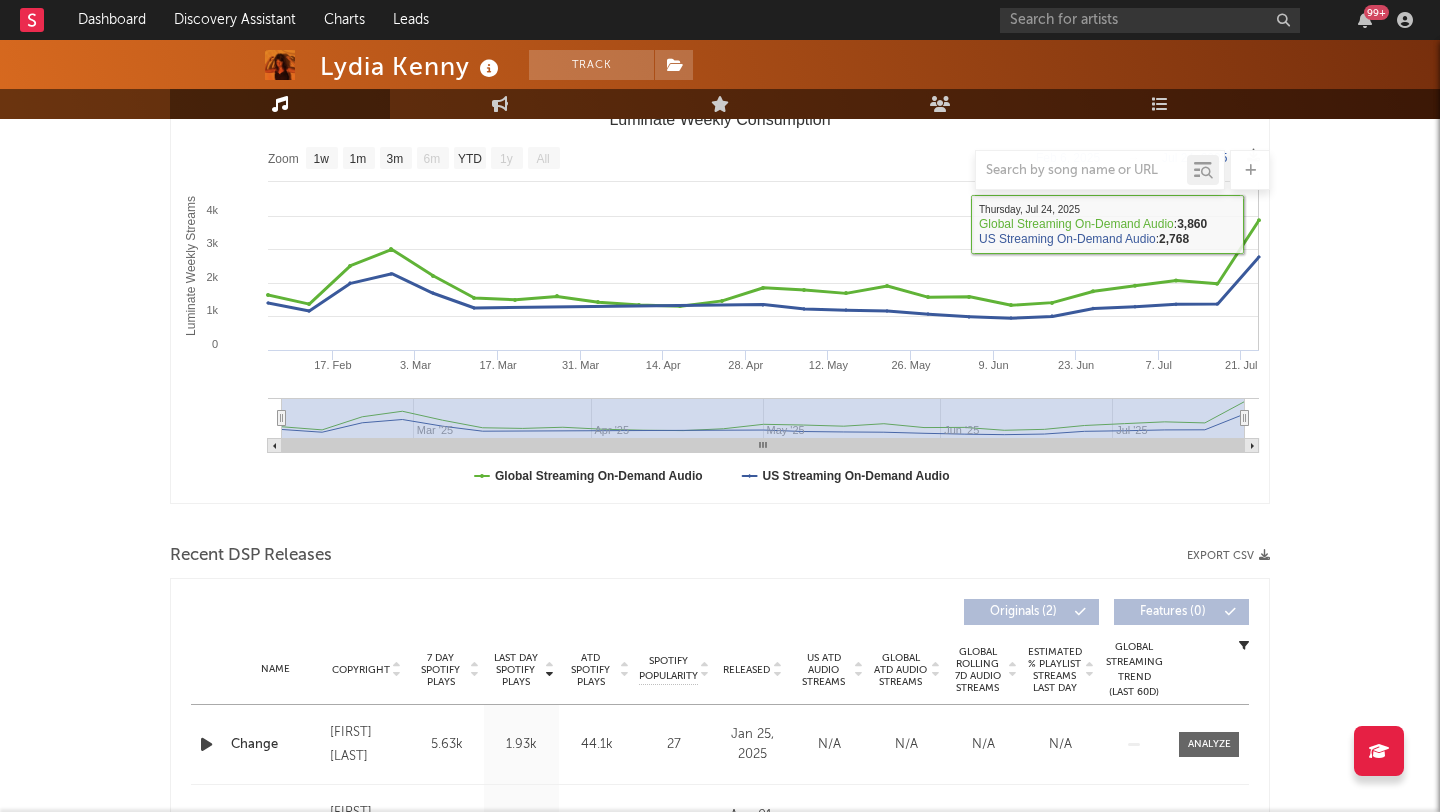 scroll, scrollTop: 439, scrollLeft: 0, axis: vertical 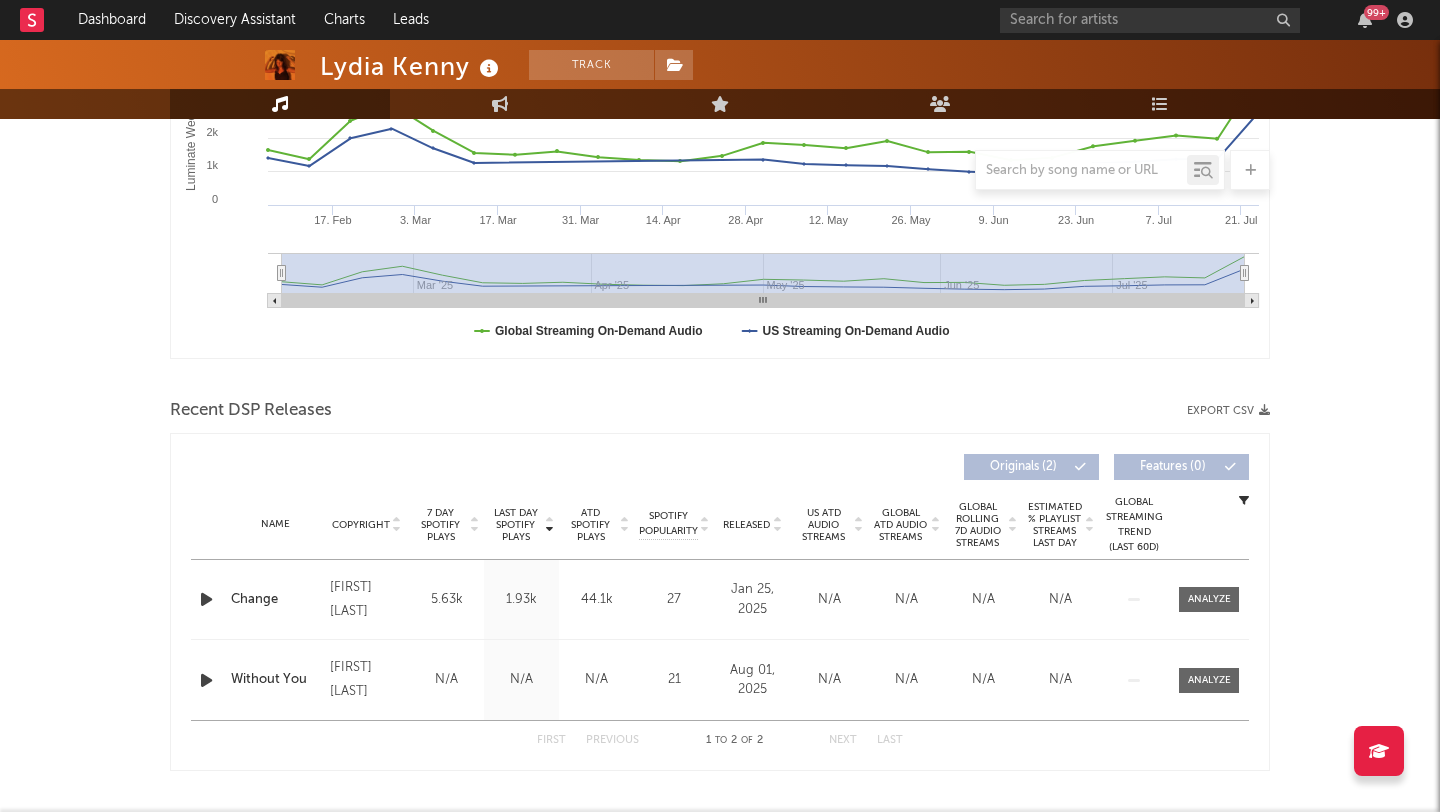 click on "Lydia Kenny Track United States  |  Unknown Genre Edit Track Benchmark Summary 2,339 26,208 95,500 6,486  Monthly Listeners Jump Score:  93.3" at bounding box center [720, -9] 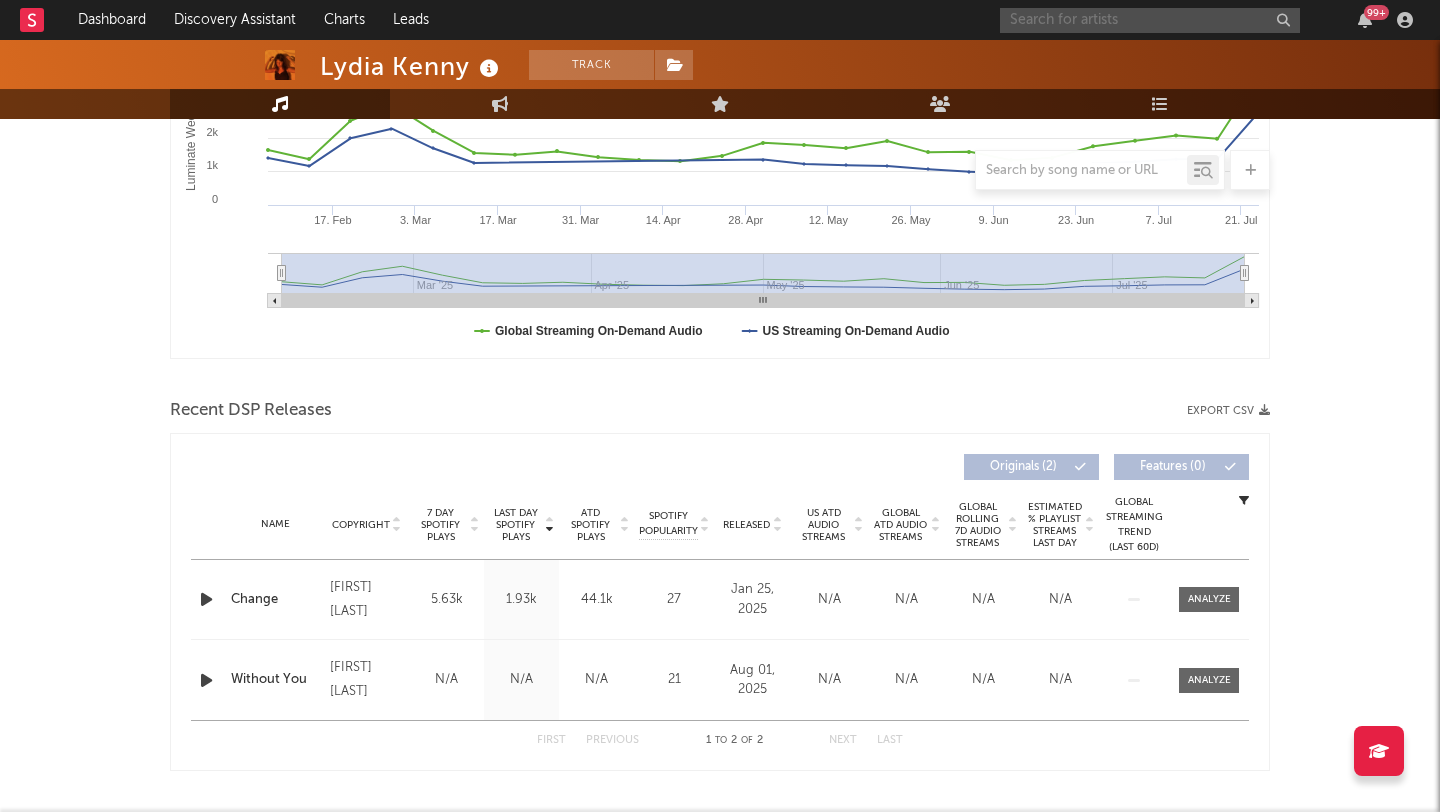 click at bounding box center (1150, 20) 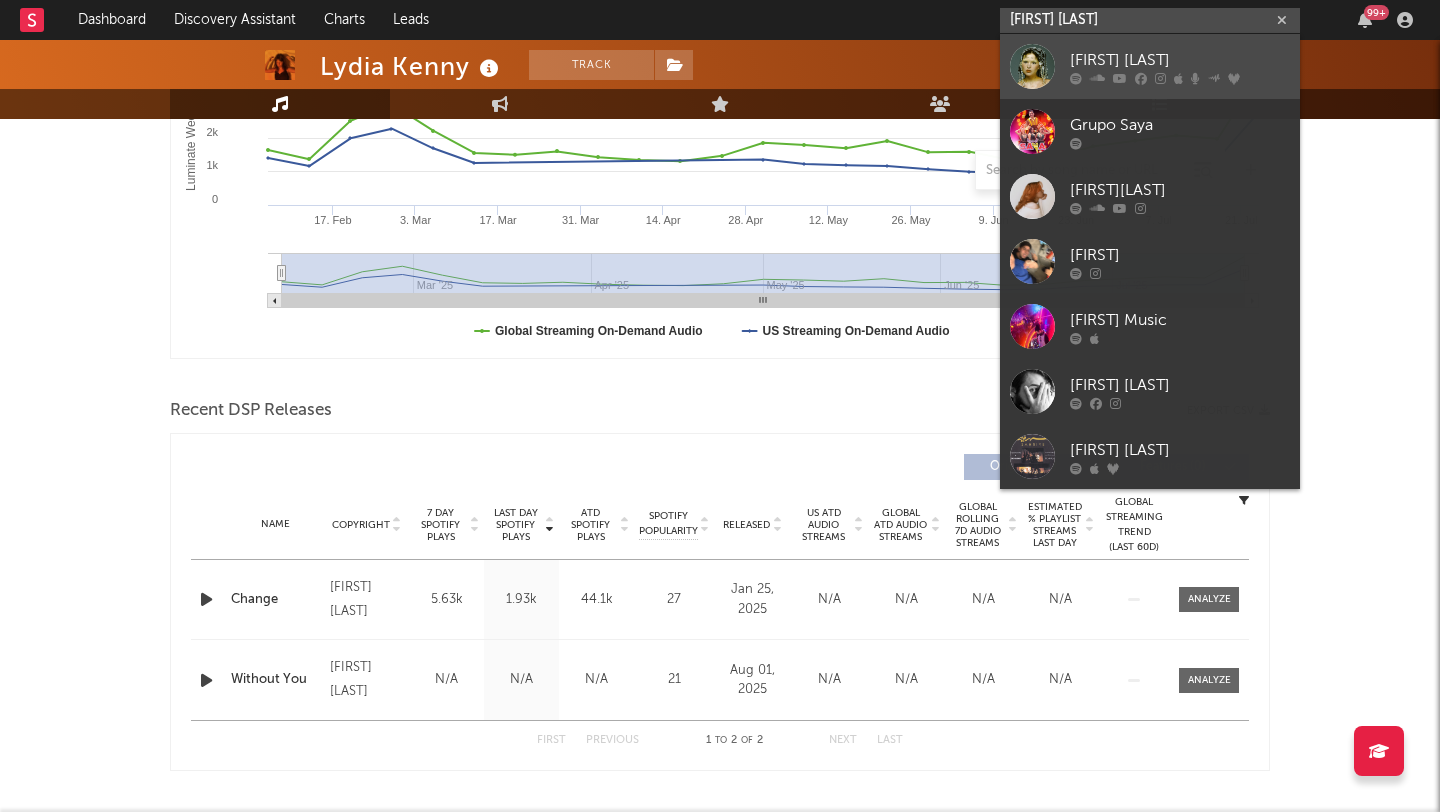 type on "saya gr" 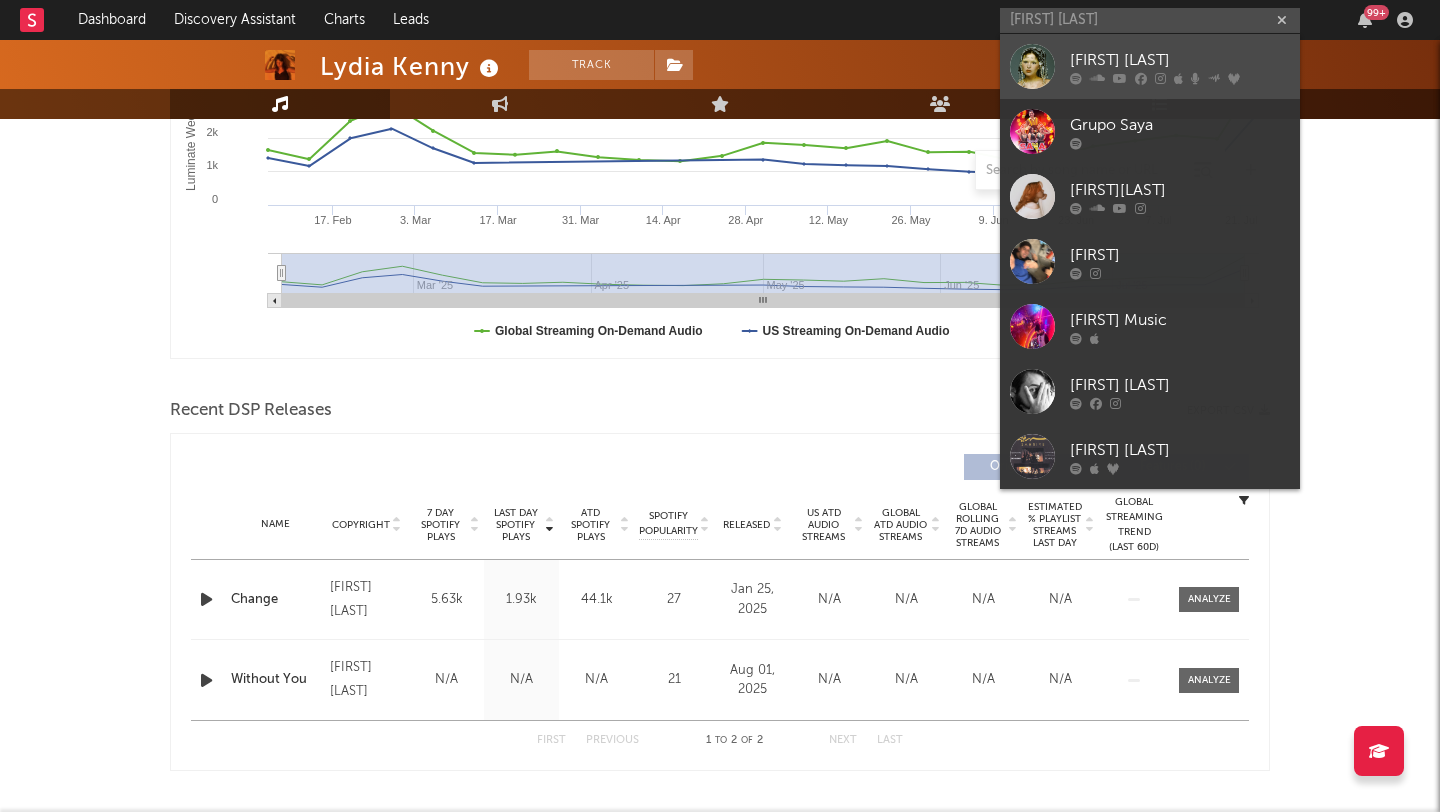 click at bounding box center [1032, 66] 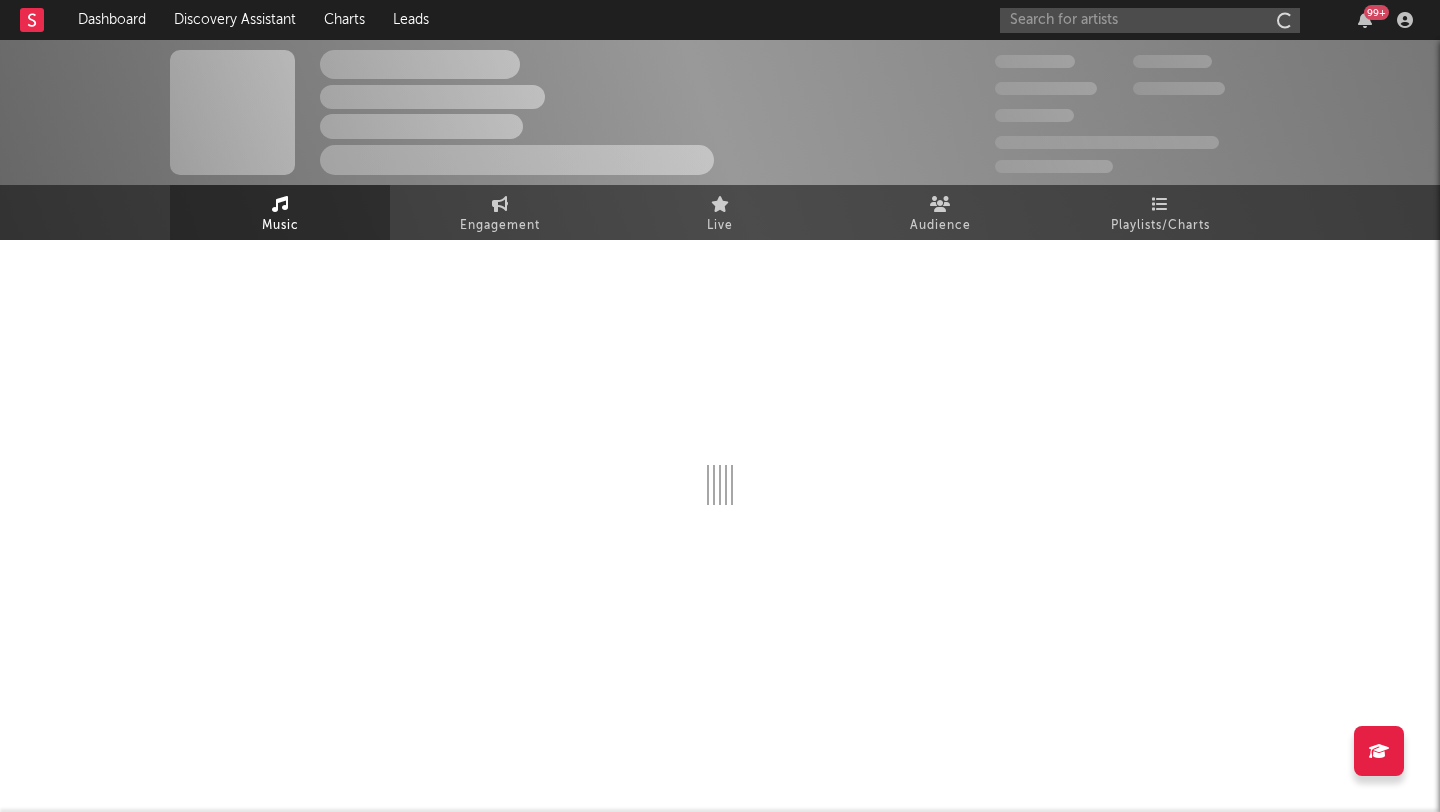 scroll, scrollTop: 0, scrollLeft: 0, axis: both 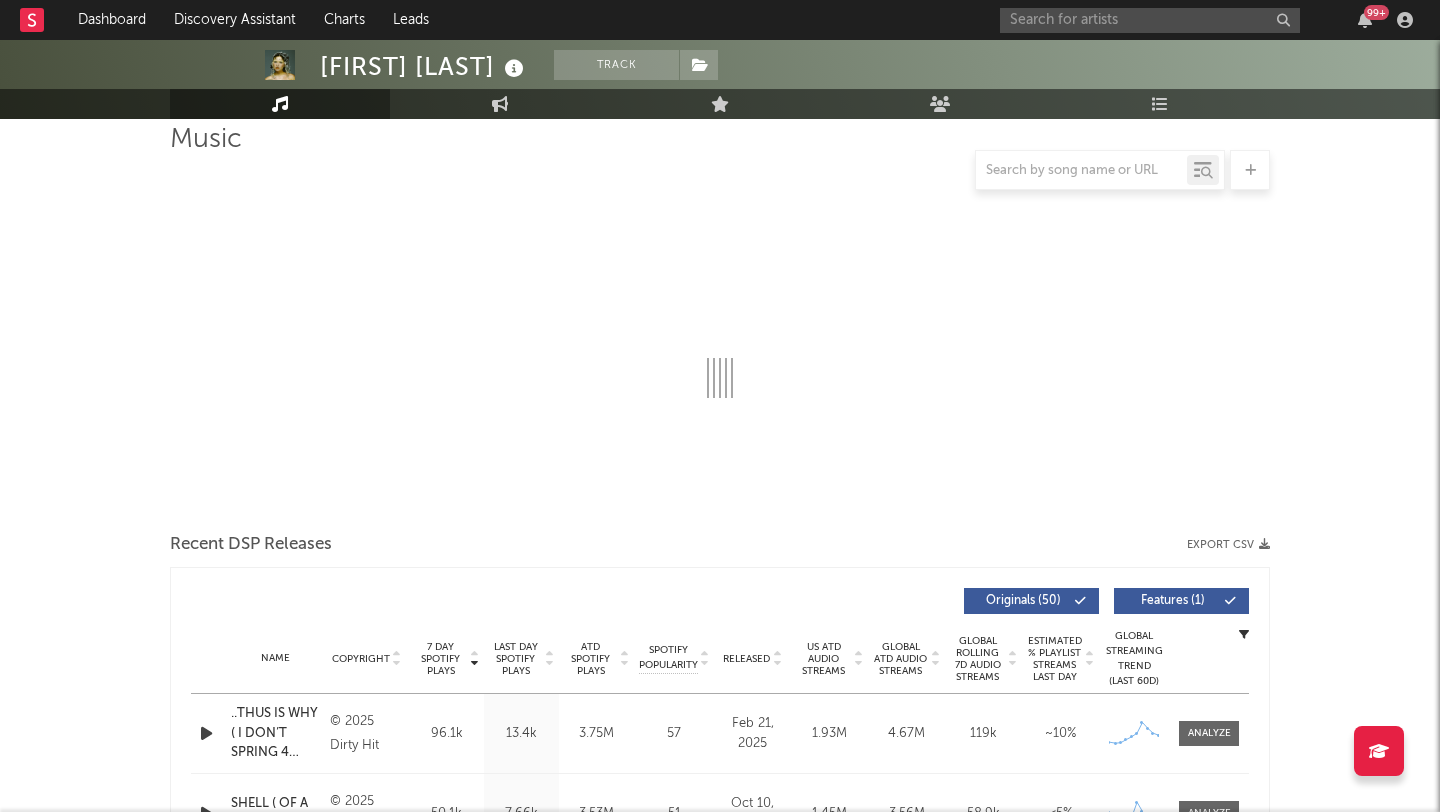 select on "6m" 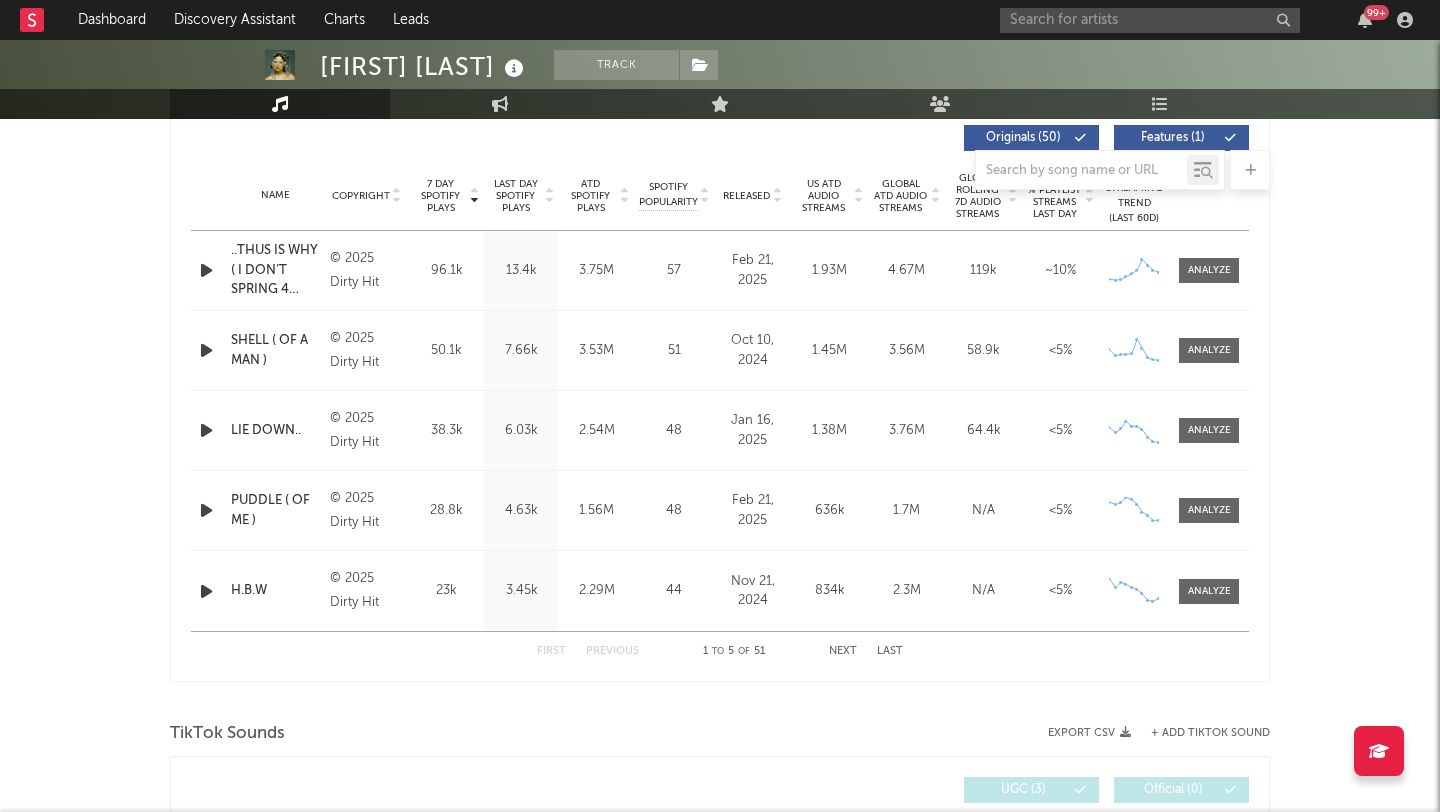 scroll, scrollTop: 759, scrollLeft: 0, axis: vertical 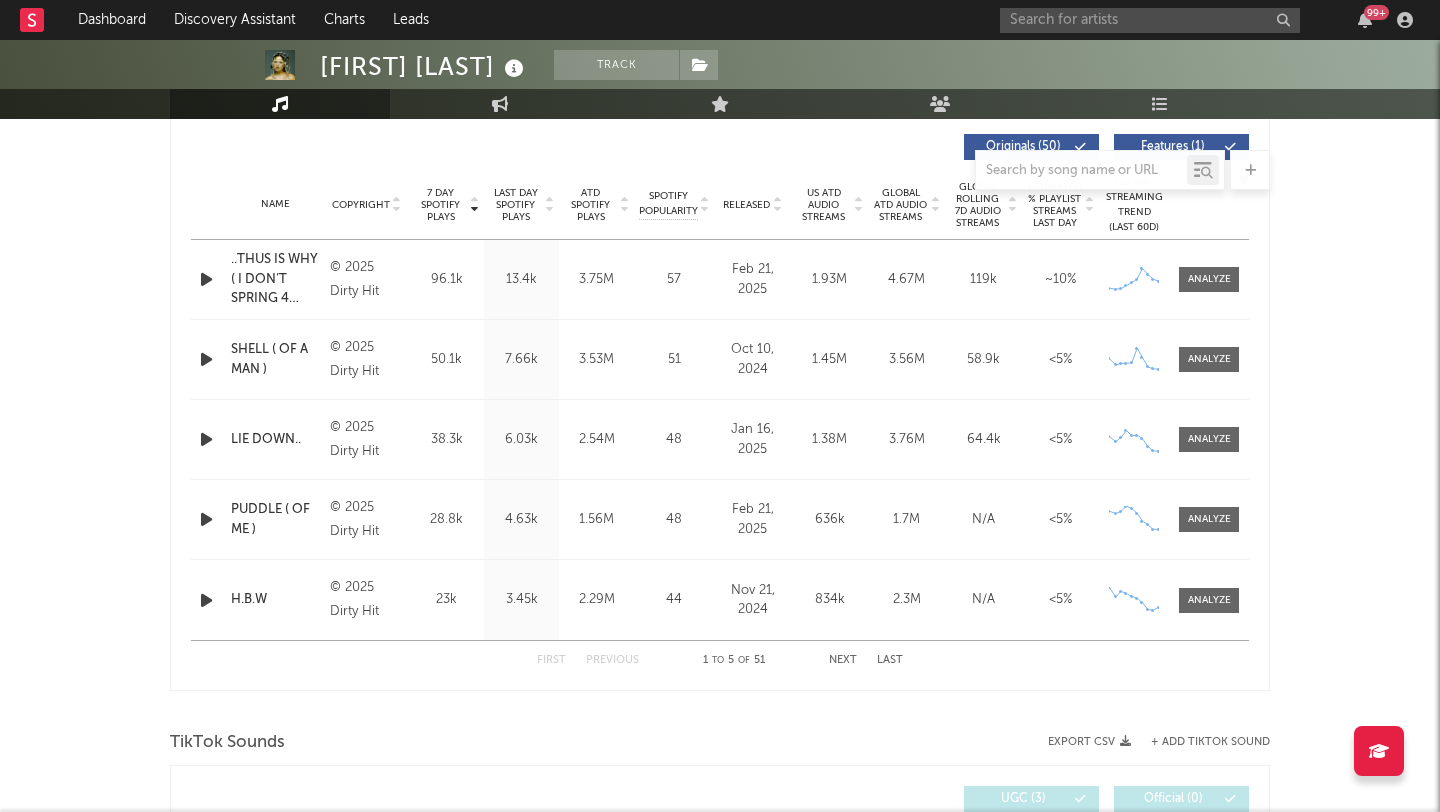 click on "Released" at bounding box center [746, 205] 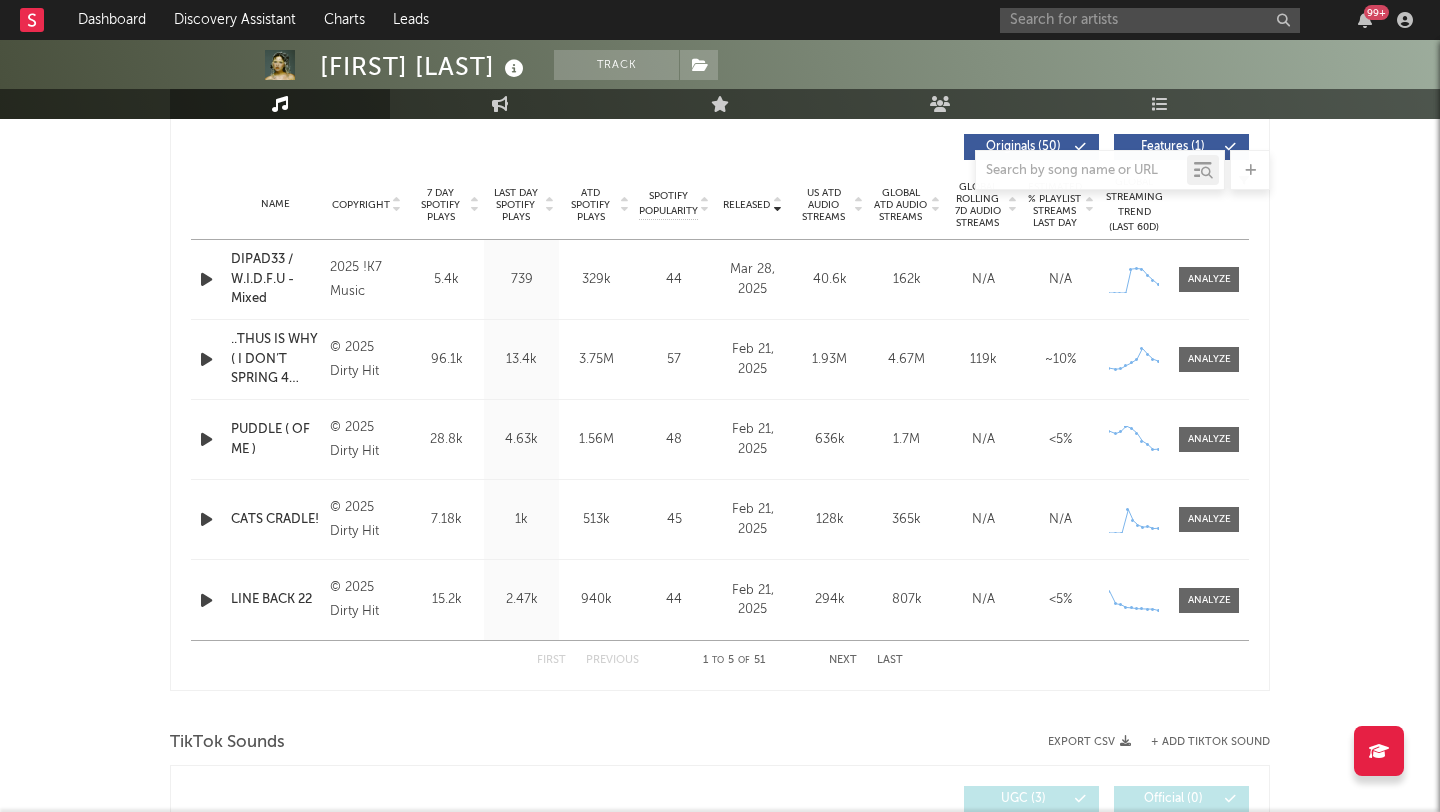 click on "7 Day Spotify Plays" at bounding box center (440, 205) 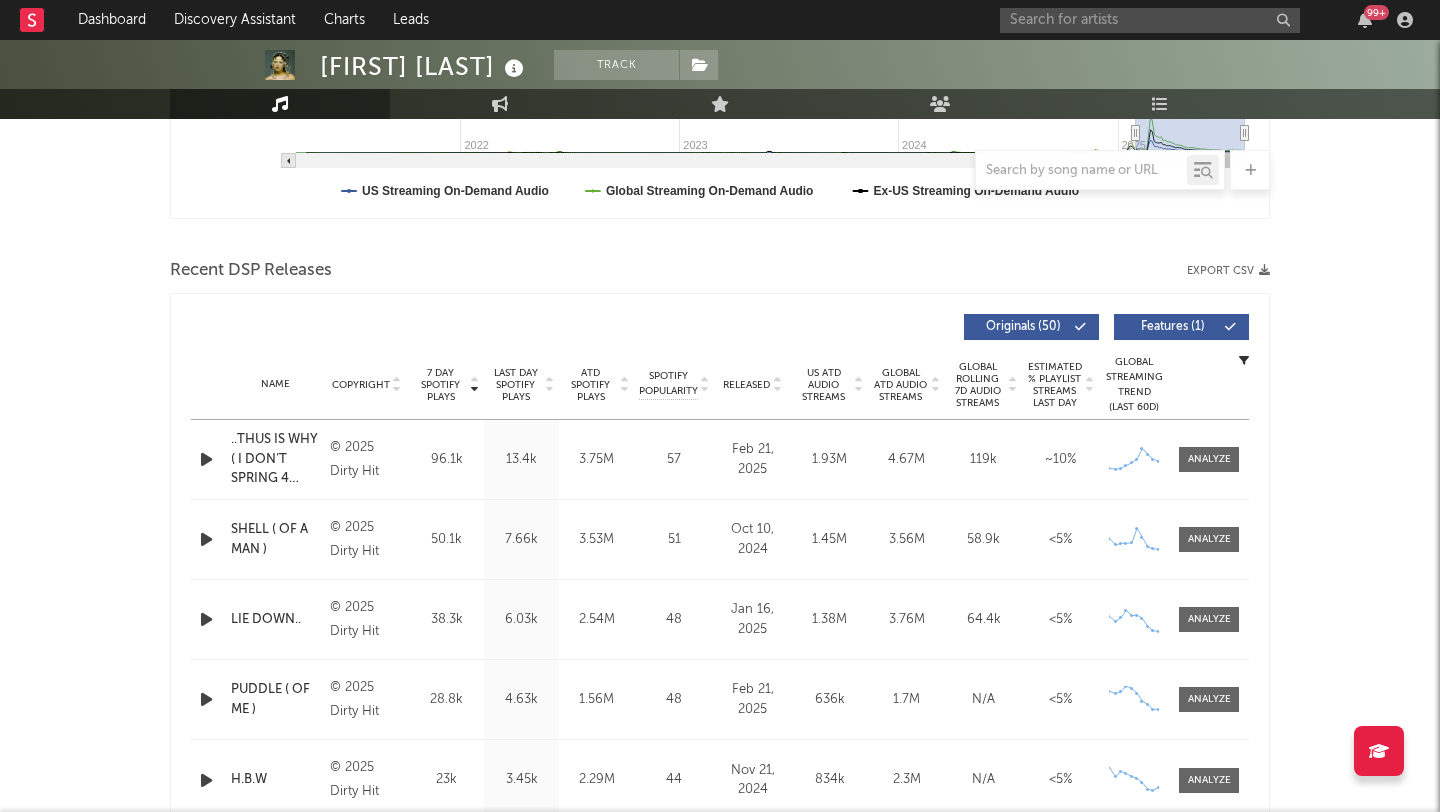 scroll, scrollTop: 0, scrollLeft: 0, axis: both 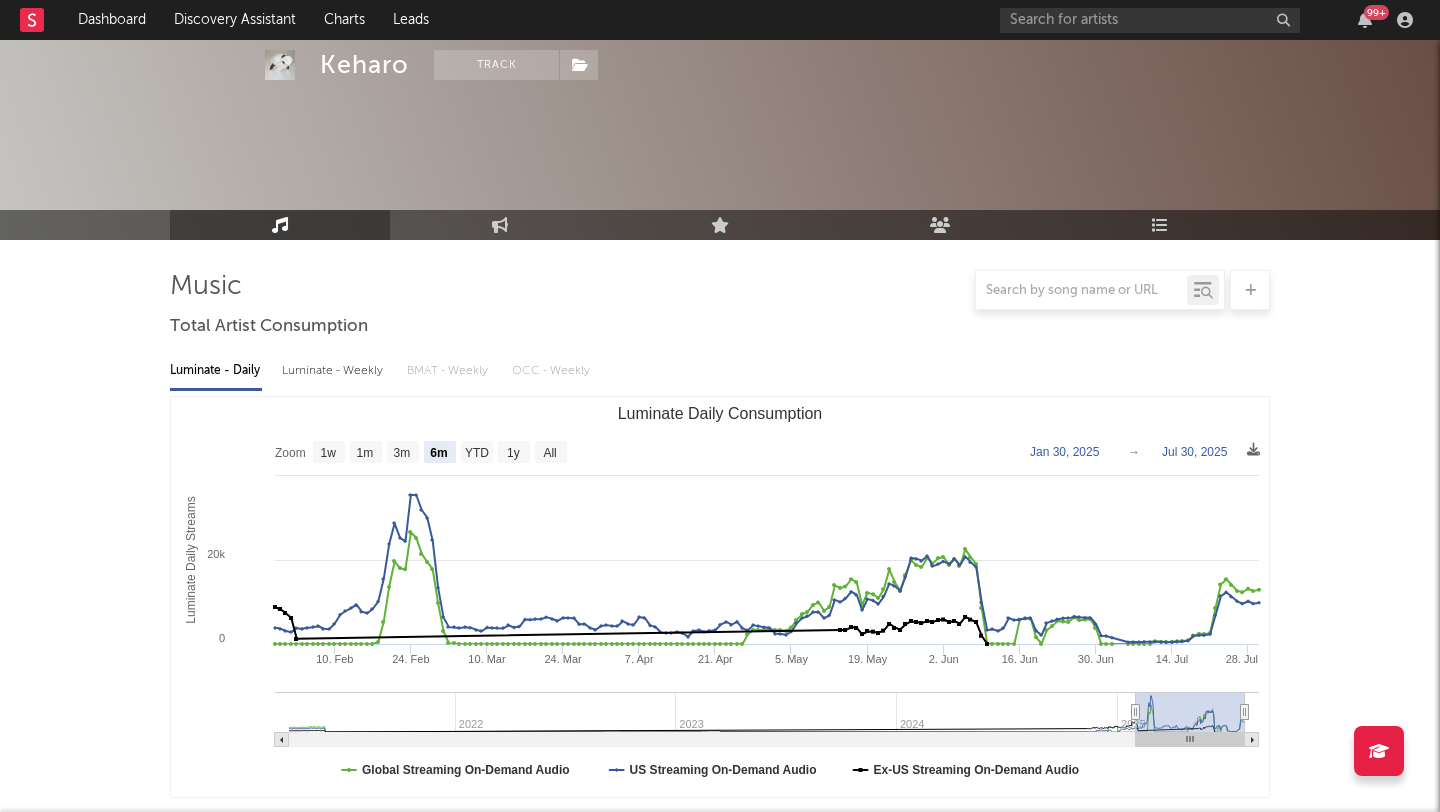 select on "6m" 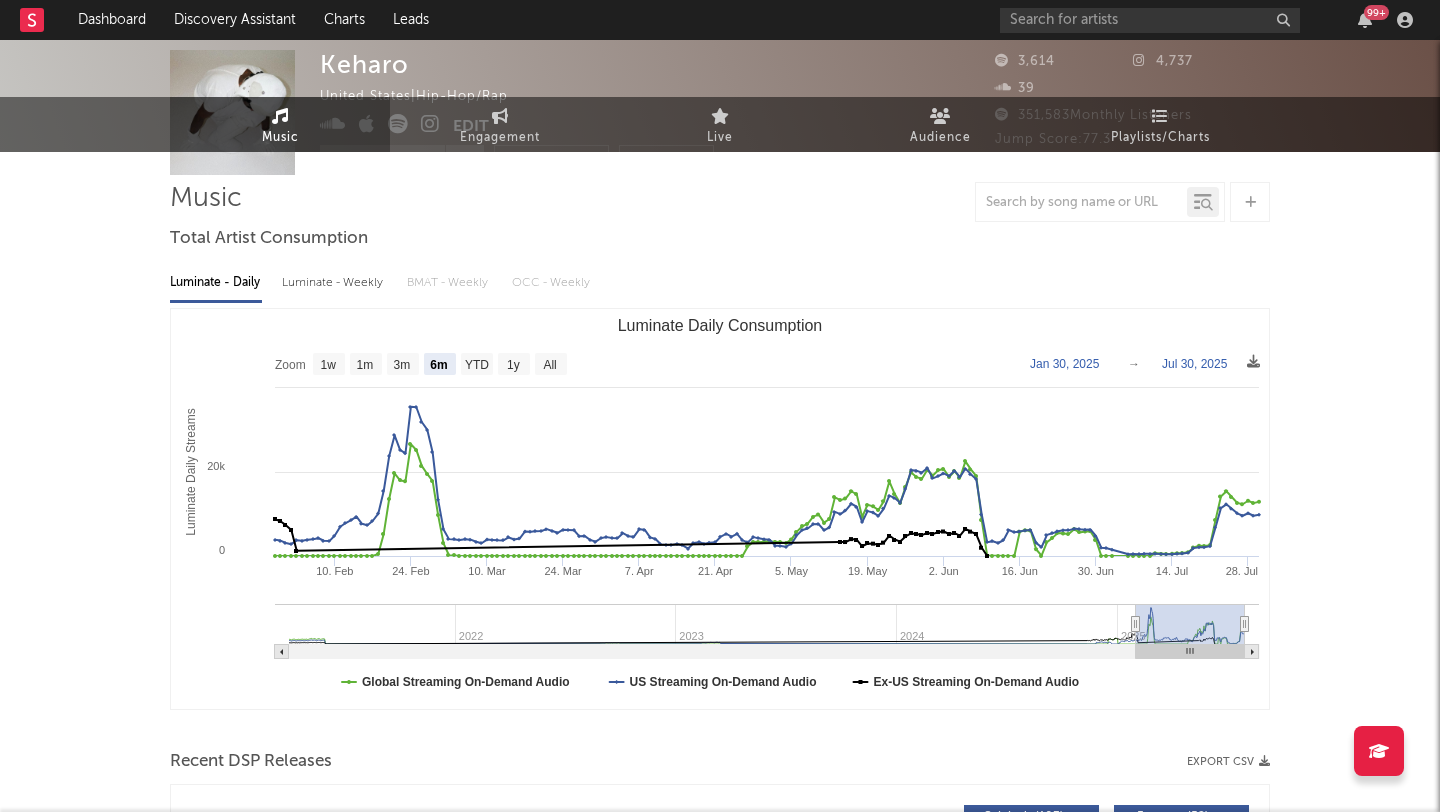 scroll, scrollTop: 0, scrollLeft: 0, axis: both 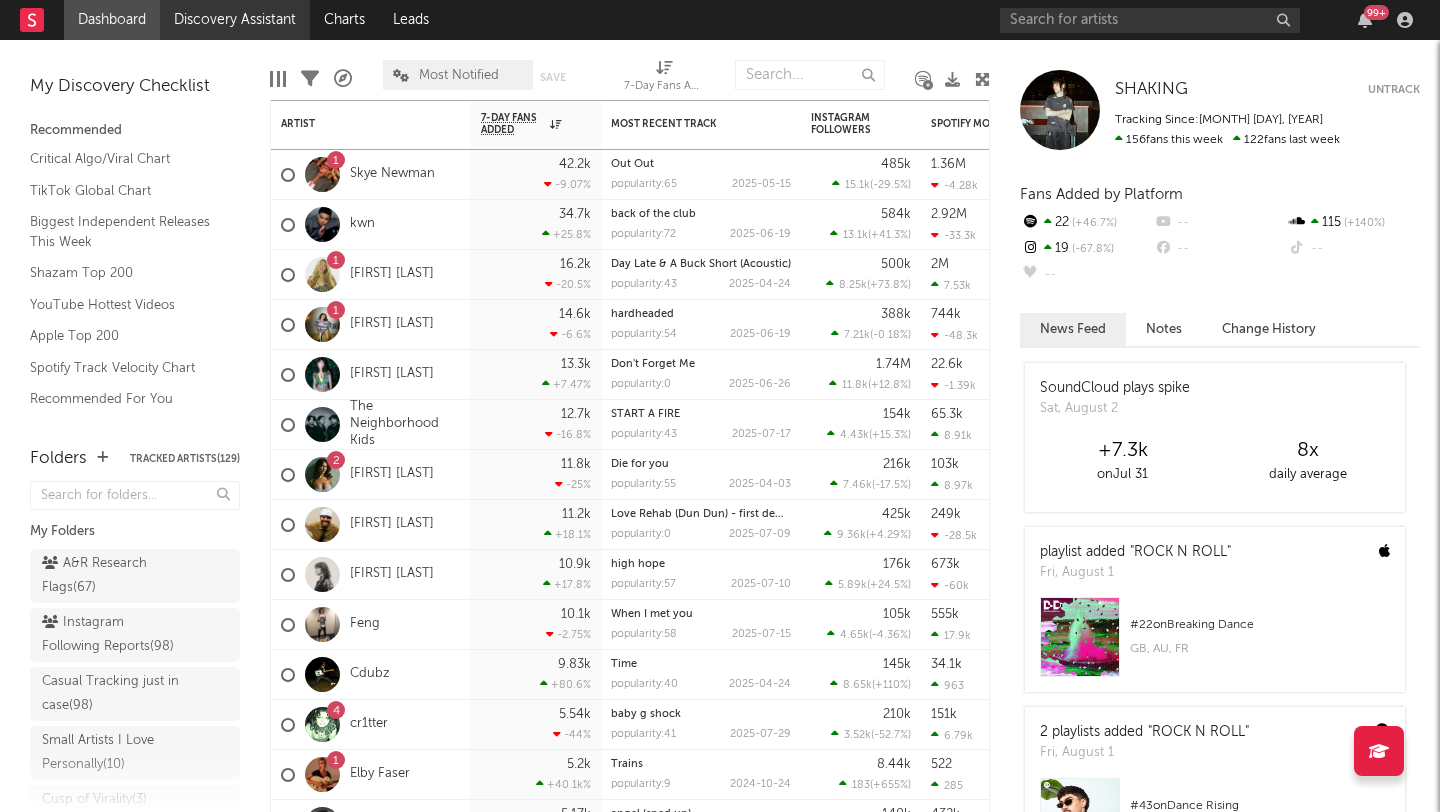 click on "Discovery Assistant" at bounding box center (235, 20) 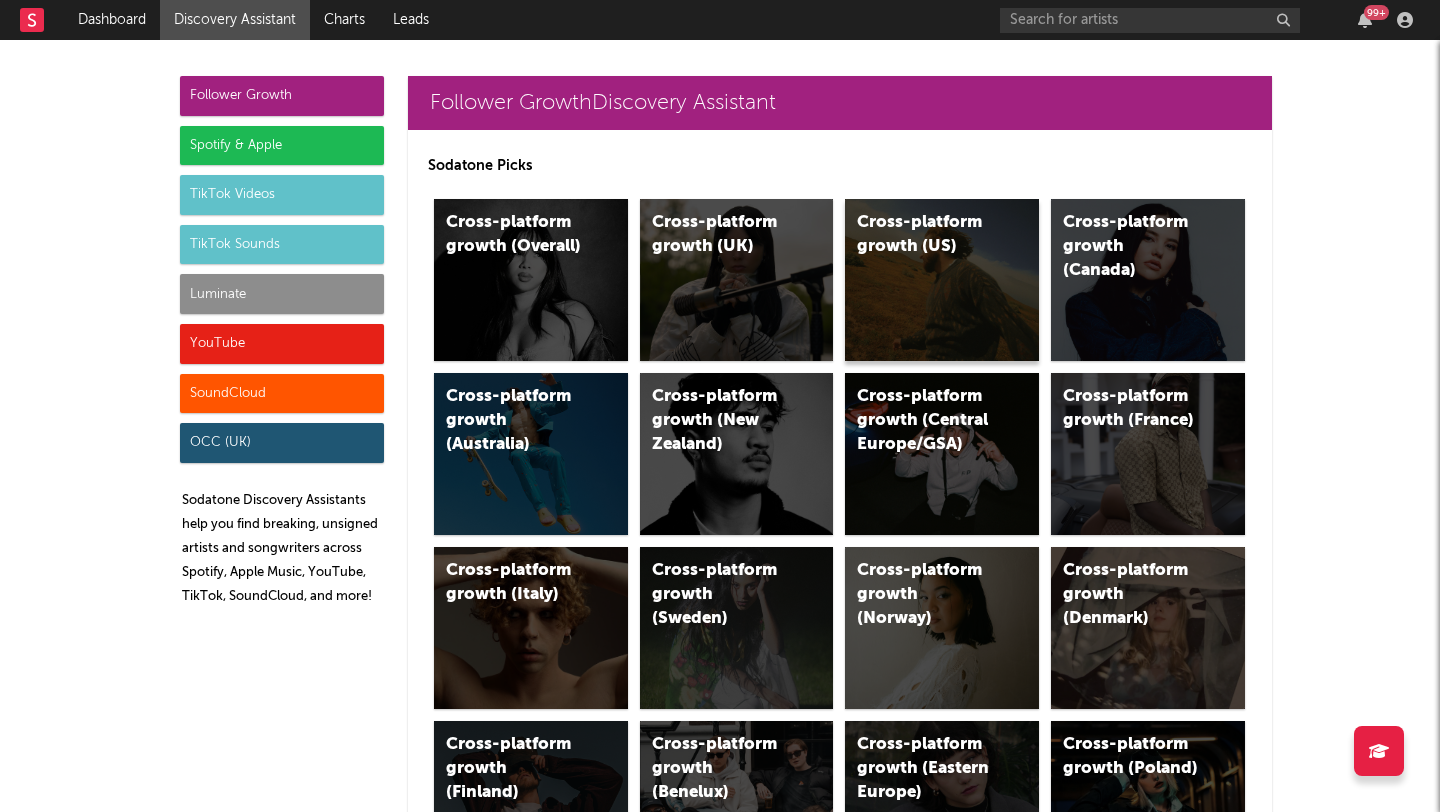 click on "Cross-platform growth (US)" at bounding box center (925, 235) 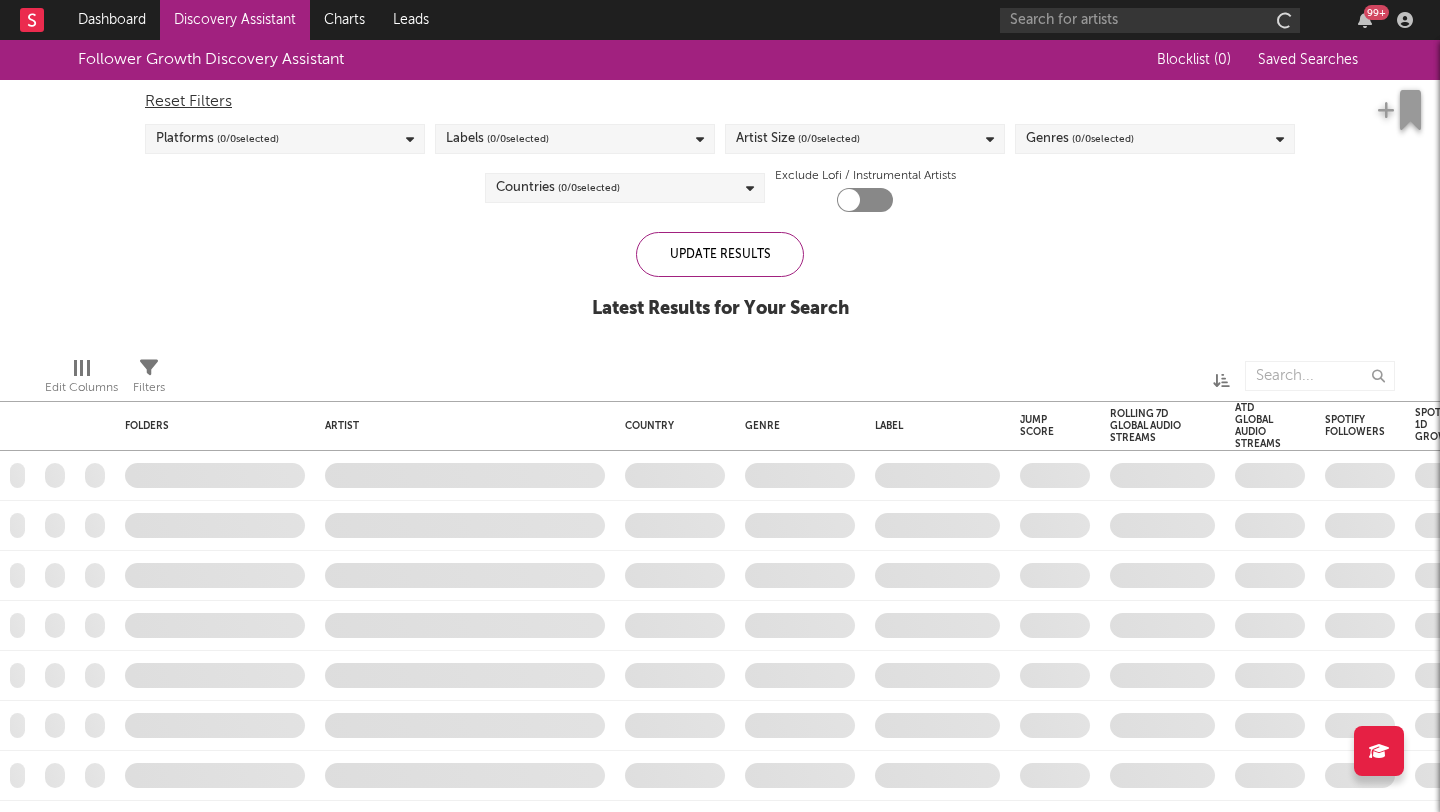 checkbox on "true" 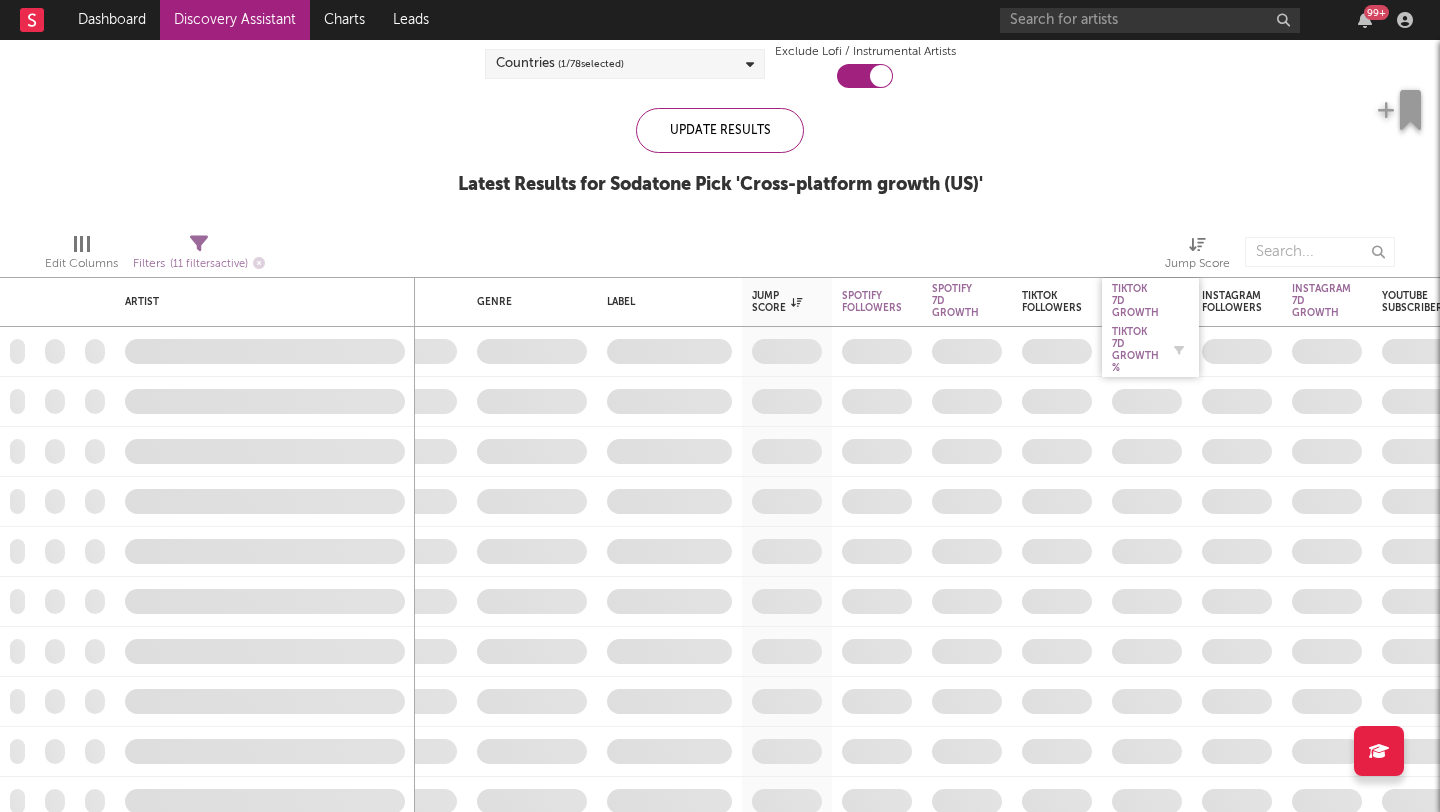 click on "Tiktok 7D Growth %" at bounding box center [1135, 350] 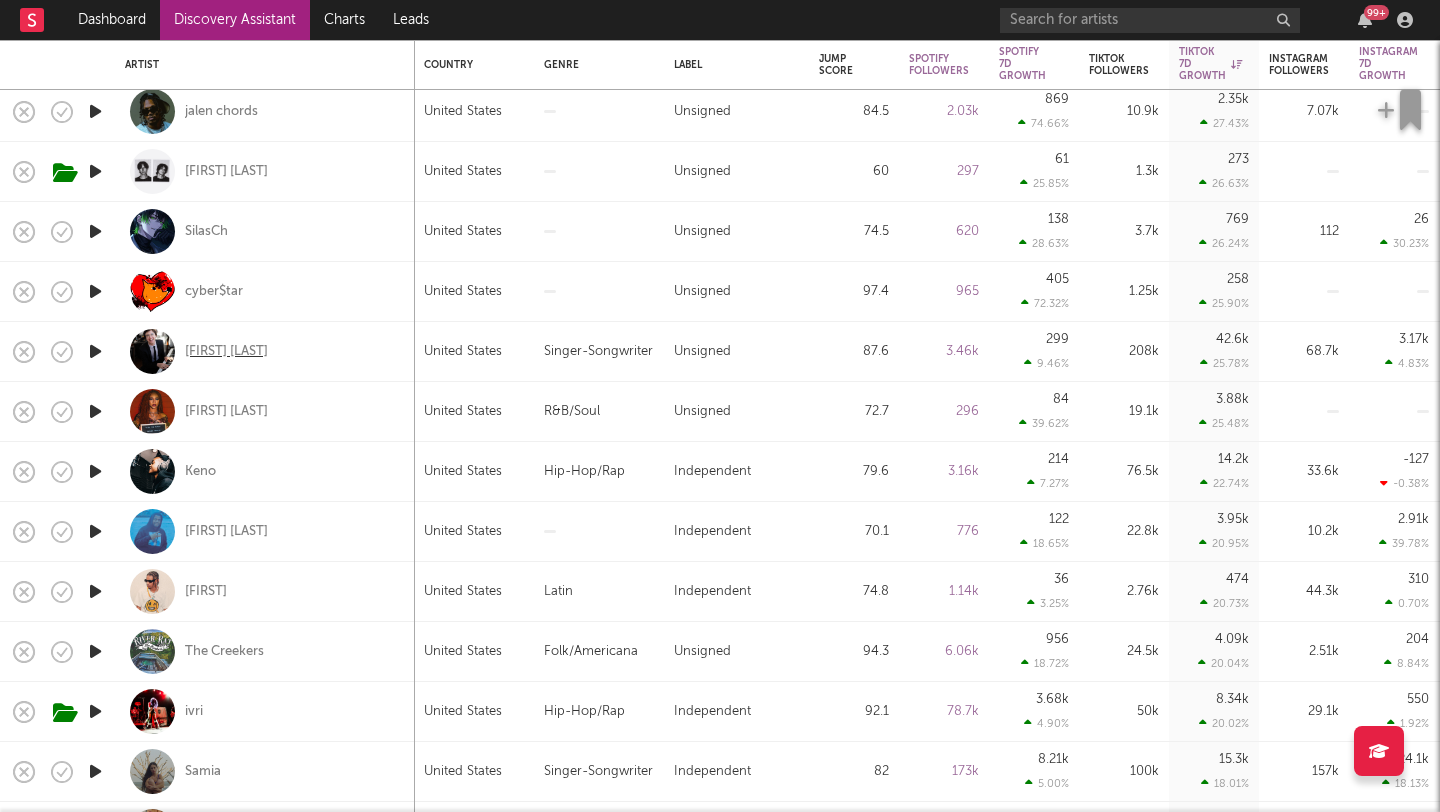click on "[FIRST] [LAST]" at bounding box center (226, 352) 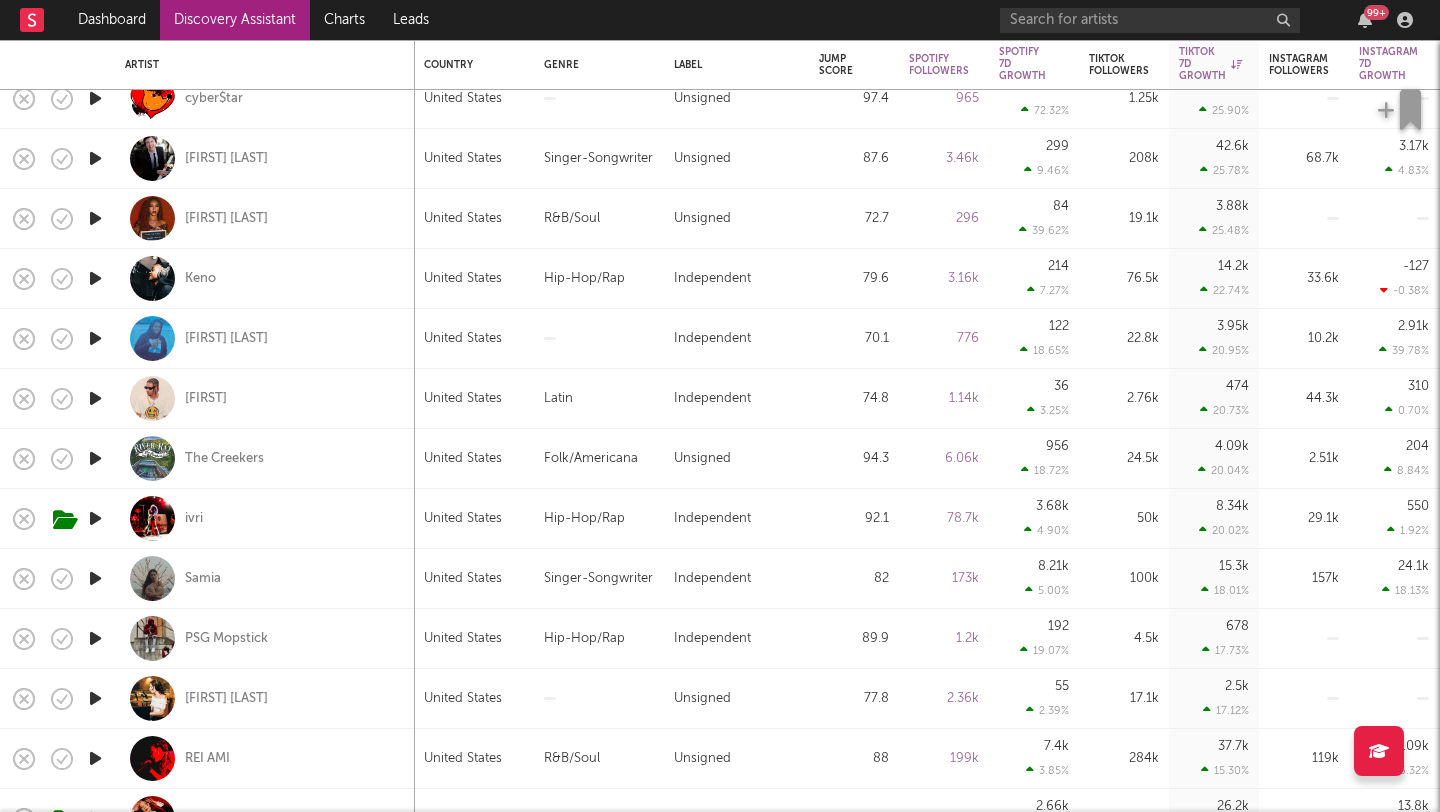 click on "Keno" at bounding box center (265, 278) 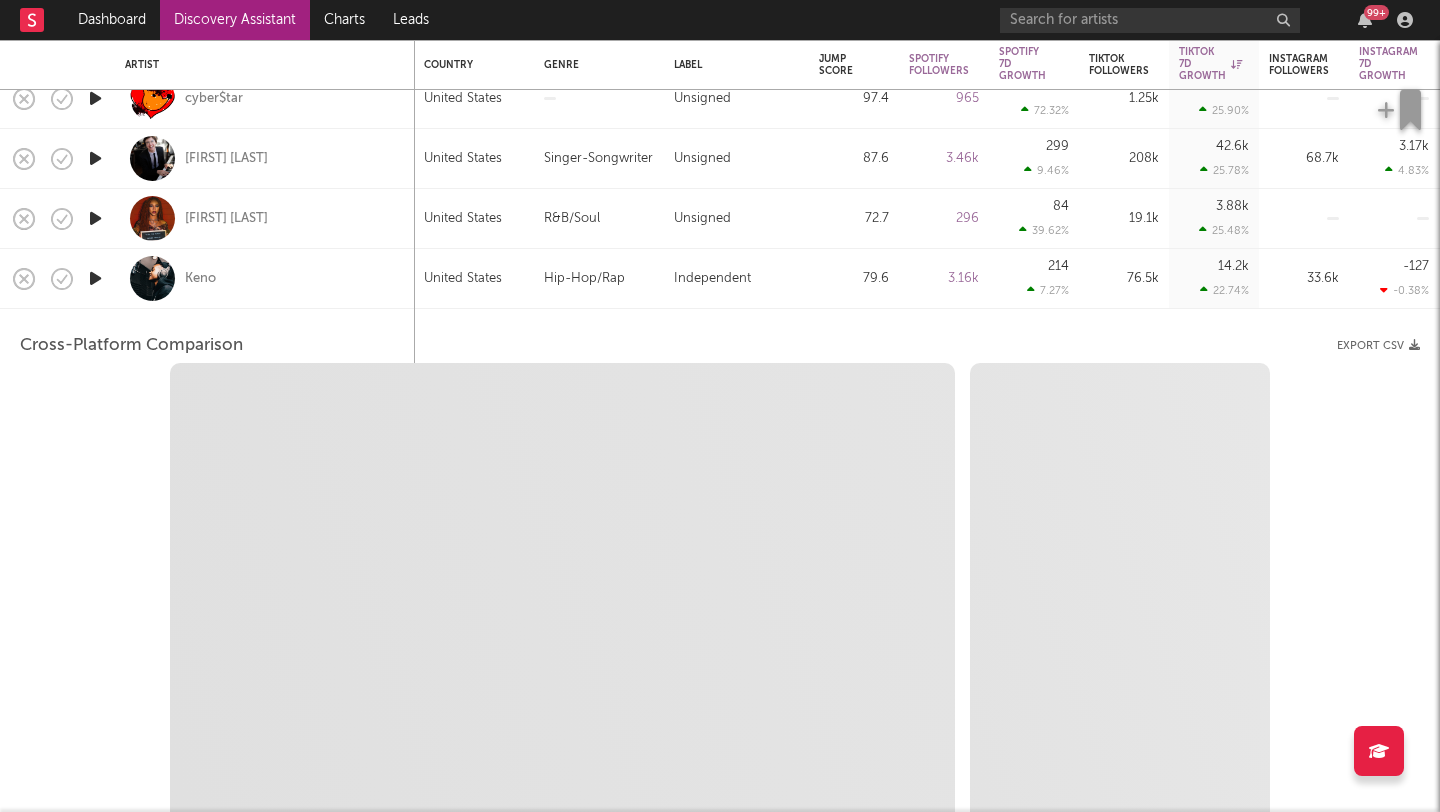 select on "6m" 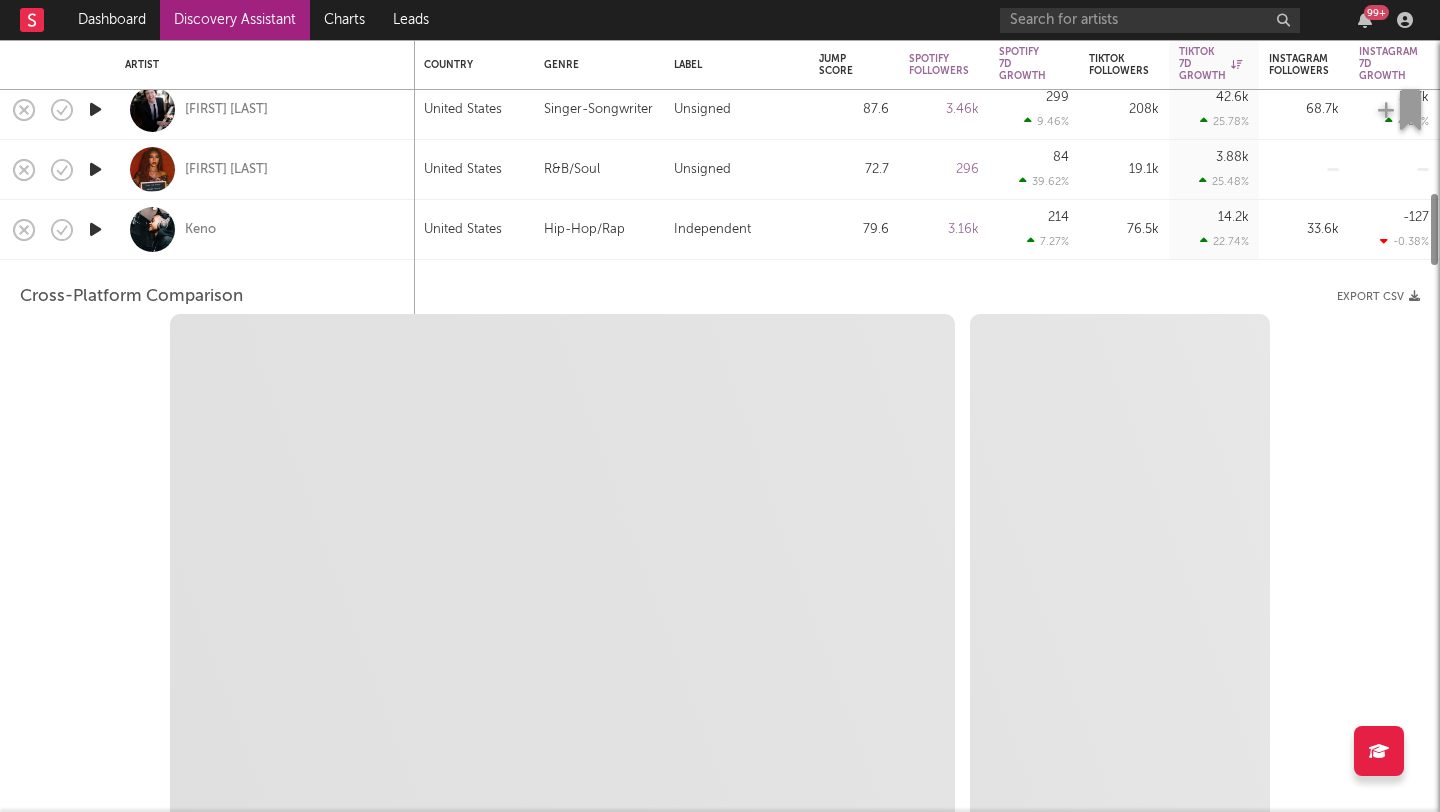 select on "1m" 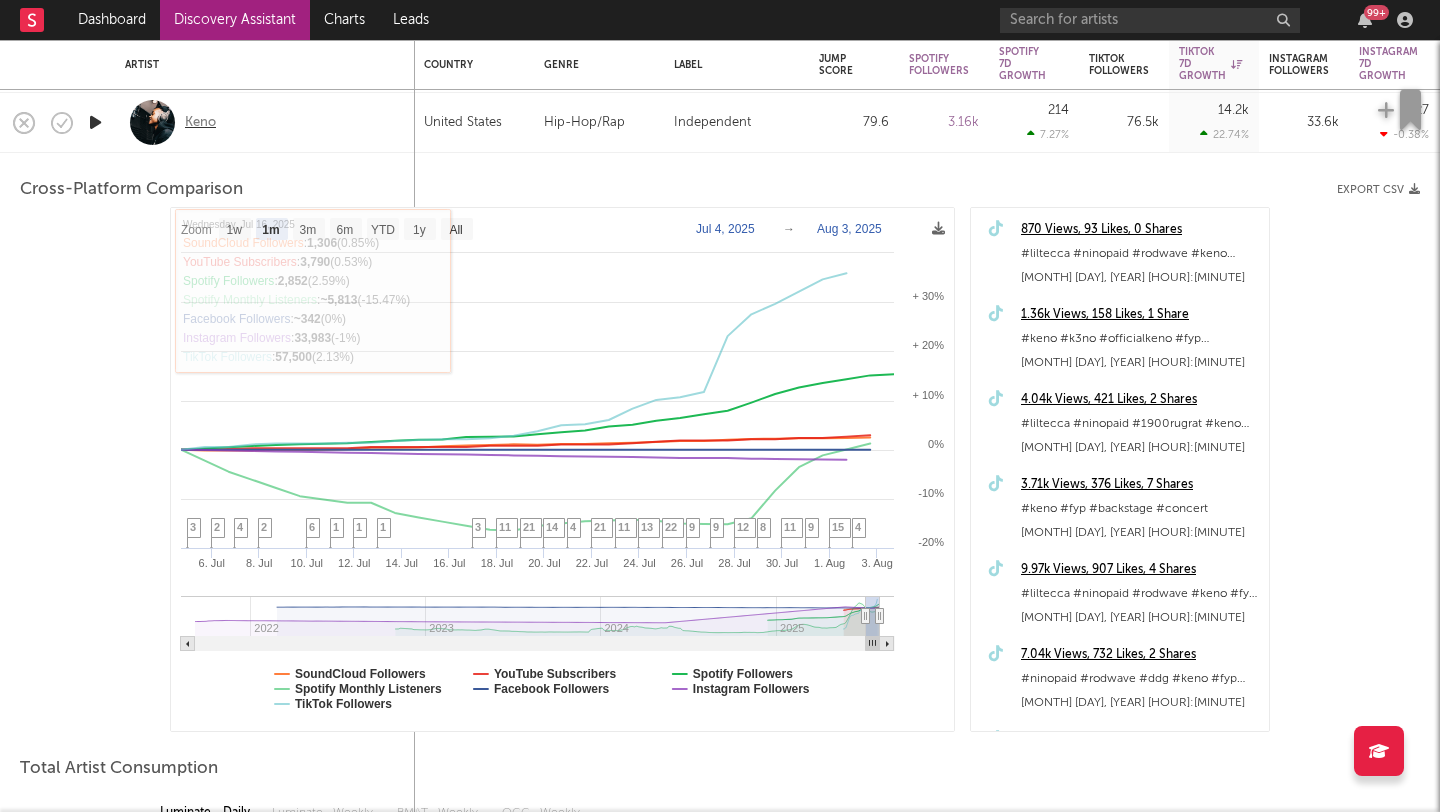 click on "Keno" at bounding box center (200, 123) 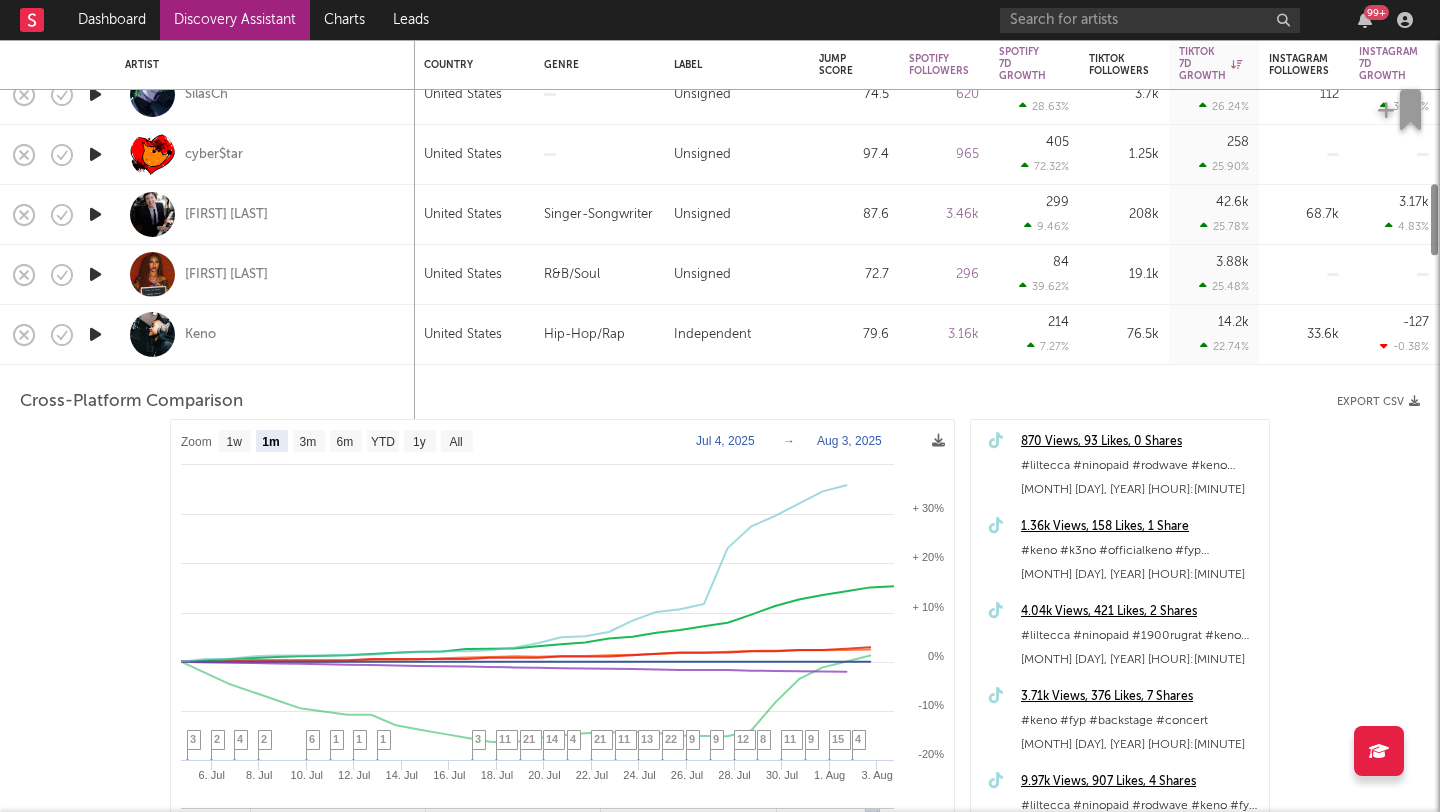 click on "Keno" at bounding box center (265, 334) 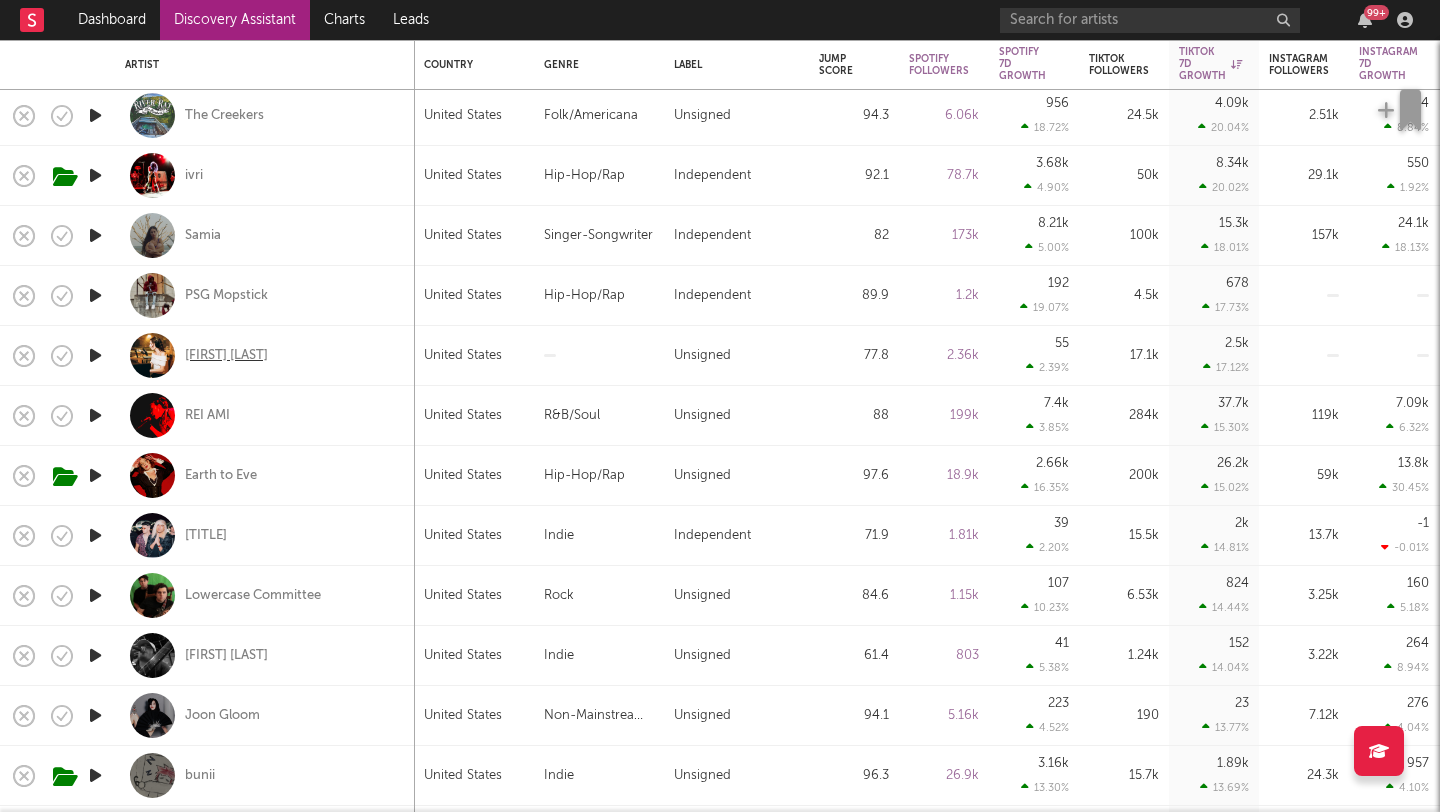 click on "[FIRST] [LAST]" at bounding box center [226, 356] 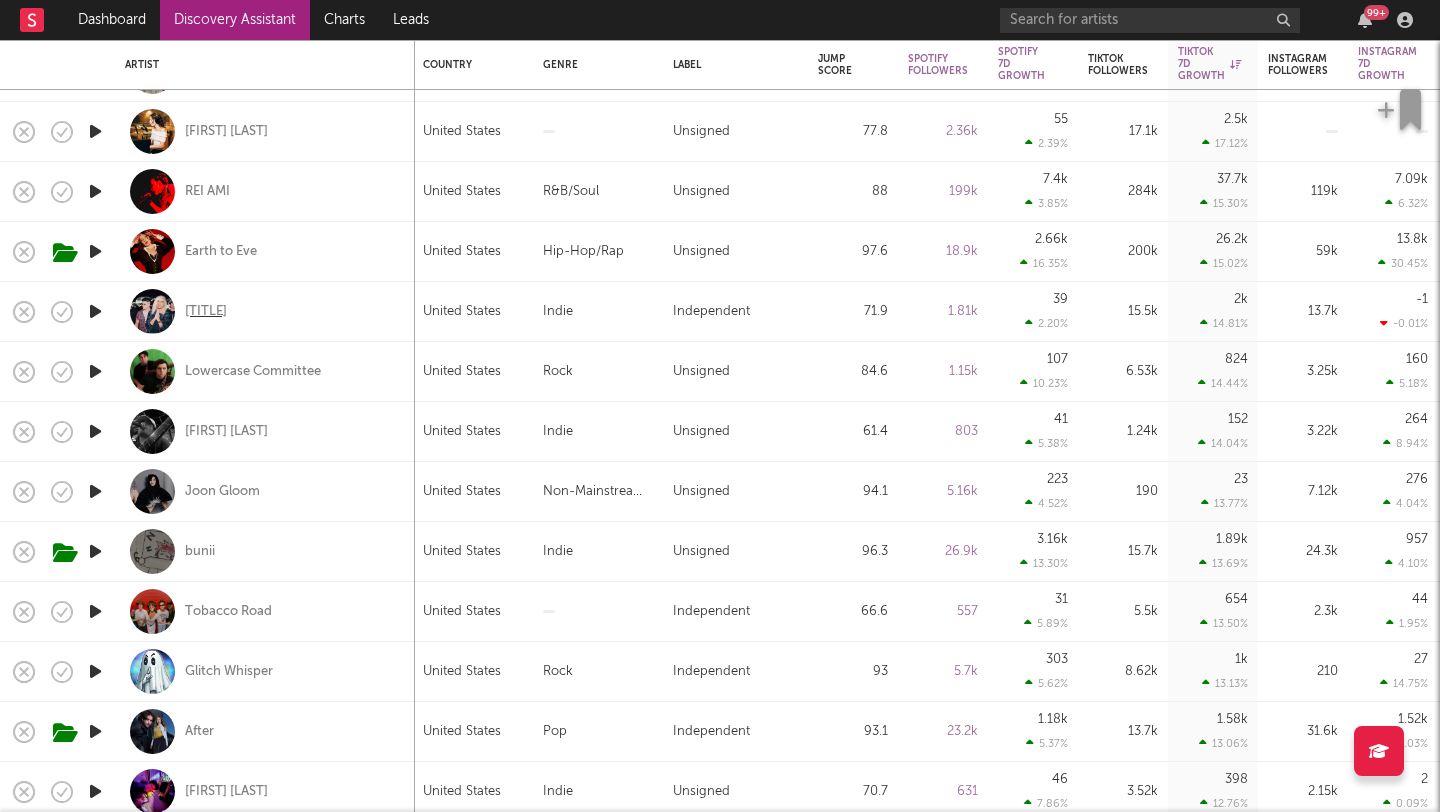 click on "Morning in May" at bounding box center [206, 312] 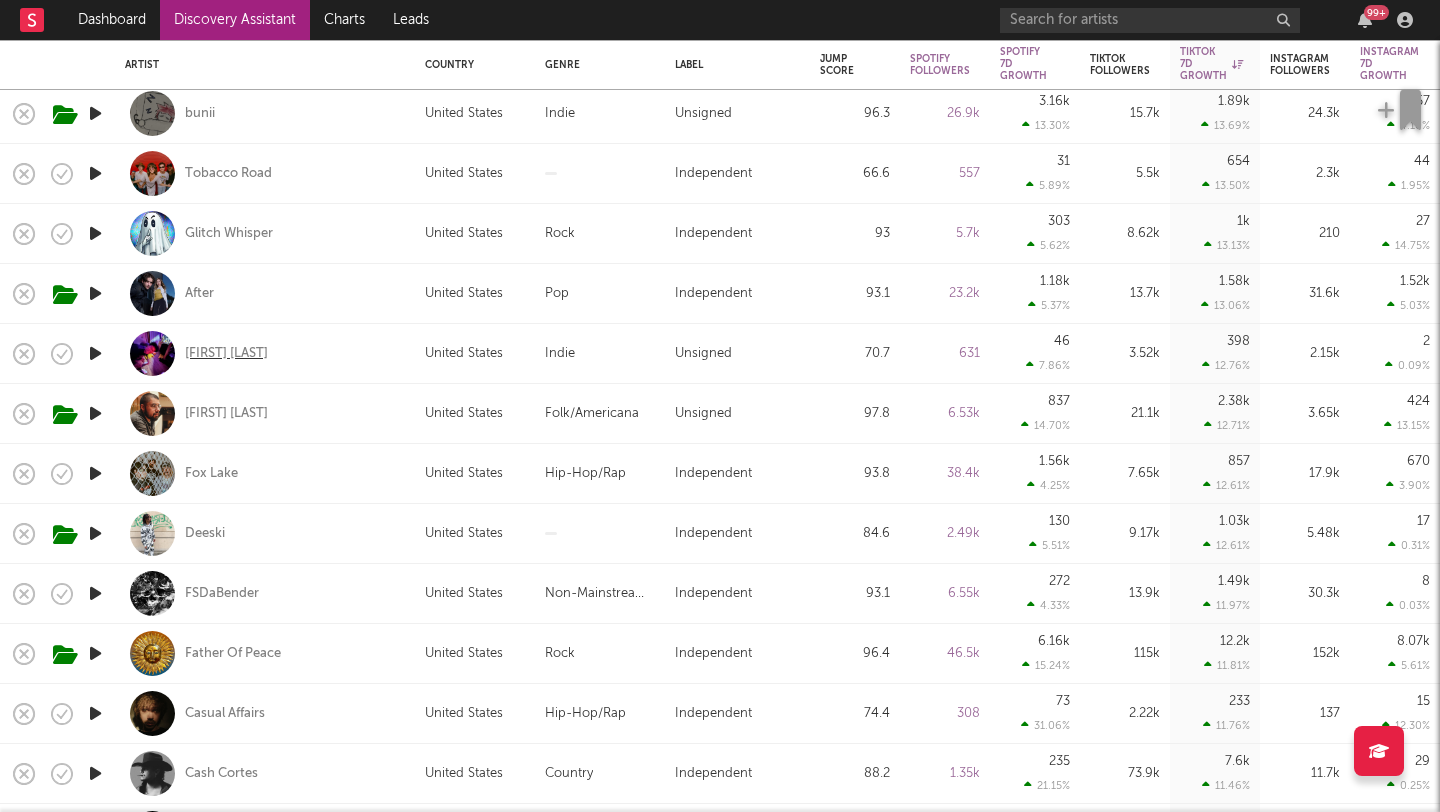 click on "Lawrence Chris" at bounding box center (226, 354) 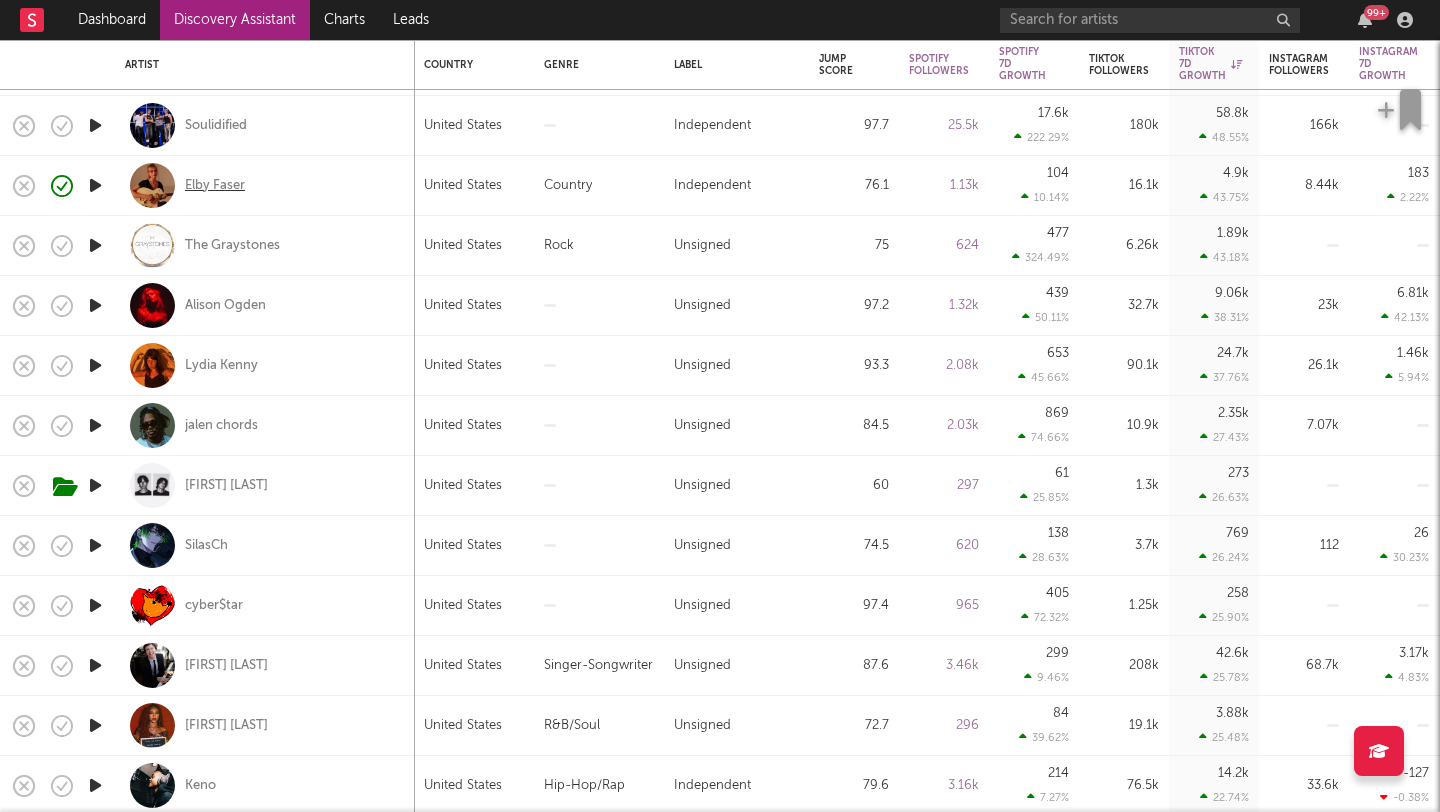 click on "Elby Faser" at bounding box center [215, 185] 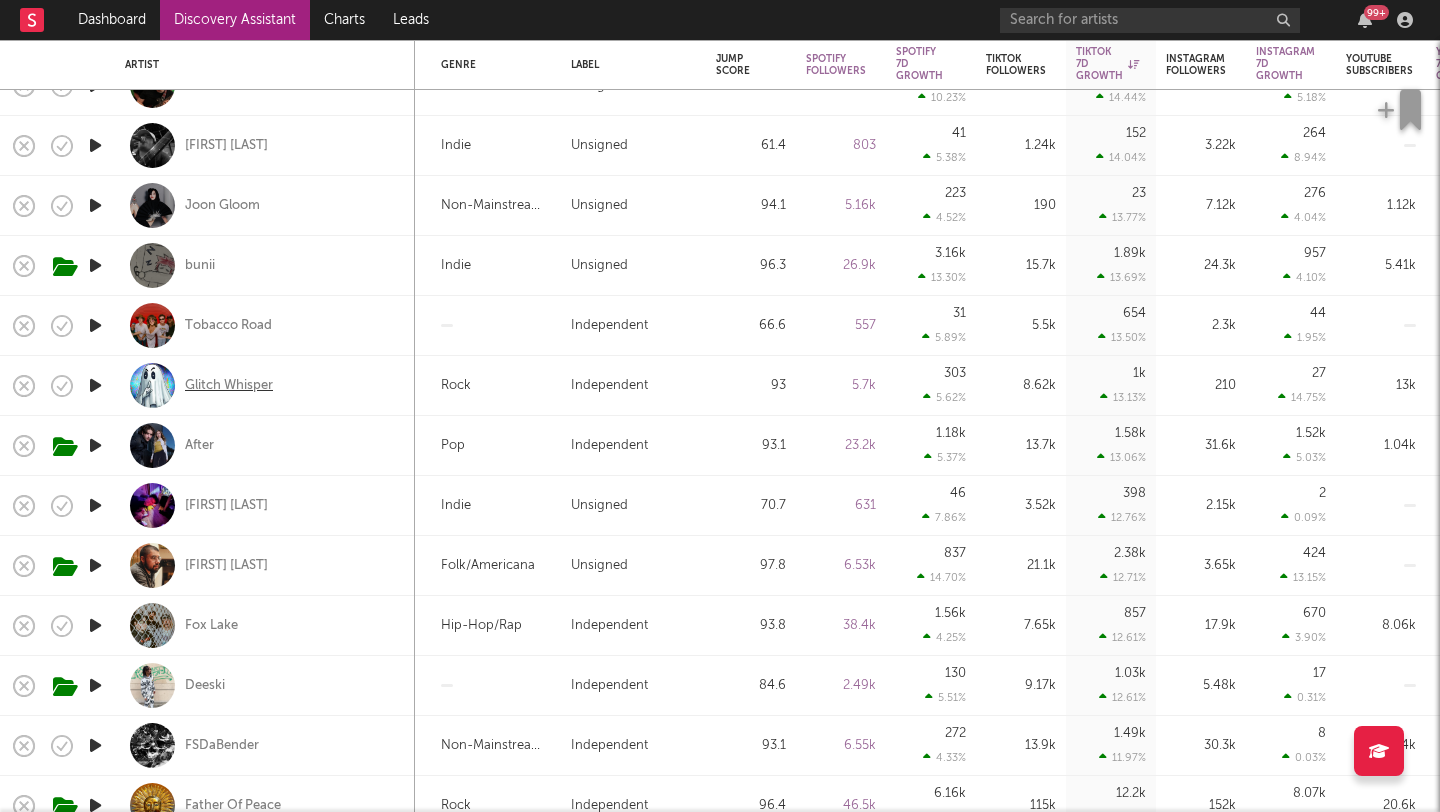 click on "Glitch Whisper" at bounding box center (229, 385) 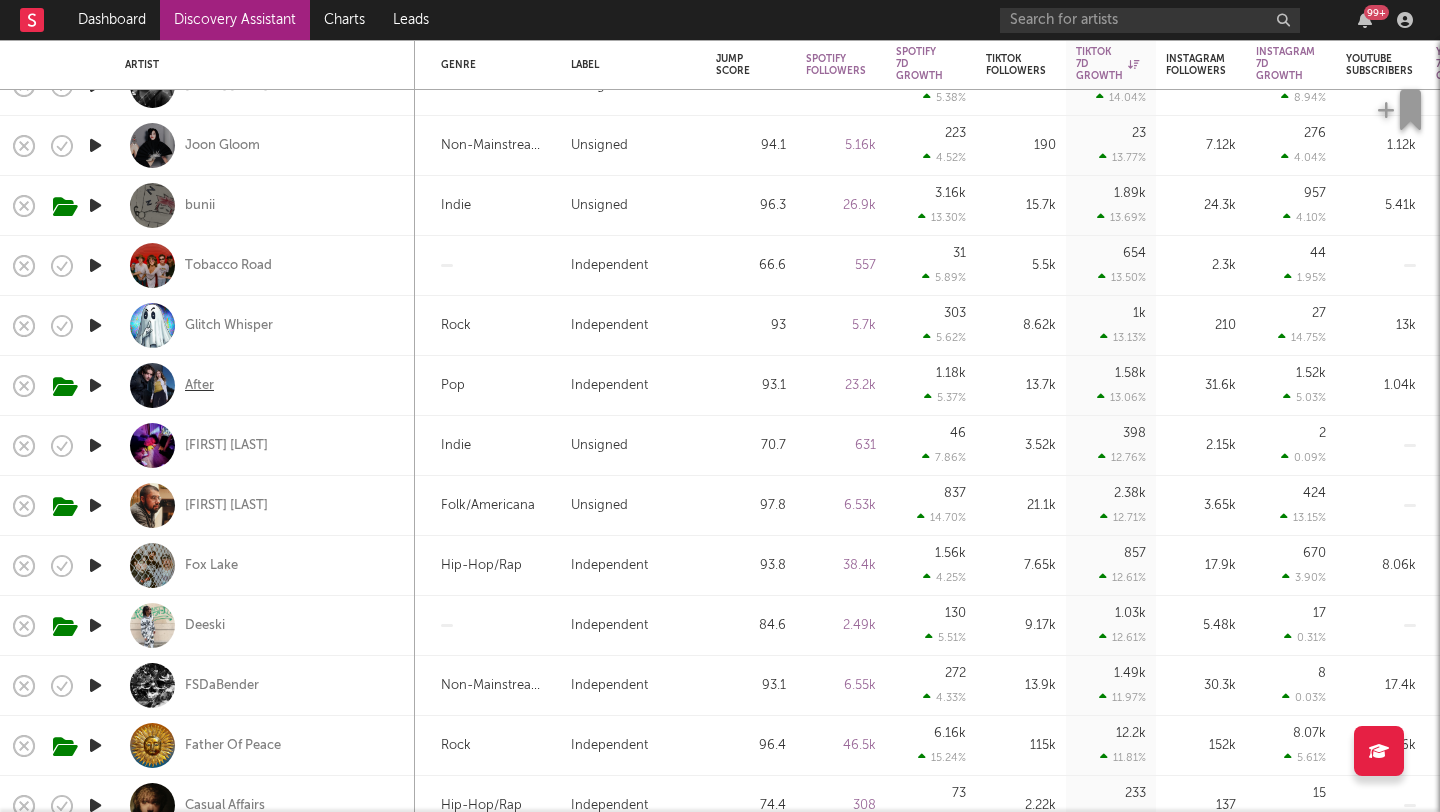 click on "After" at bounding box center [199, 385] 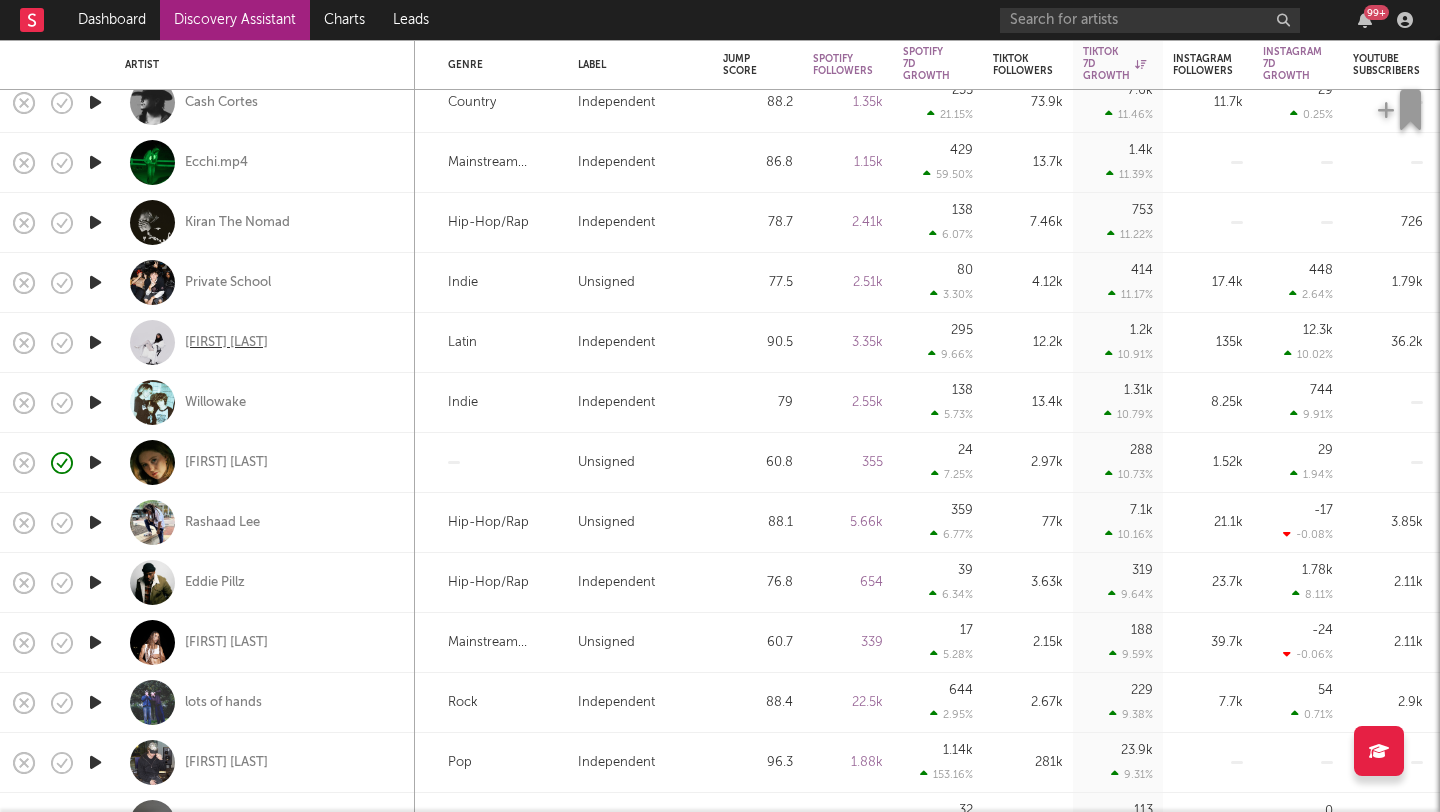click on "Melanie Santiler" at bounding box center [226, 342] 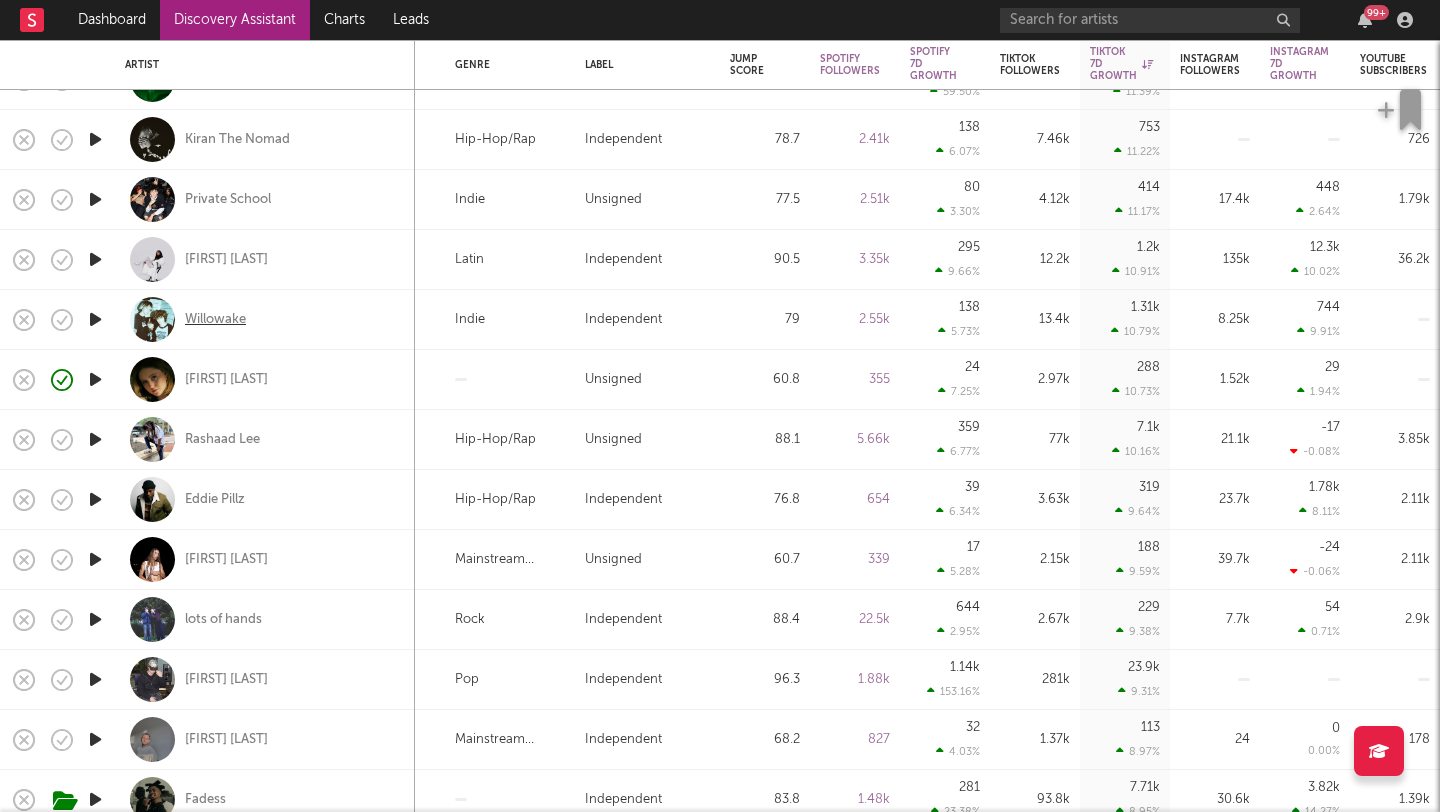click on "Willowake" at bounding box center [215, 319] 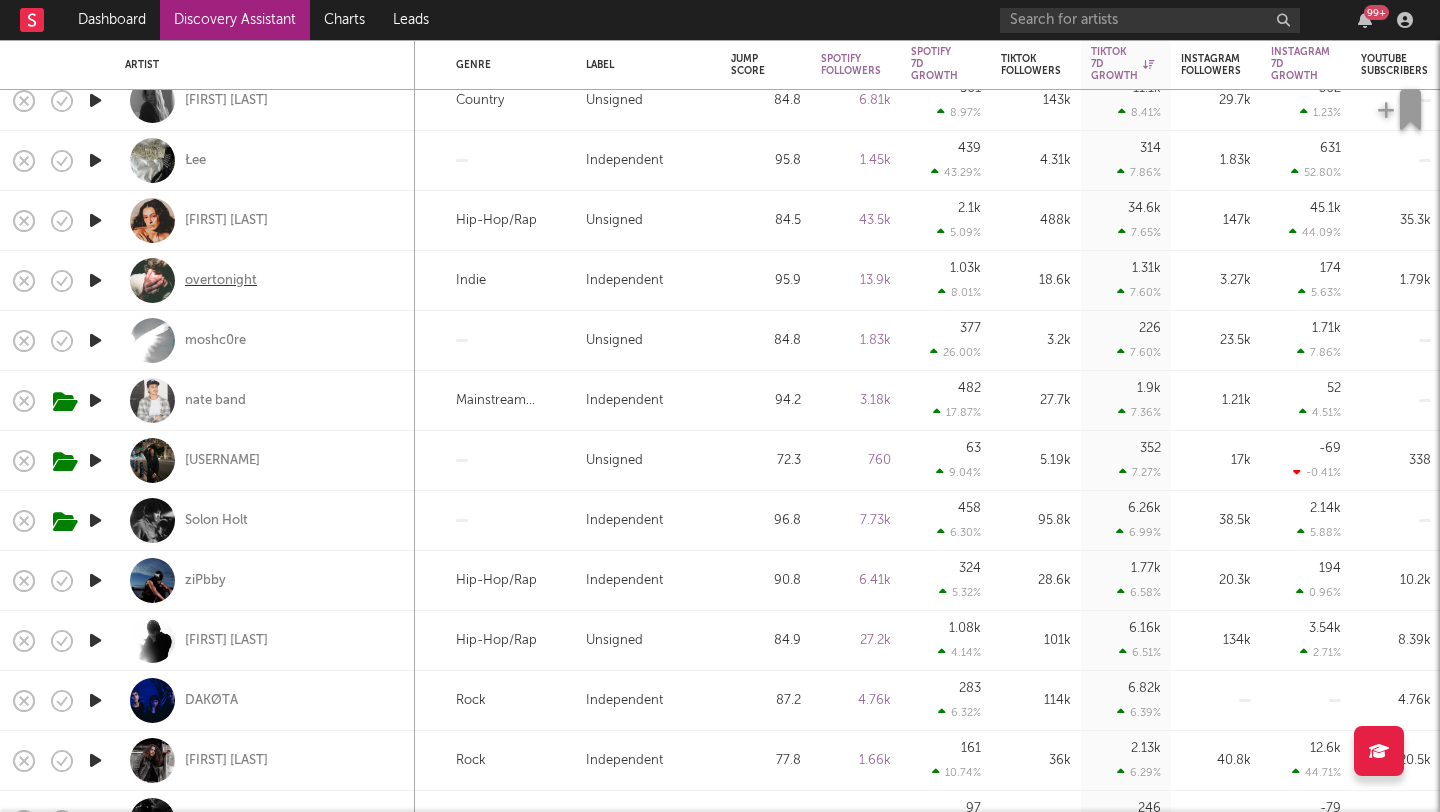 click on "overtonight" at bounding box center [221, 280] 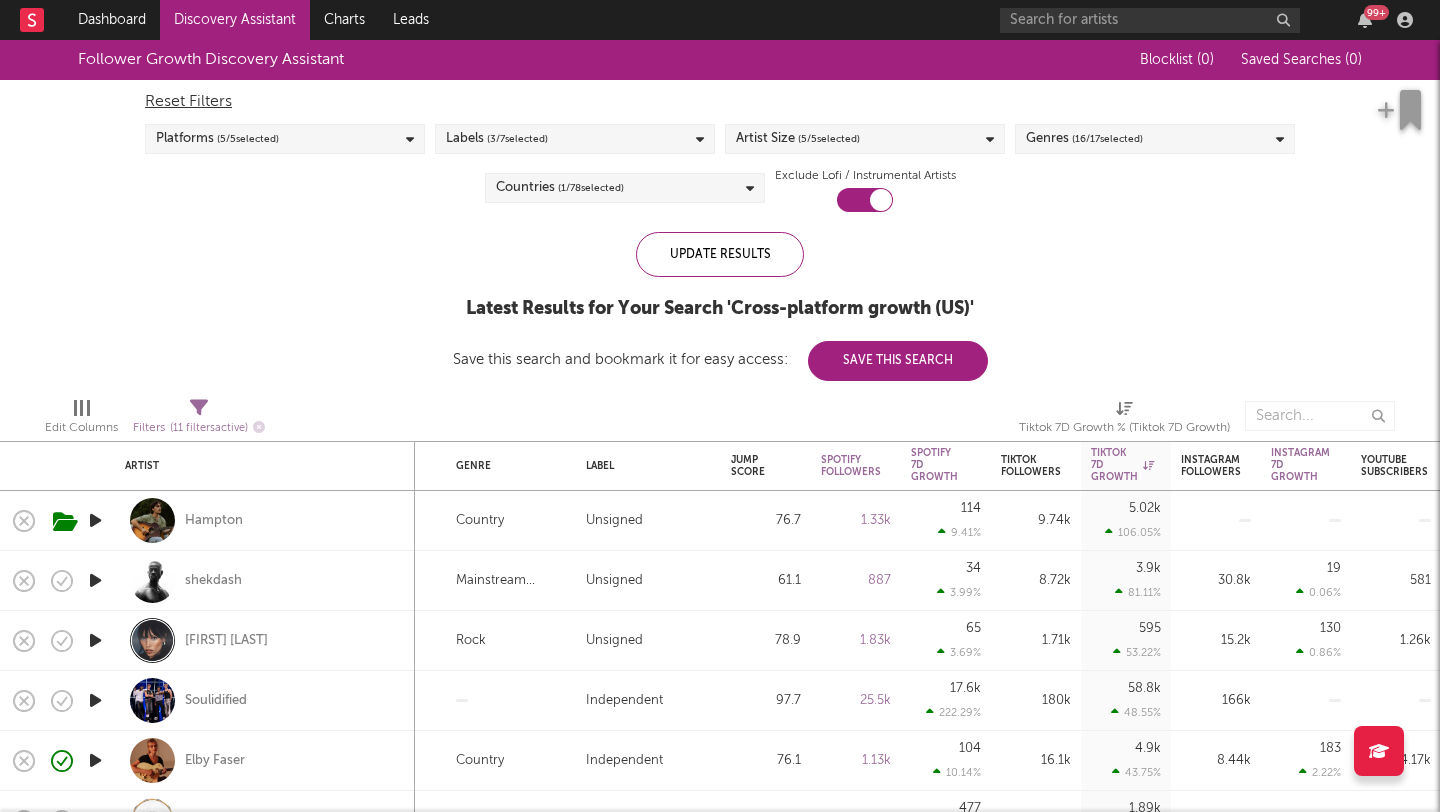 click on "Discovery Assistant" at bounding box center (235, 20) 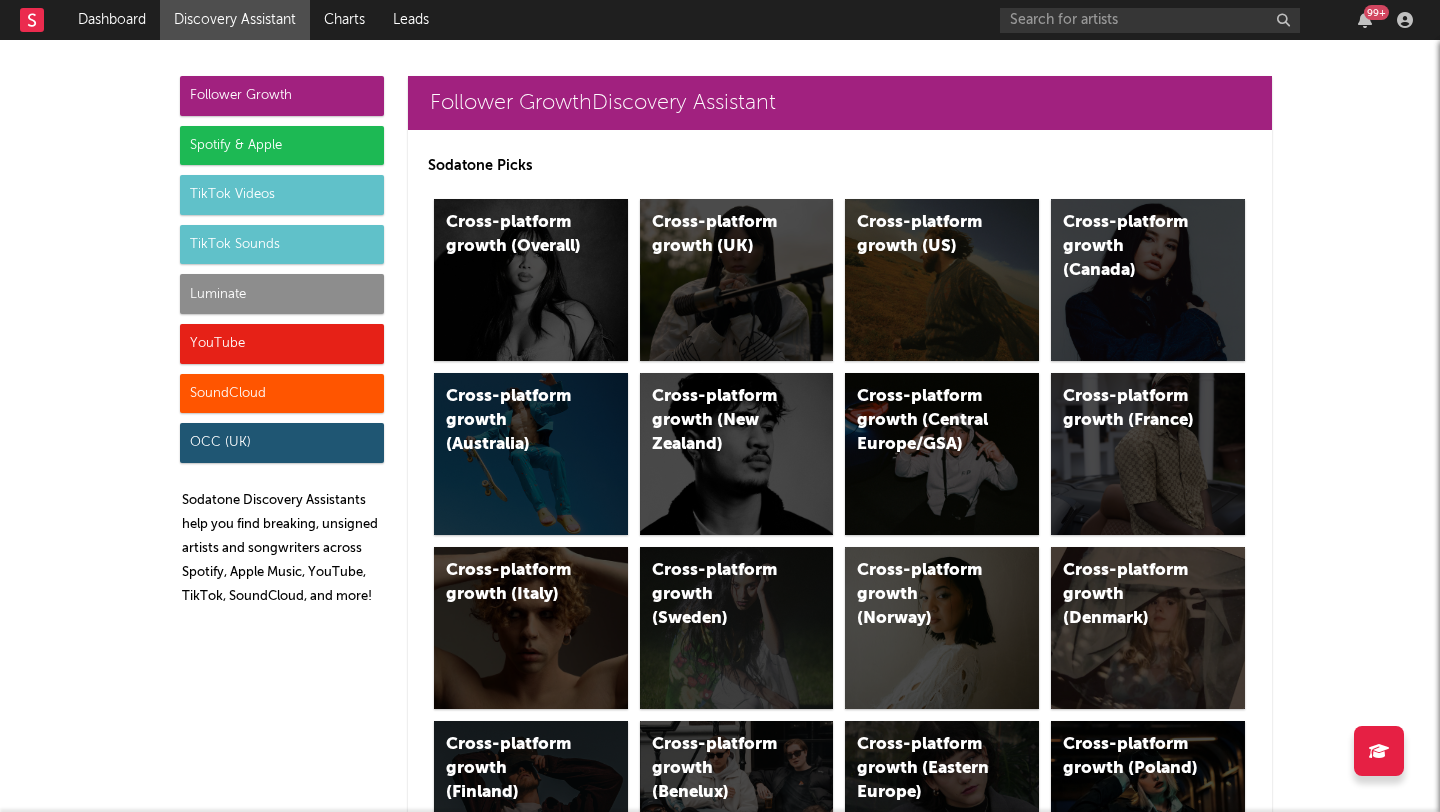 click on "Luminate" at bounding box center (282, 294) 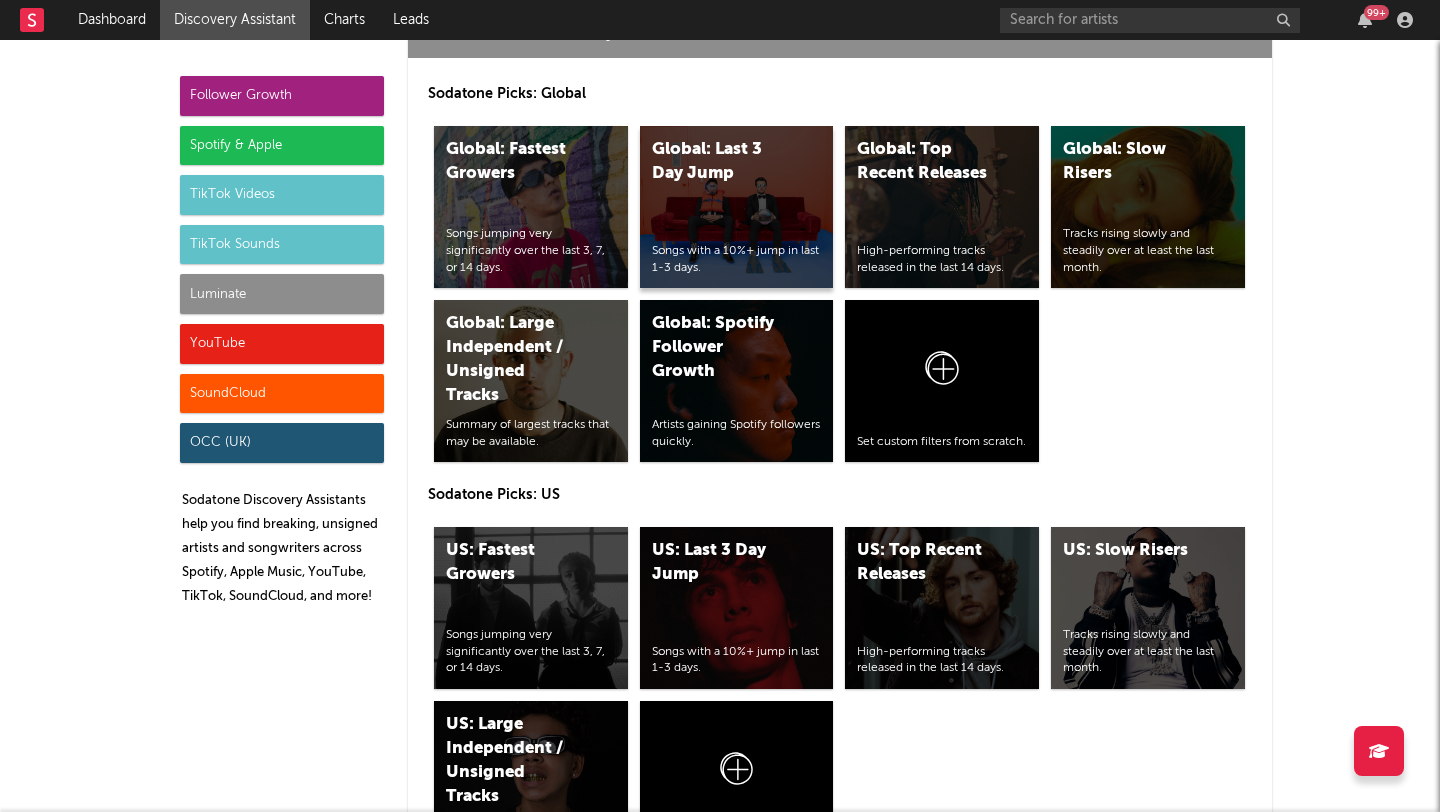 scroll, scrollTop: 8833, scrollLeft: 0, axis: vertical 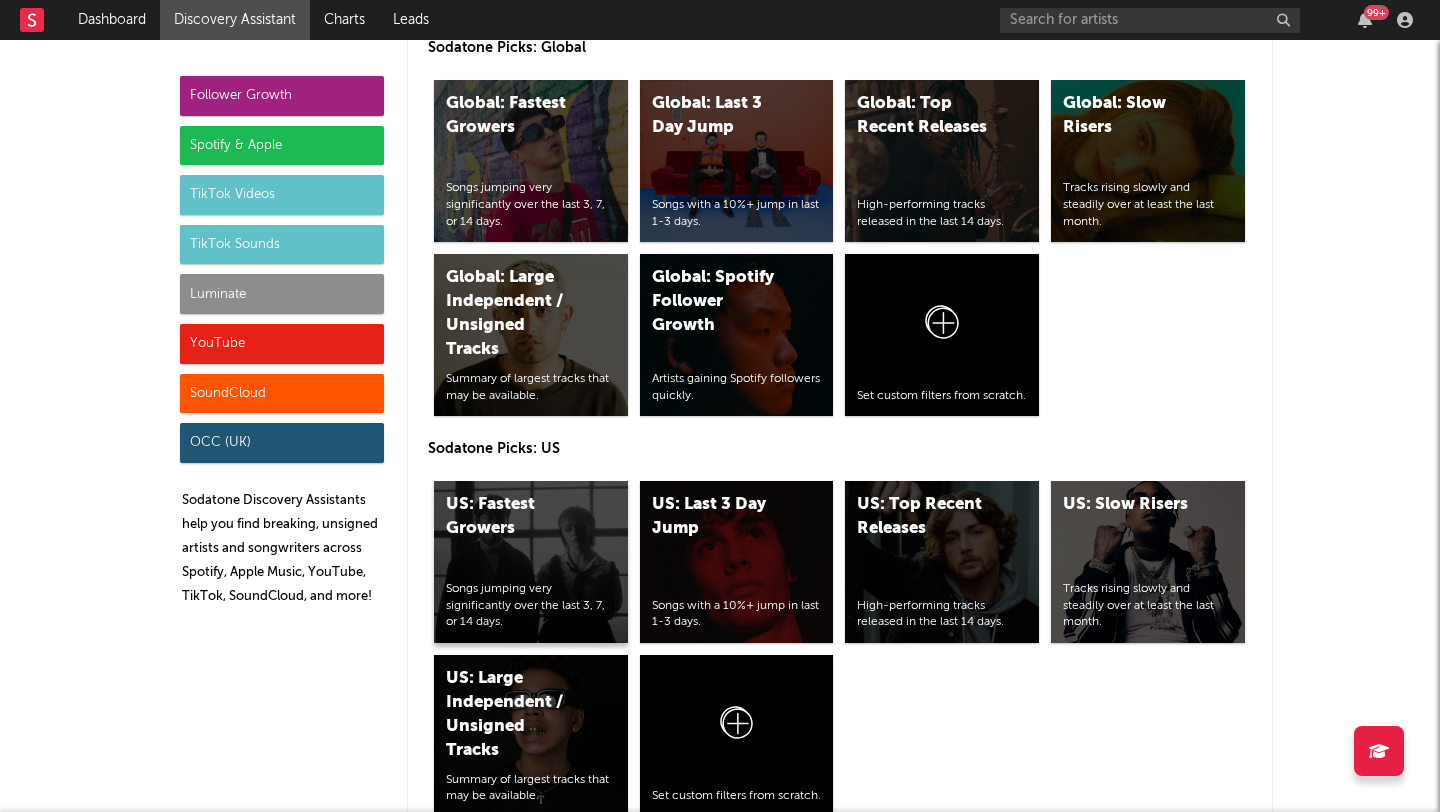 click on "US: Fastest Growers" at bounding box center [514, 517] 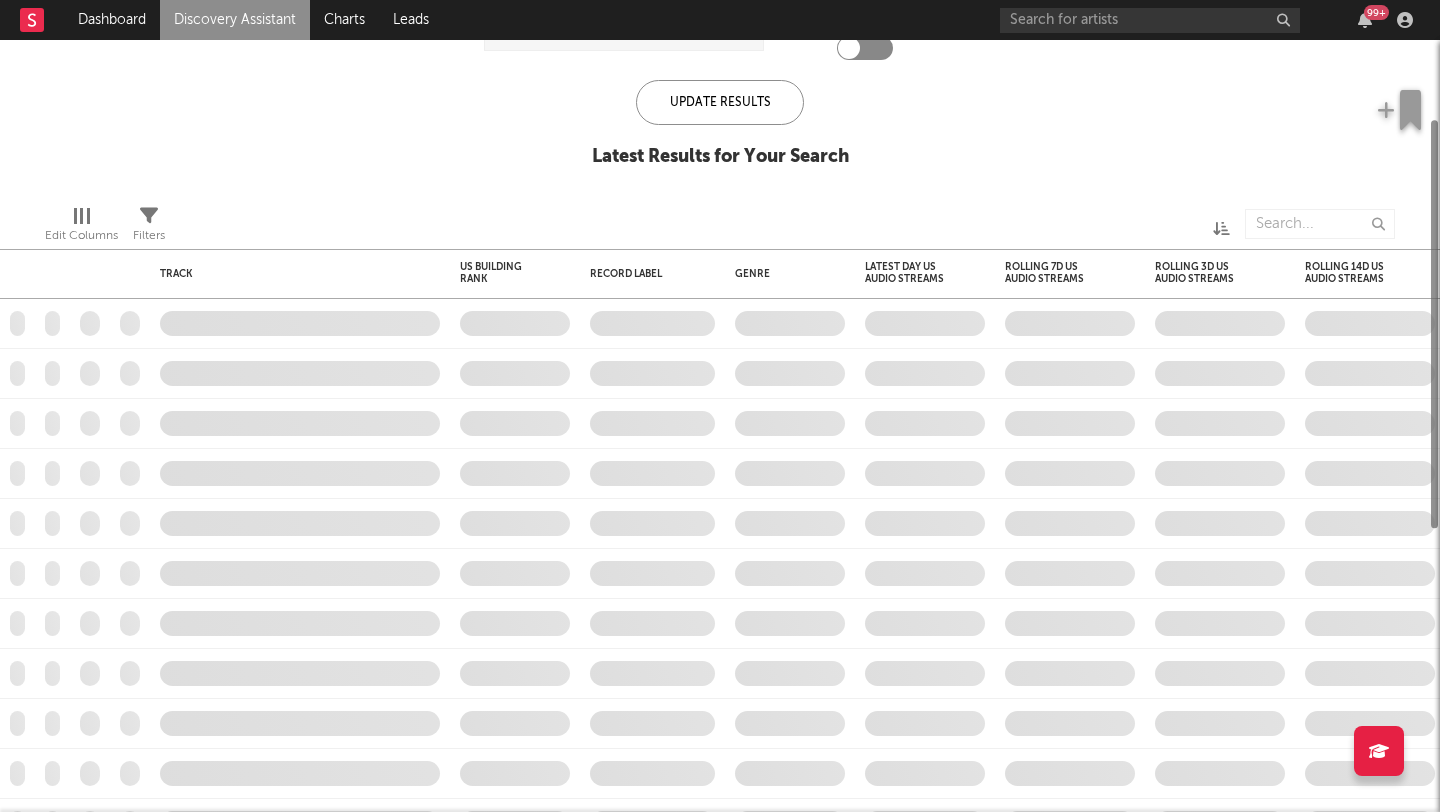 checkbox on "true" 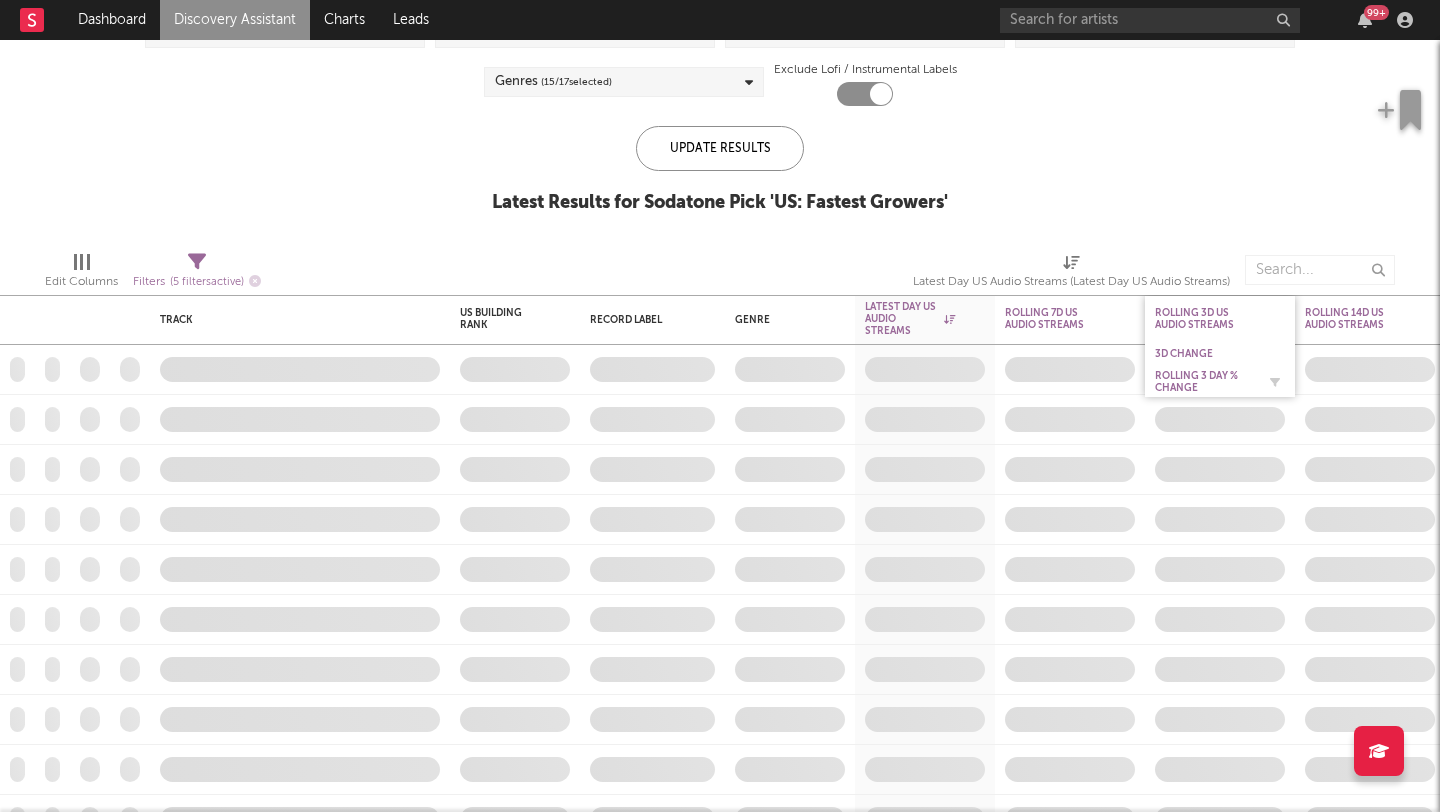 click on "Rolling 3 Day % Change" at bounding box center [1205, 382] 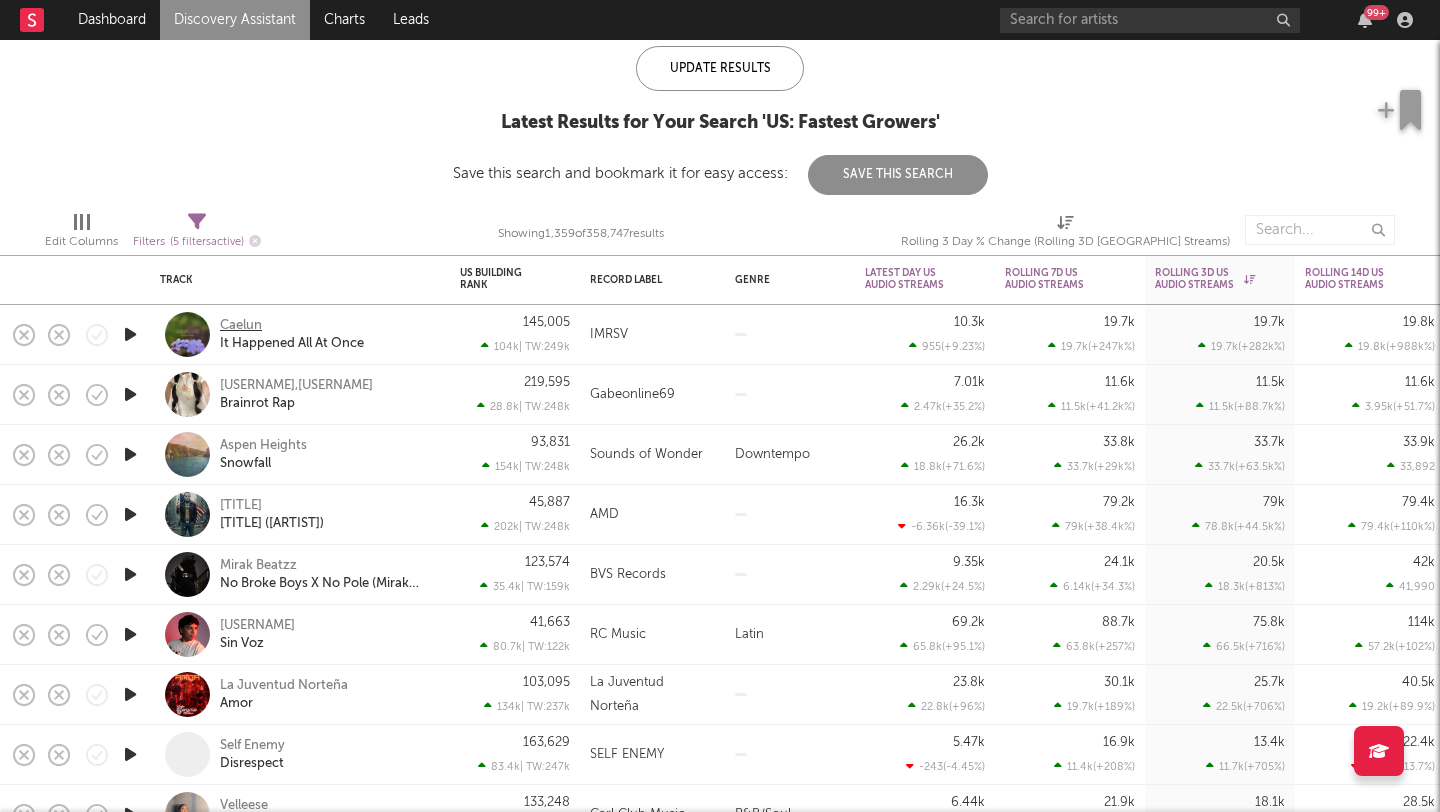 click on "Caelun" at bounding box center [241, 326] 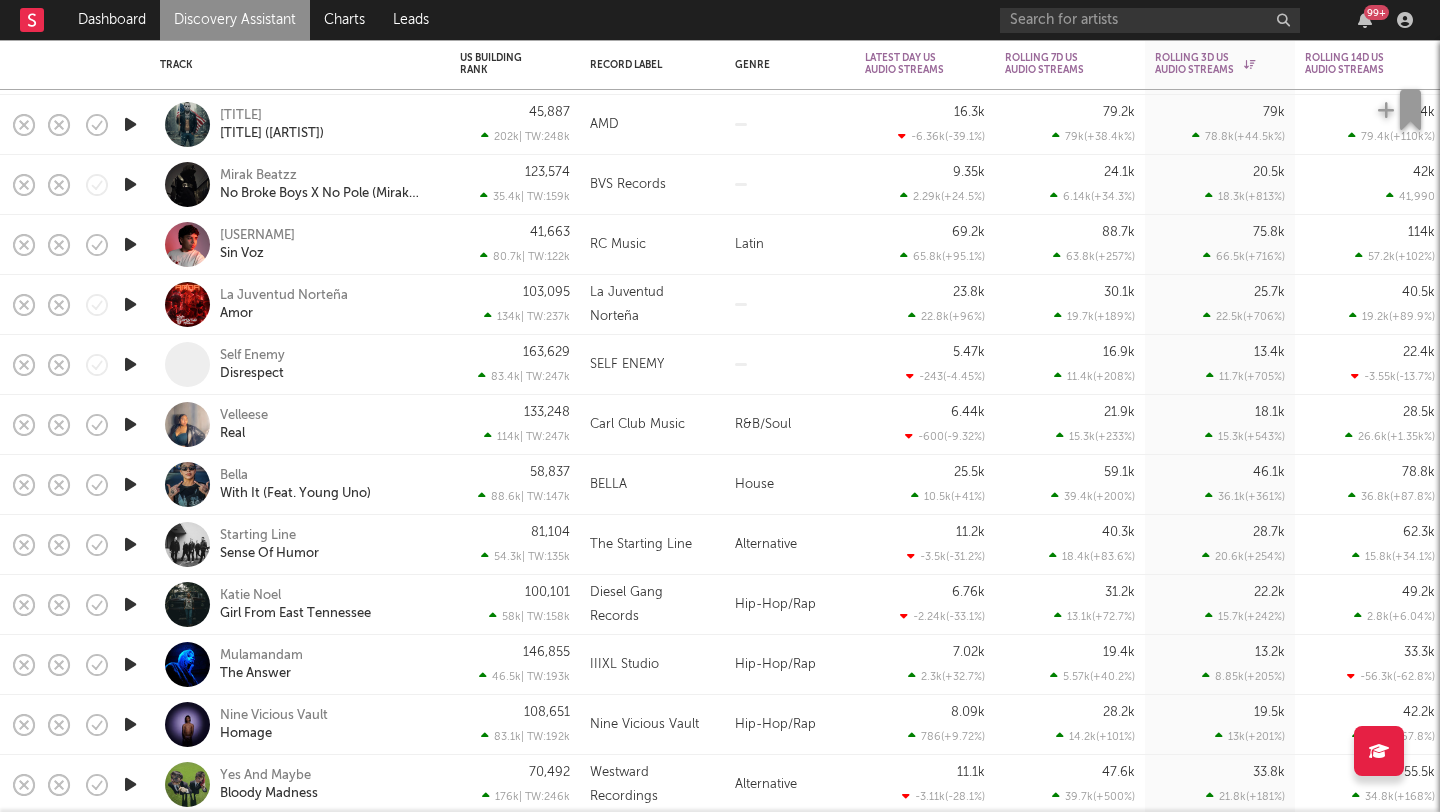 click at bounding box center (130, 124) 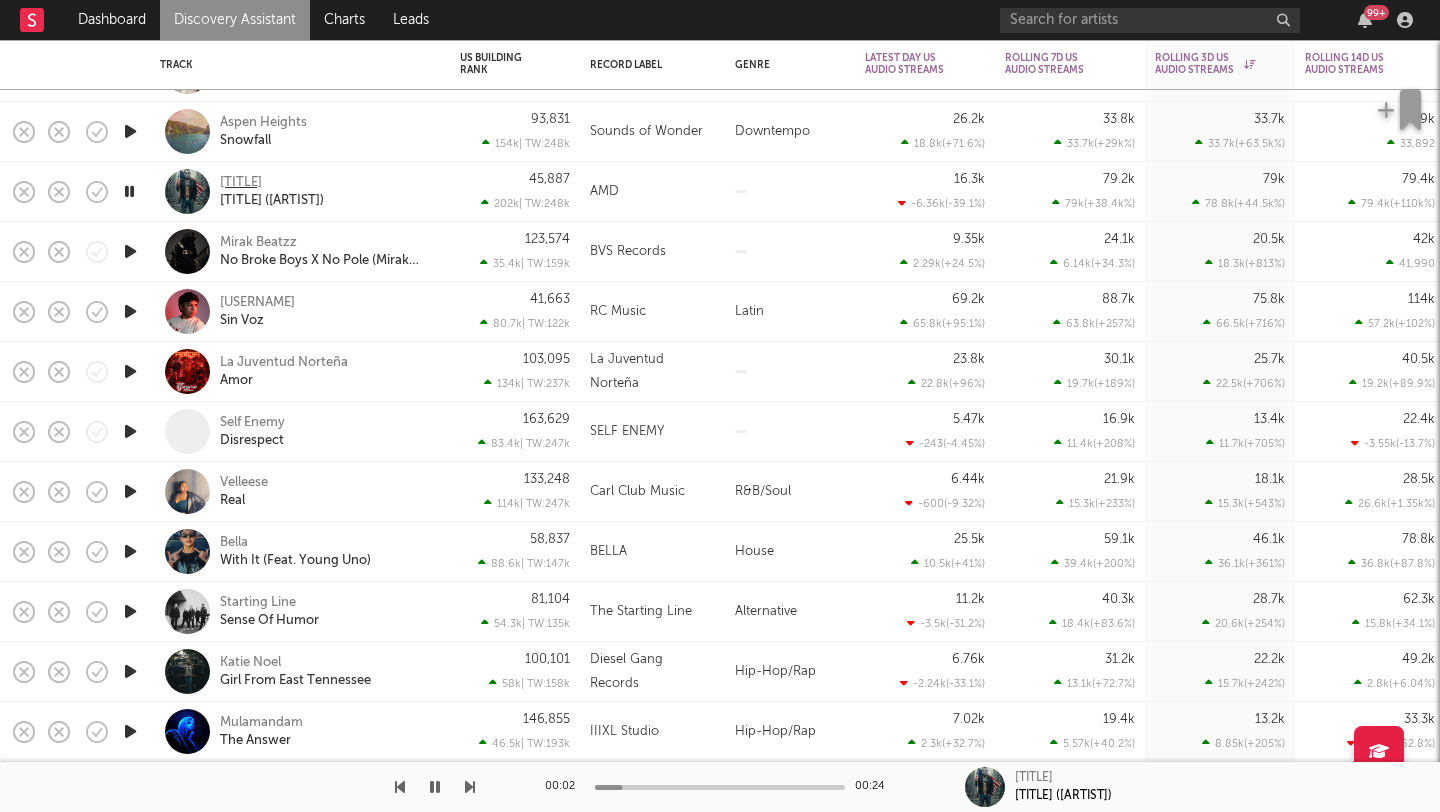 click on "Upstates" at bounding box center (241, 183) 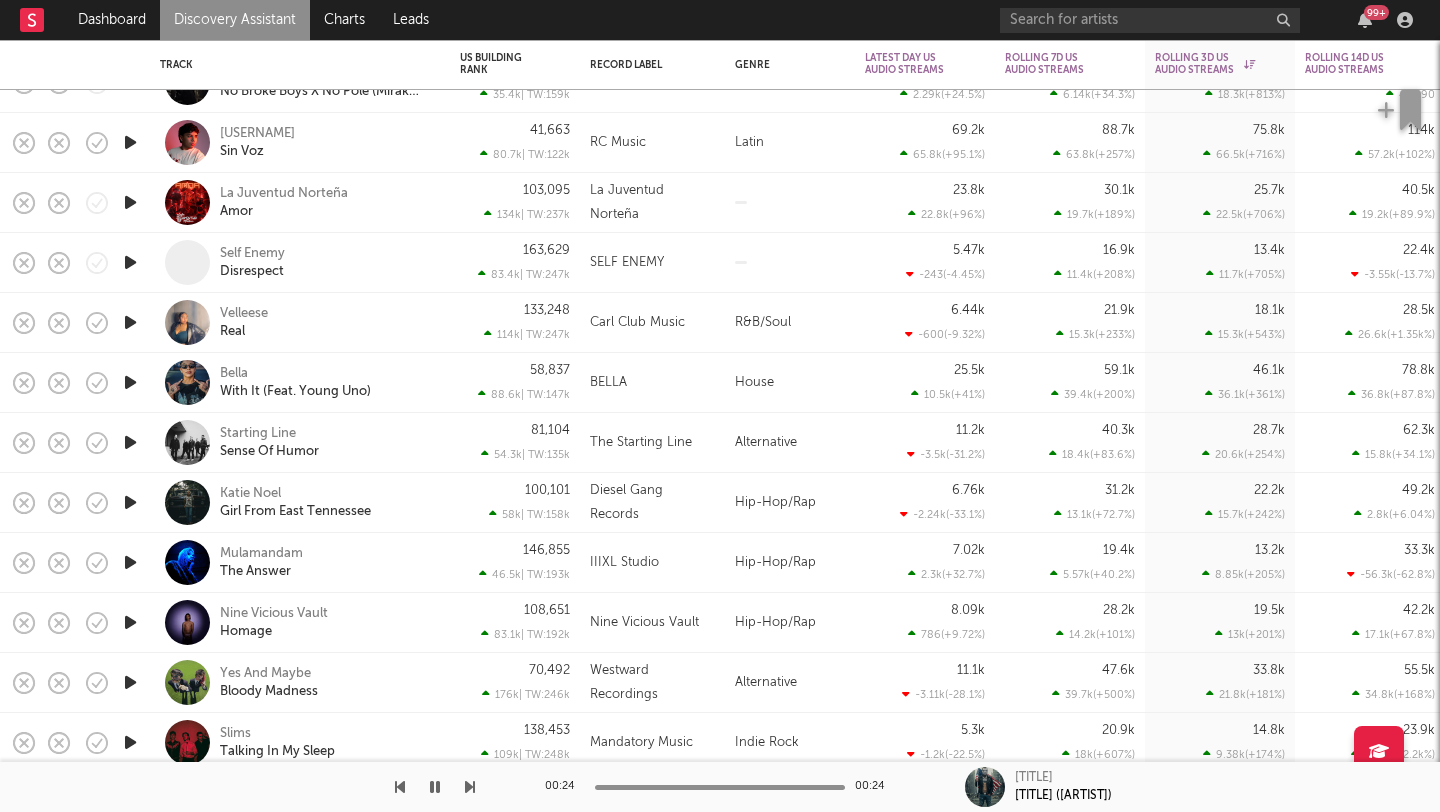 click at bounding box center (130, 202) 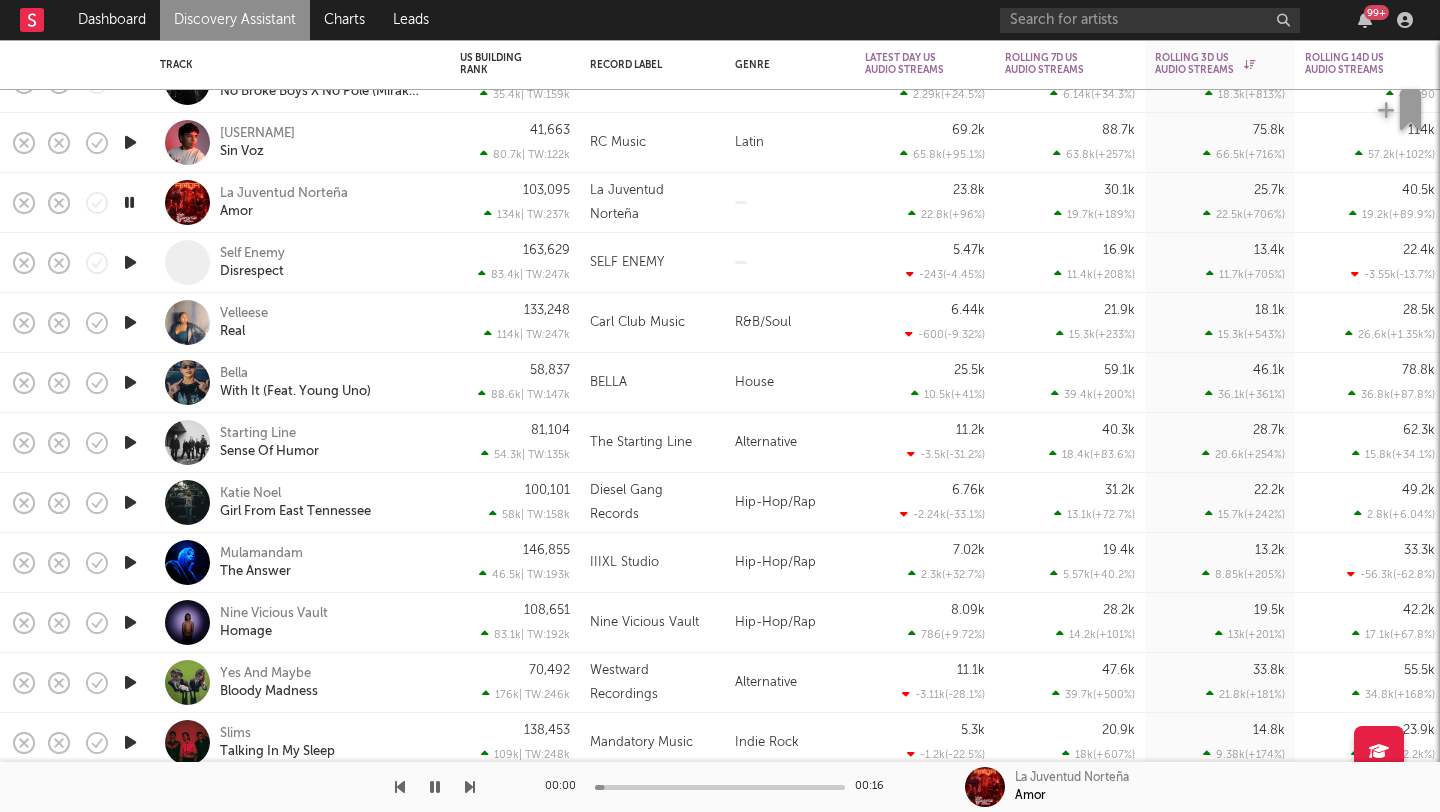 click at bounding box center [129, 202] 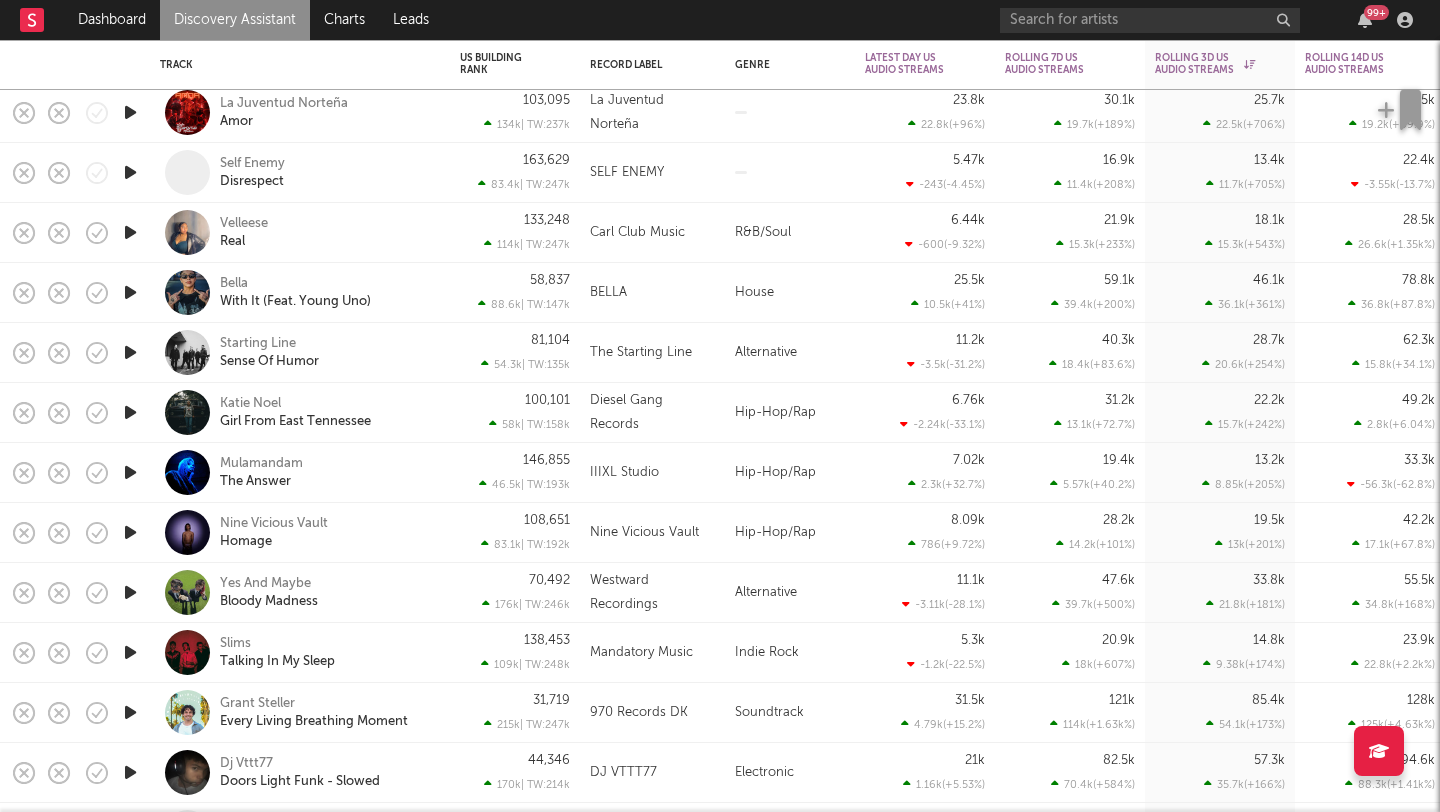 click at bounding box center [130, 292] 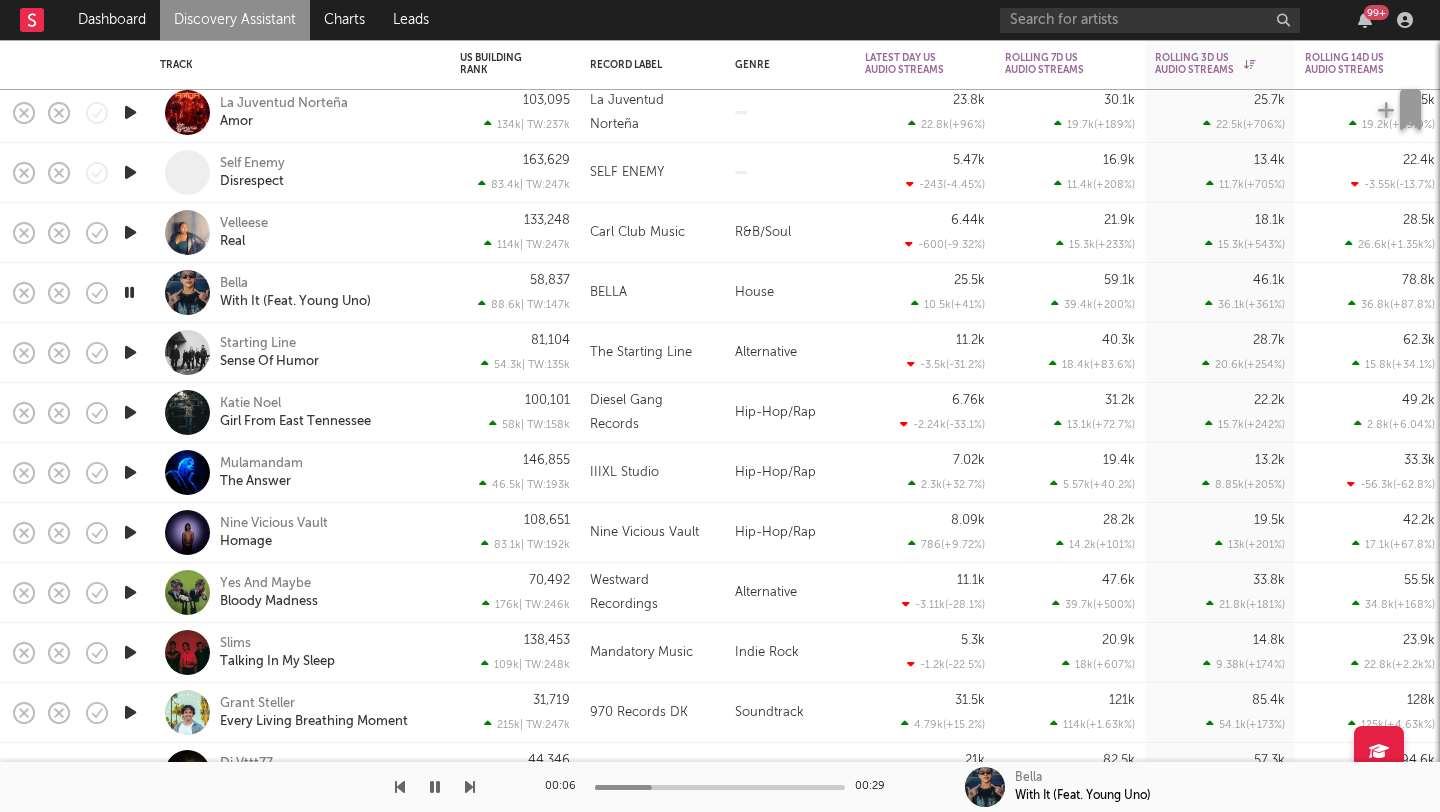 click at bounding box center [129, 292] 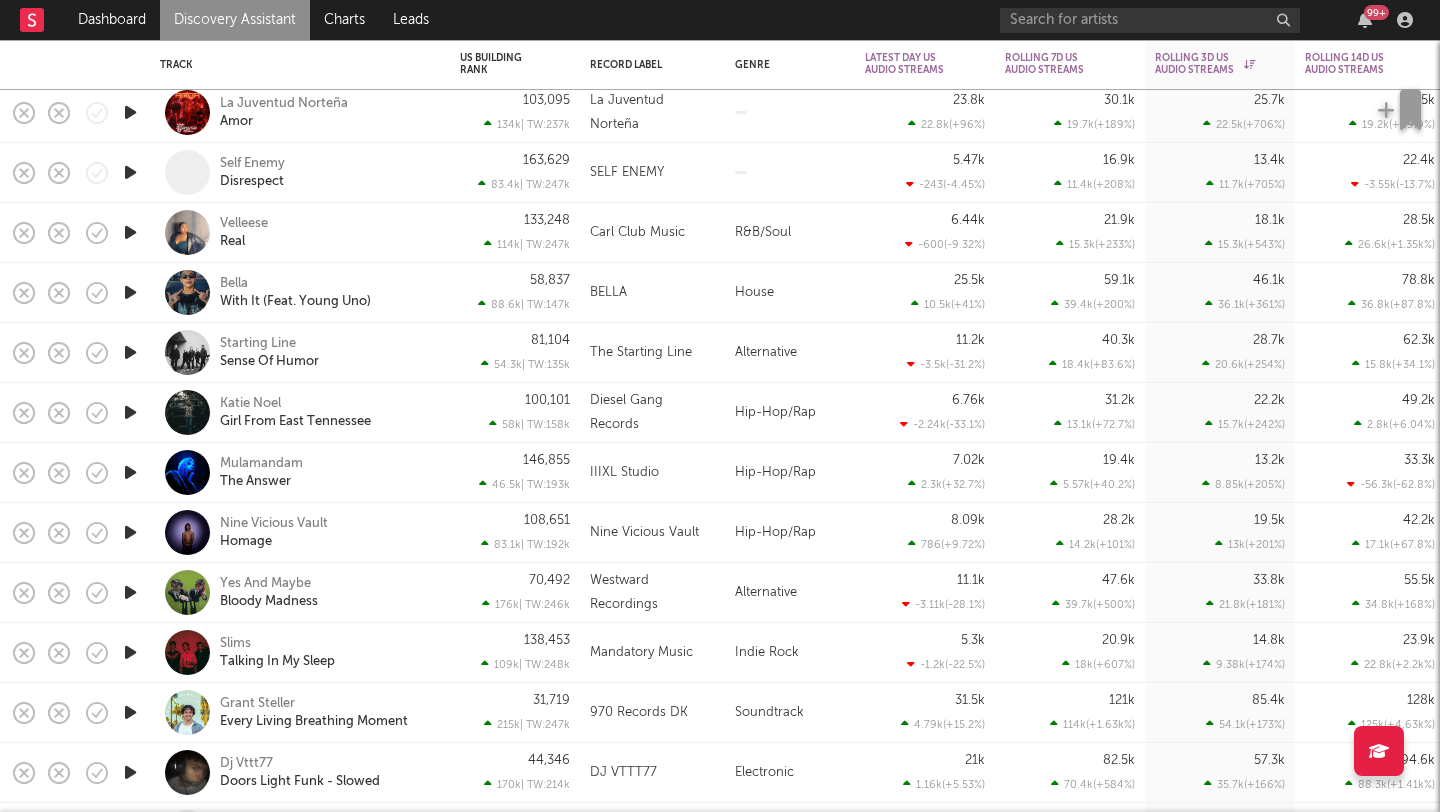 click at bounding box center (130, 232) 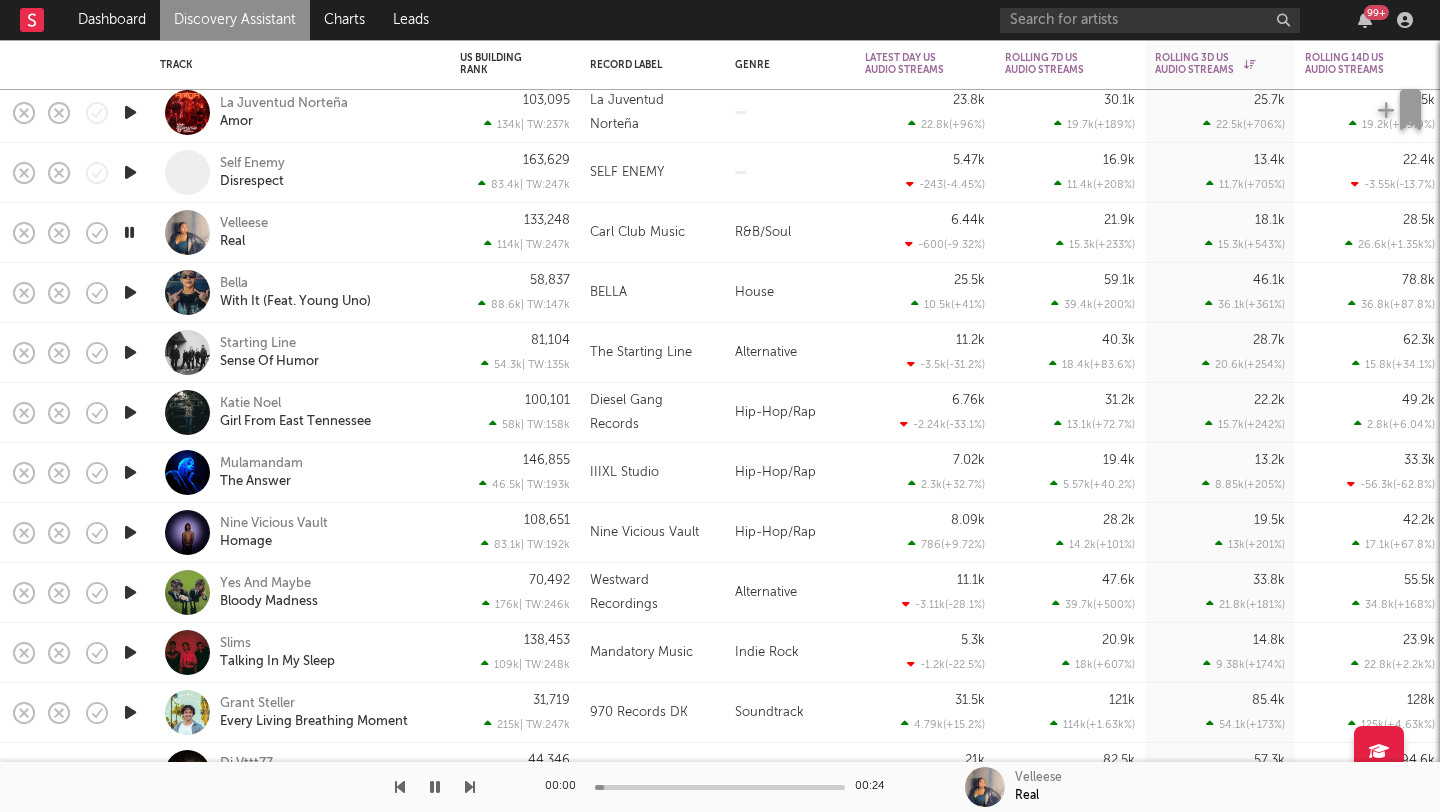 click at bounding box center [129, 232] 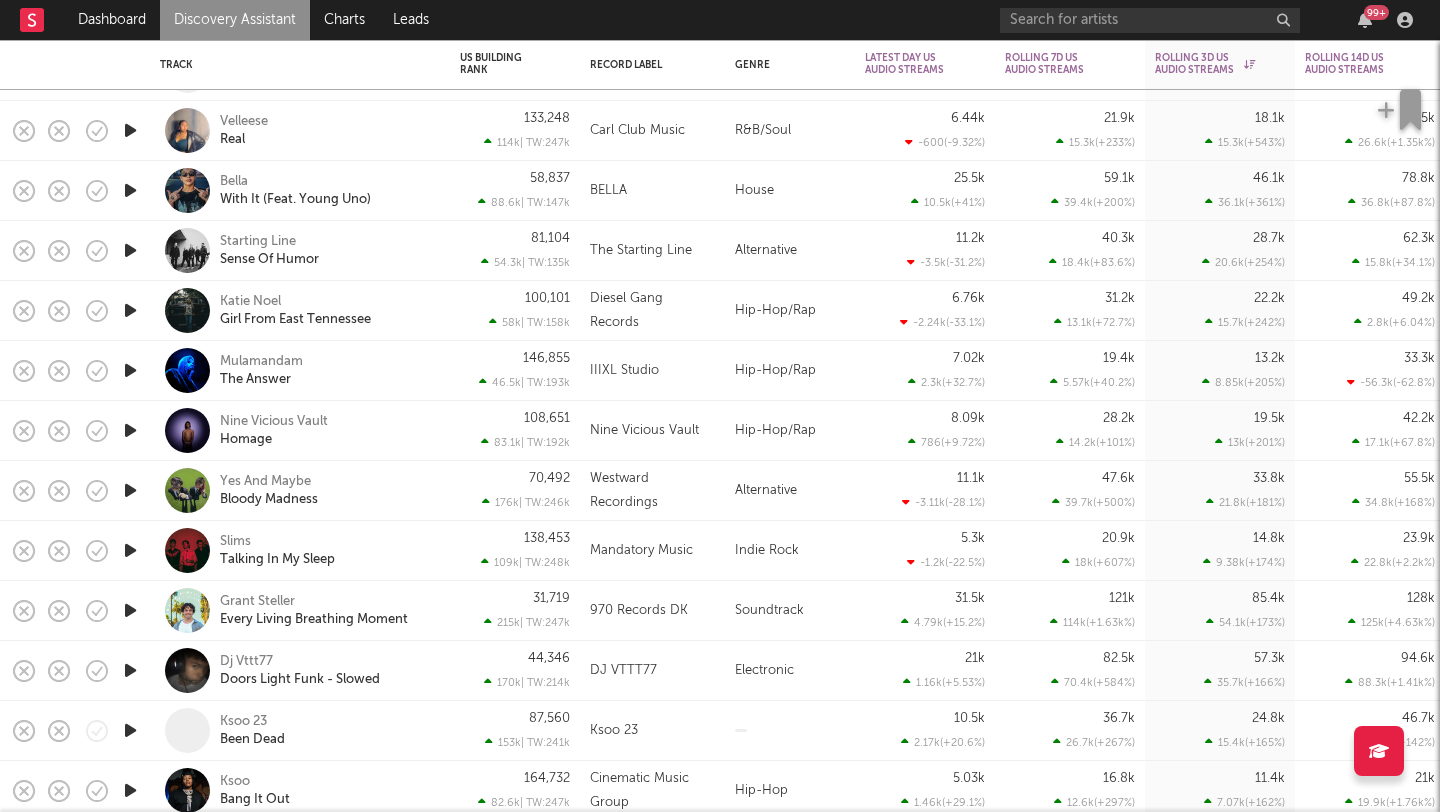click at bounding box center (130, 250) 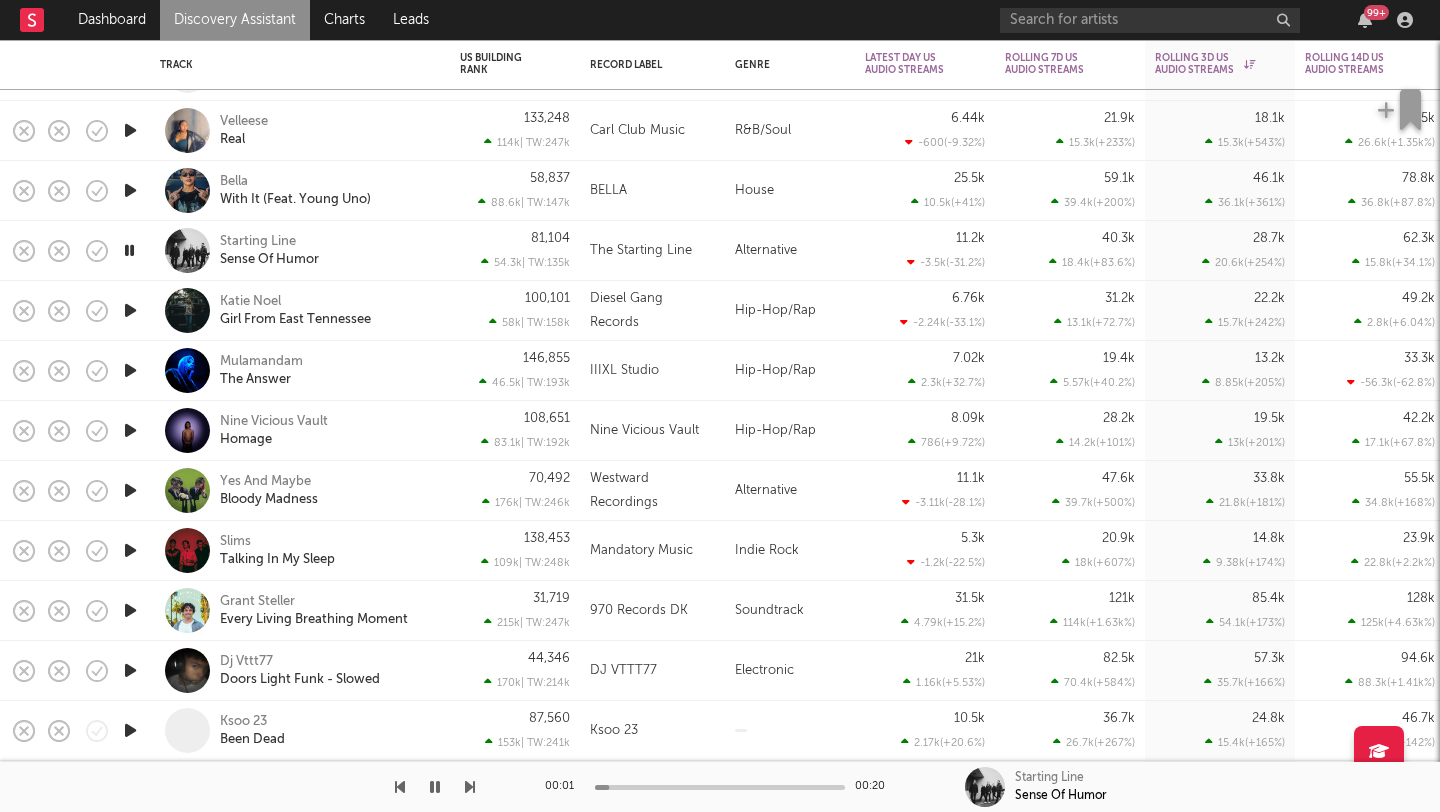 click at bounding box center (129, 250) 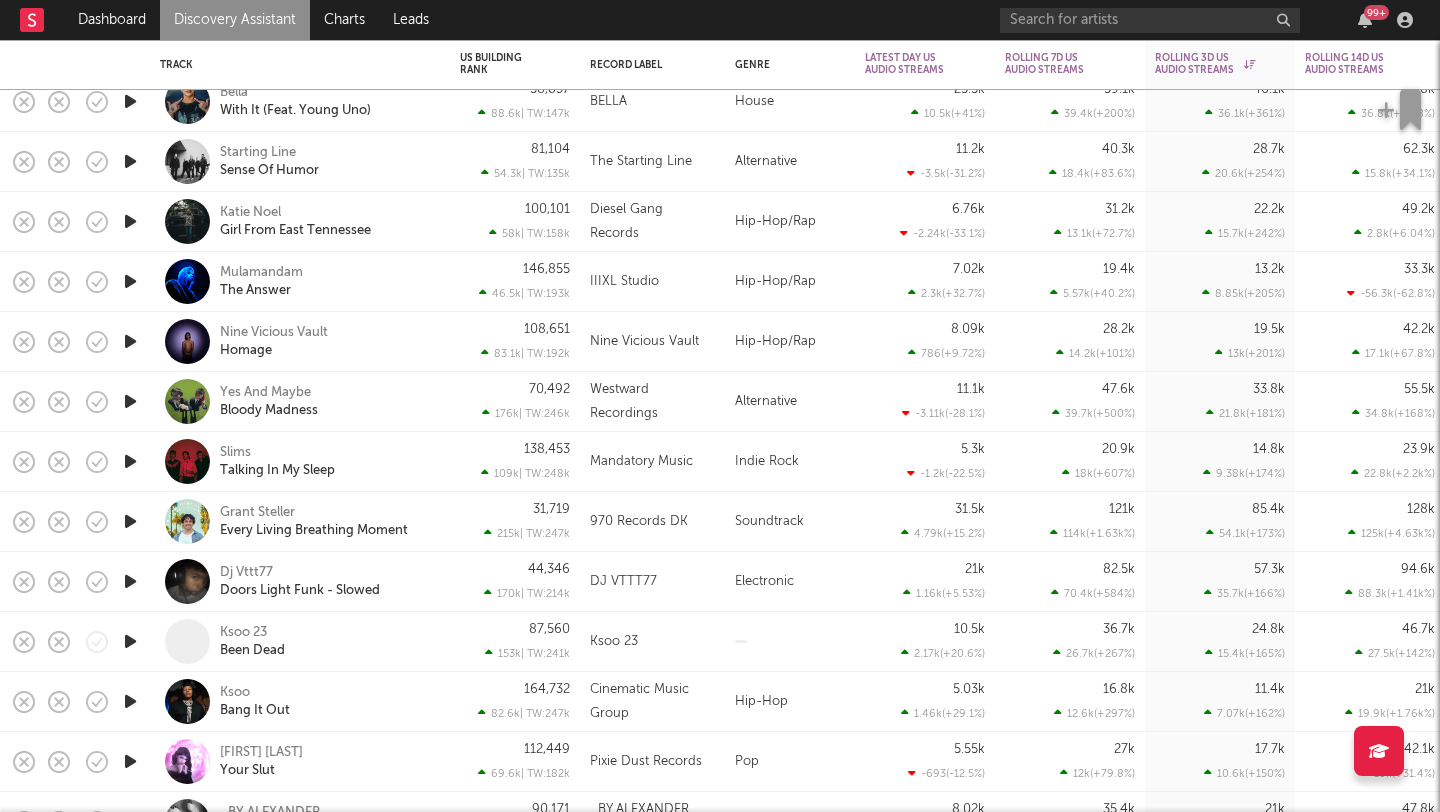 click at bounding box center [130, 281] 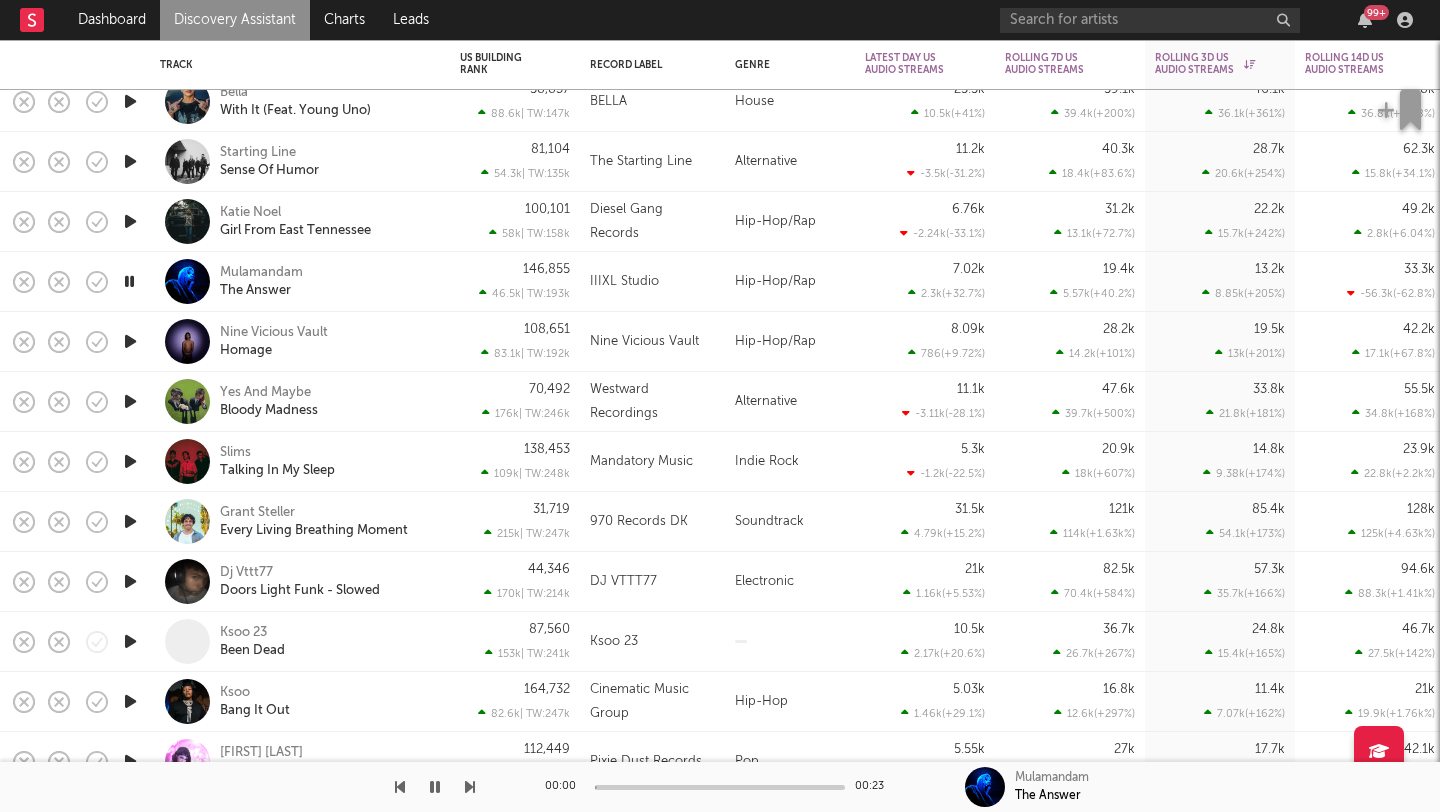 click at bounding box center [129, 281] 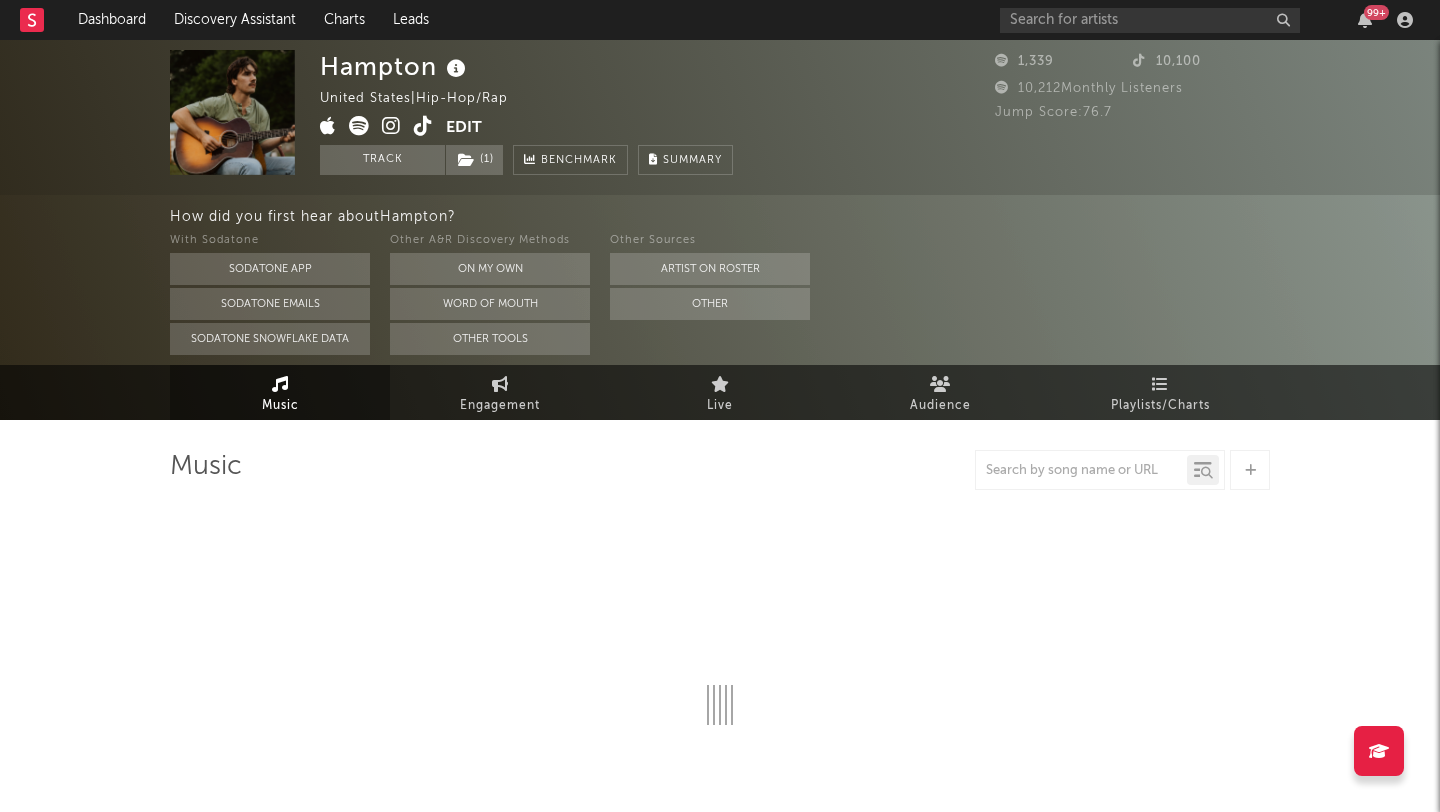select on "6m" 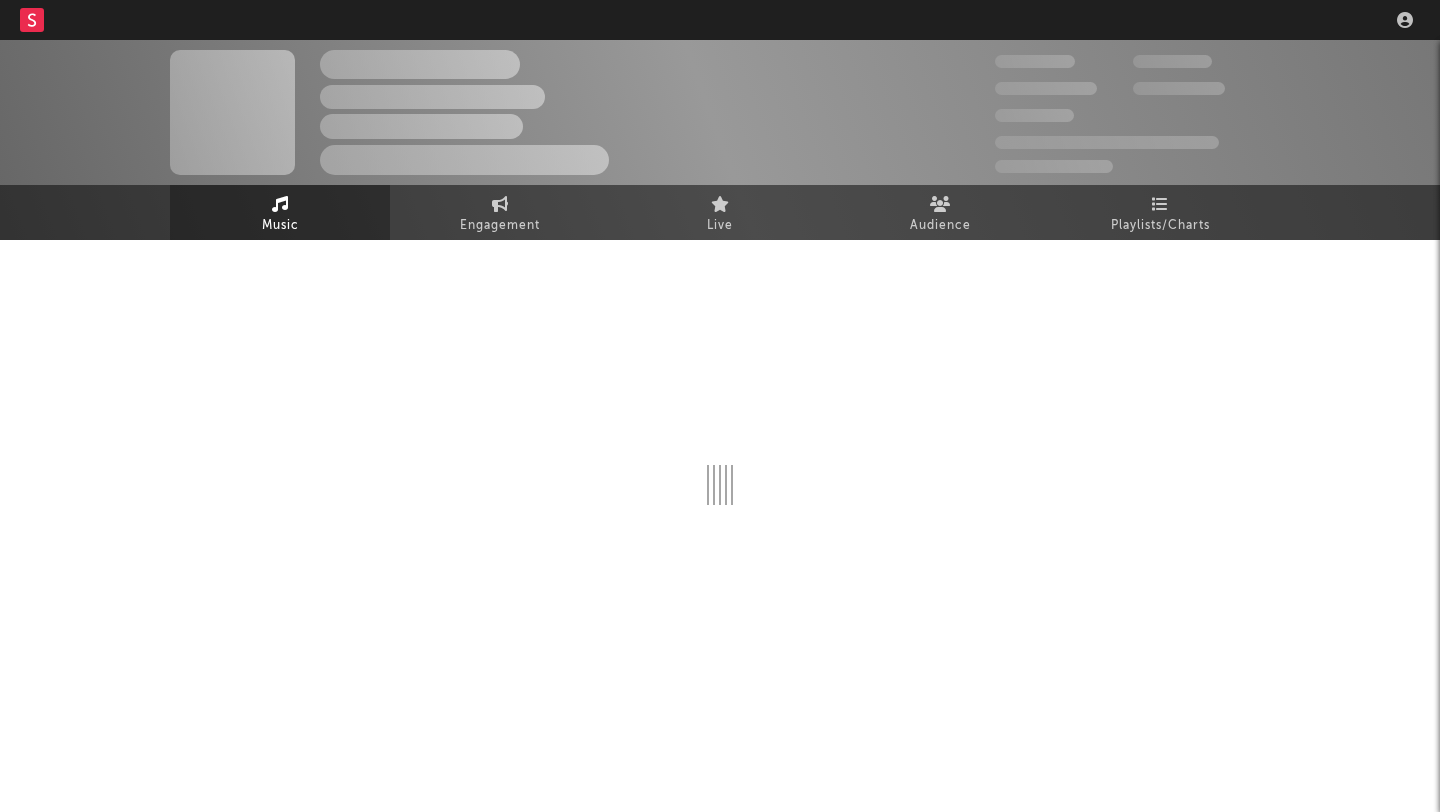 scroll, scrollTop: 0, scrollLeft: 0, axis: both 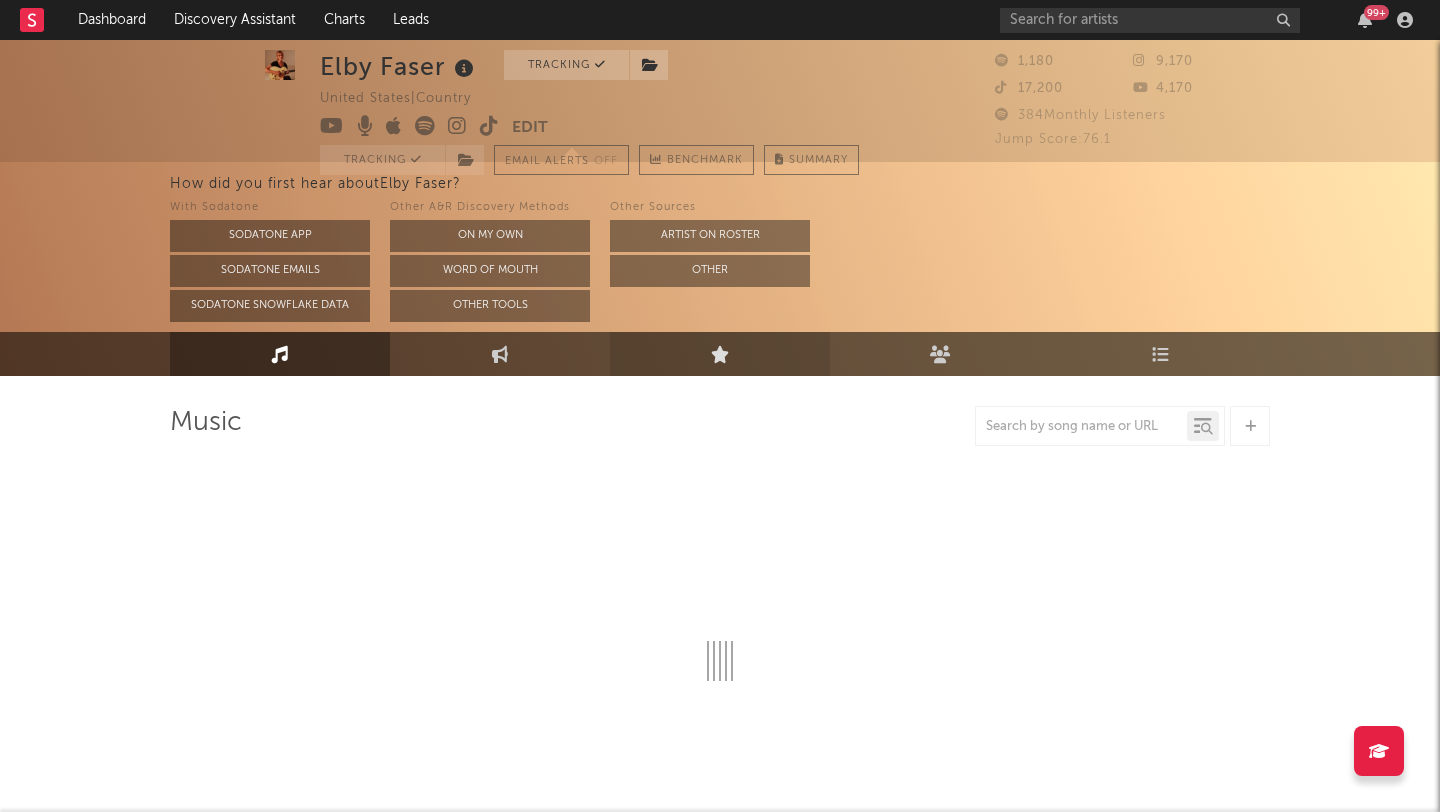 select on "6m" 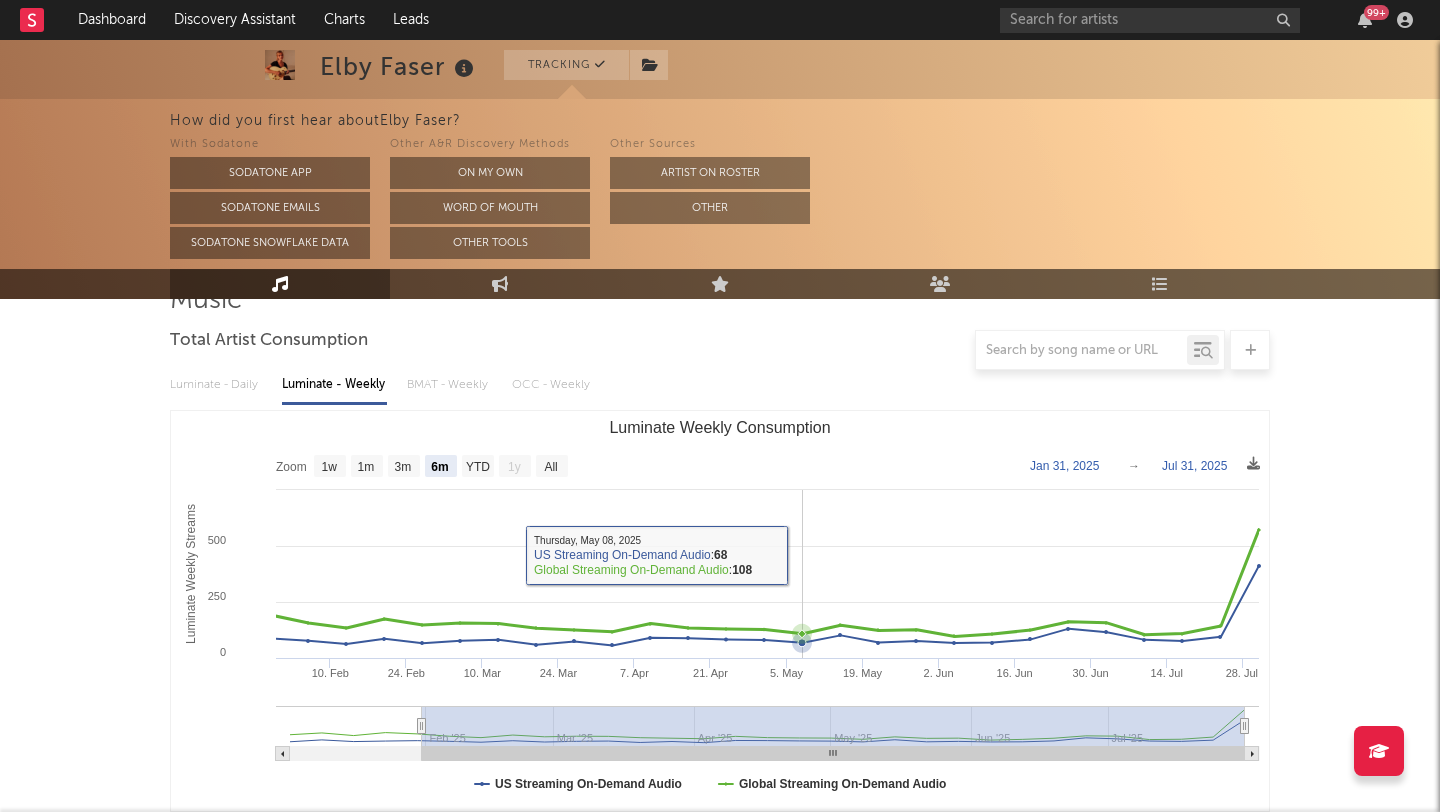 scroll, scrollTop: 148, scrollLeft: 0, axis: vertical 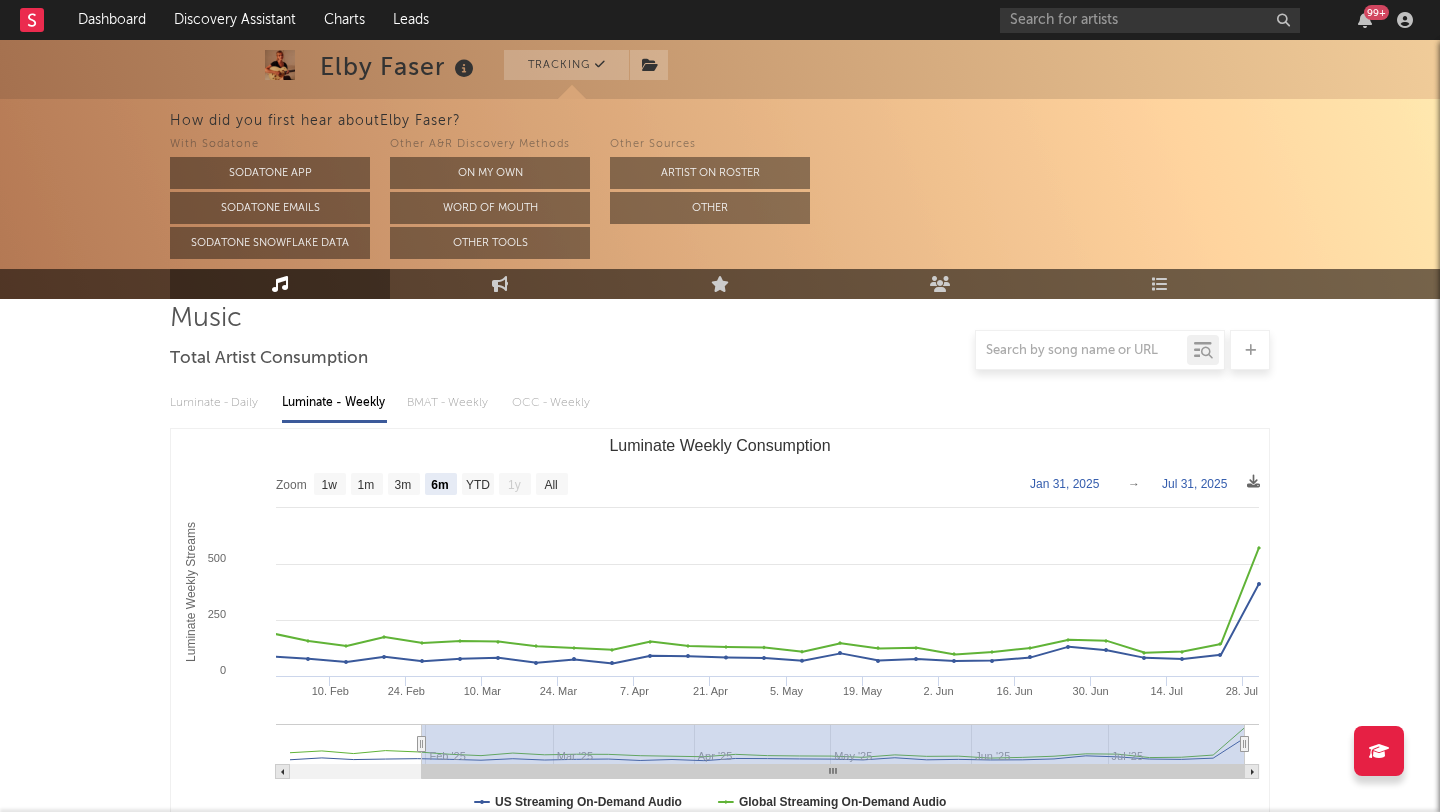 click on "Luminate - Daily Luminate - Weekly BMAT - Weekly OCC - Weekly" at bounding box center [720, 403] 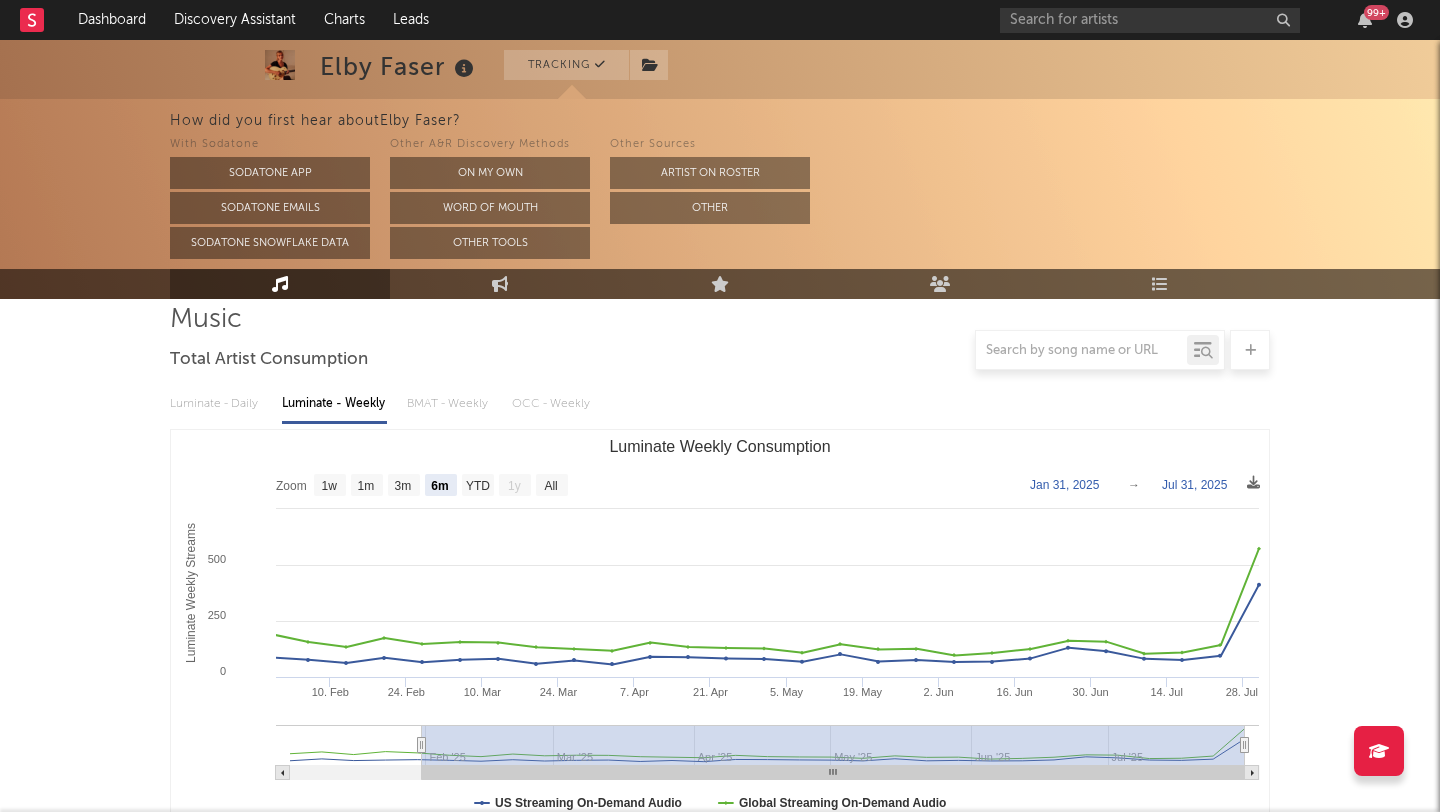 scroll, scrollTop: 0, scrollLeft: 0, axis: both 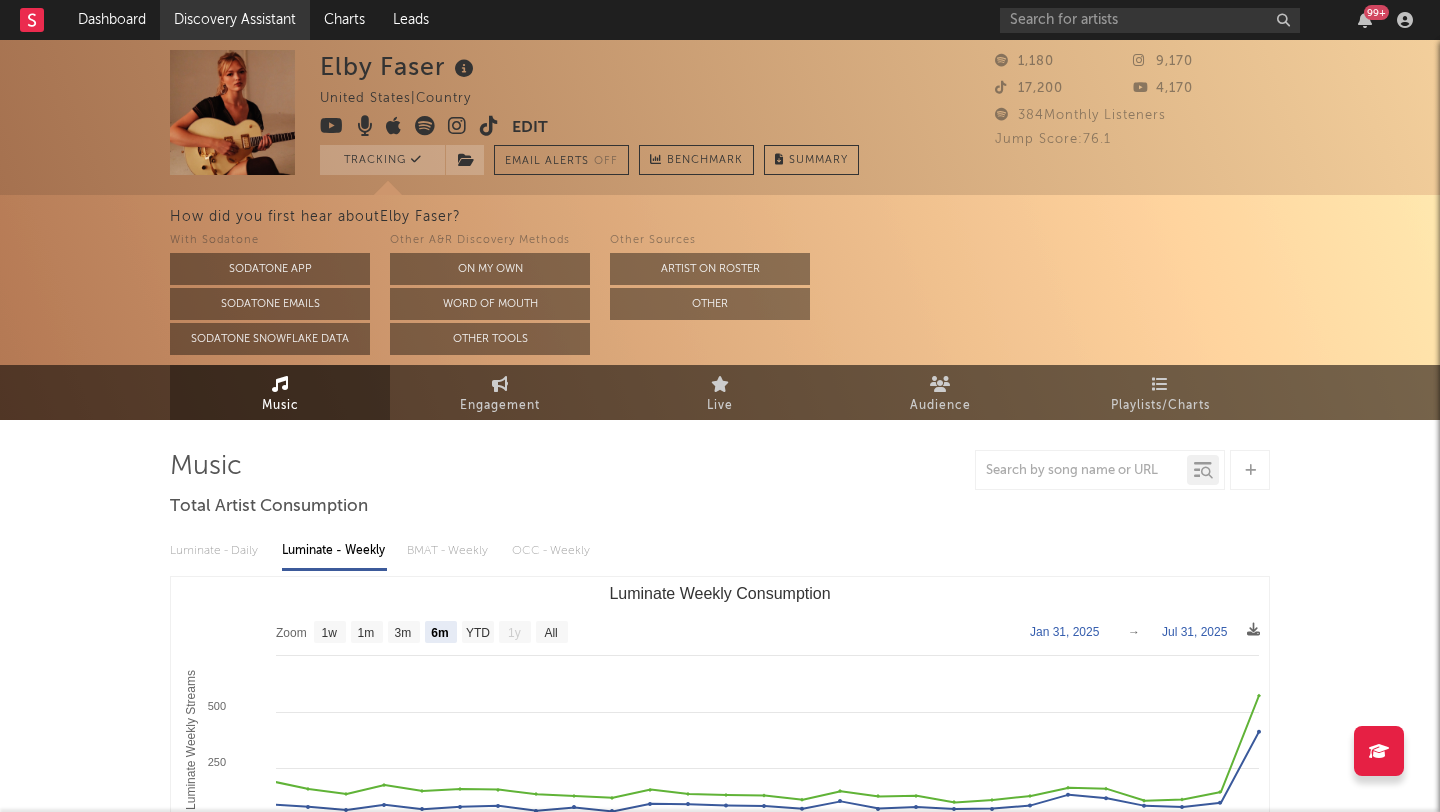 click on "Discovery Assistant" at bounding box center (235, 20) 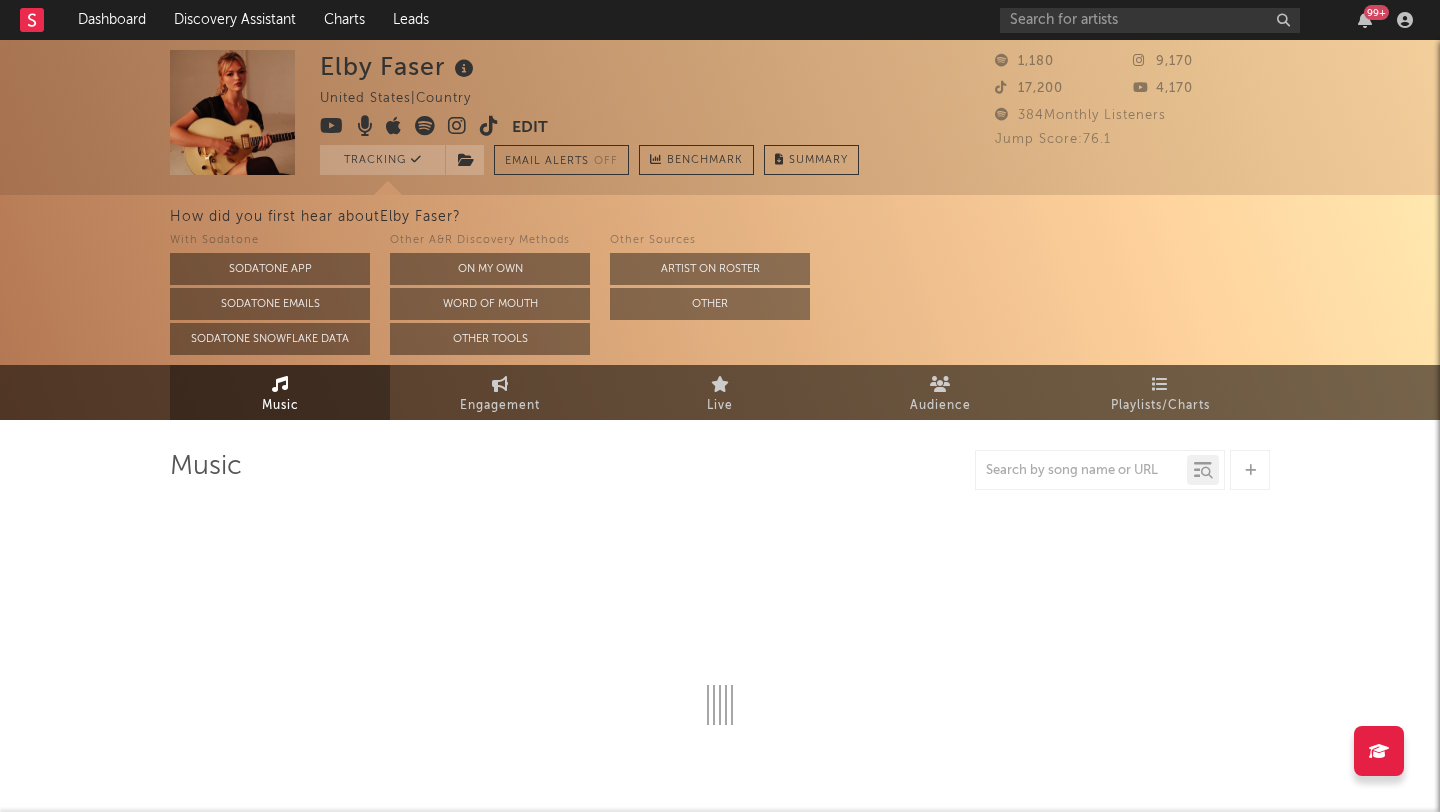 select on "6m" 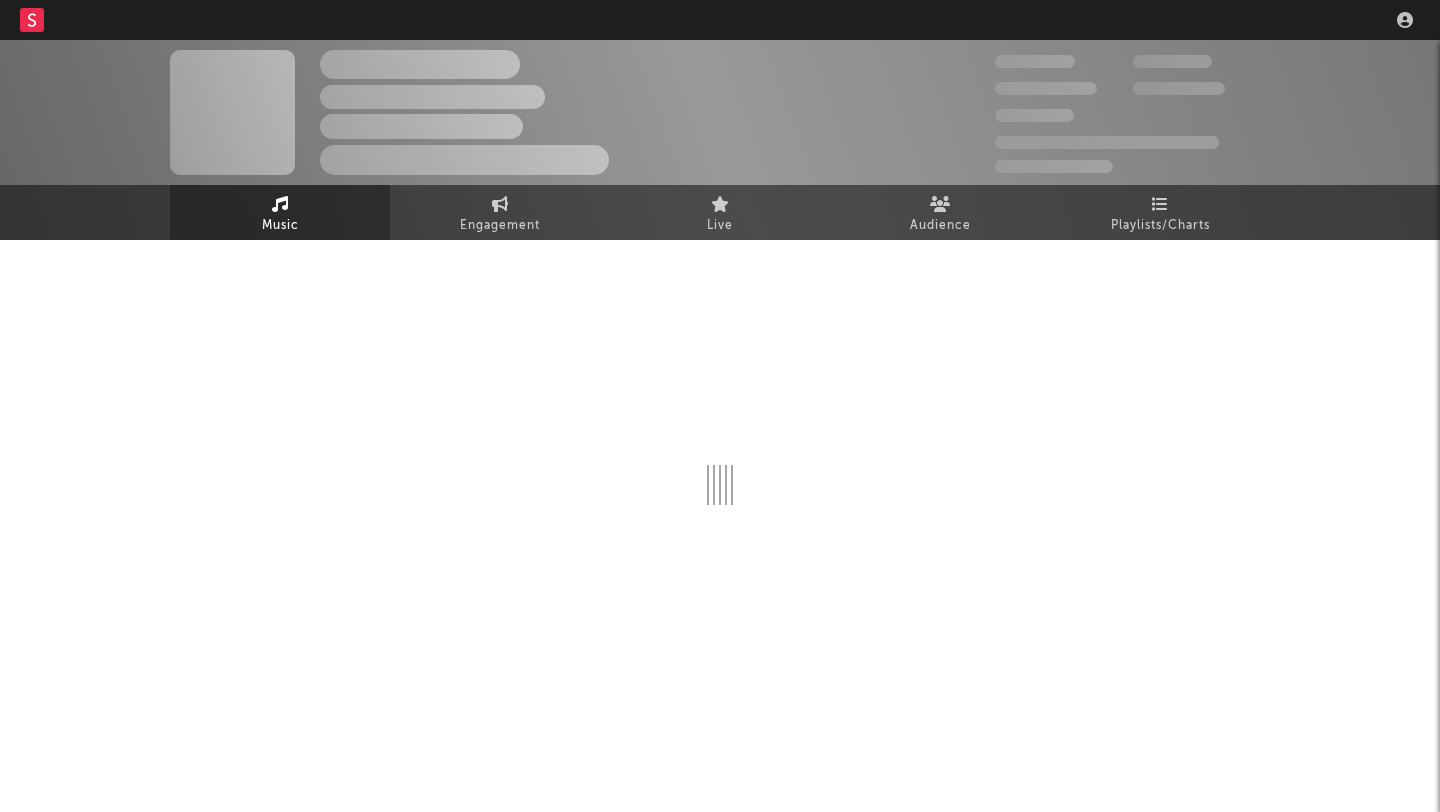 scroll, scrollTop: 0, scrollLeft: 0, axis: both 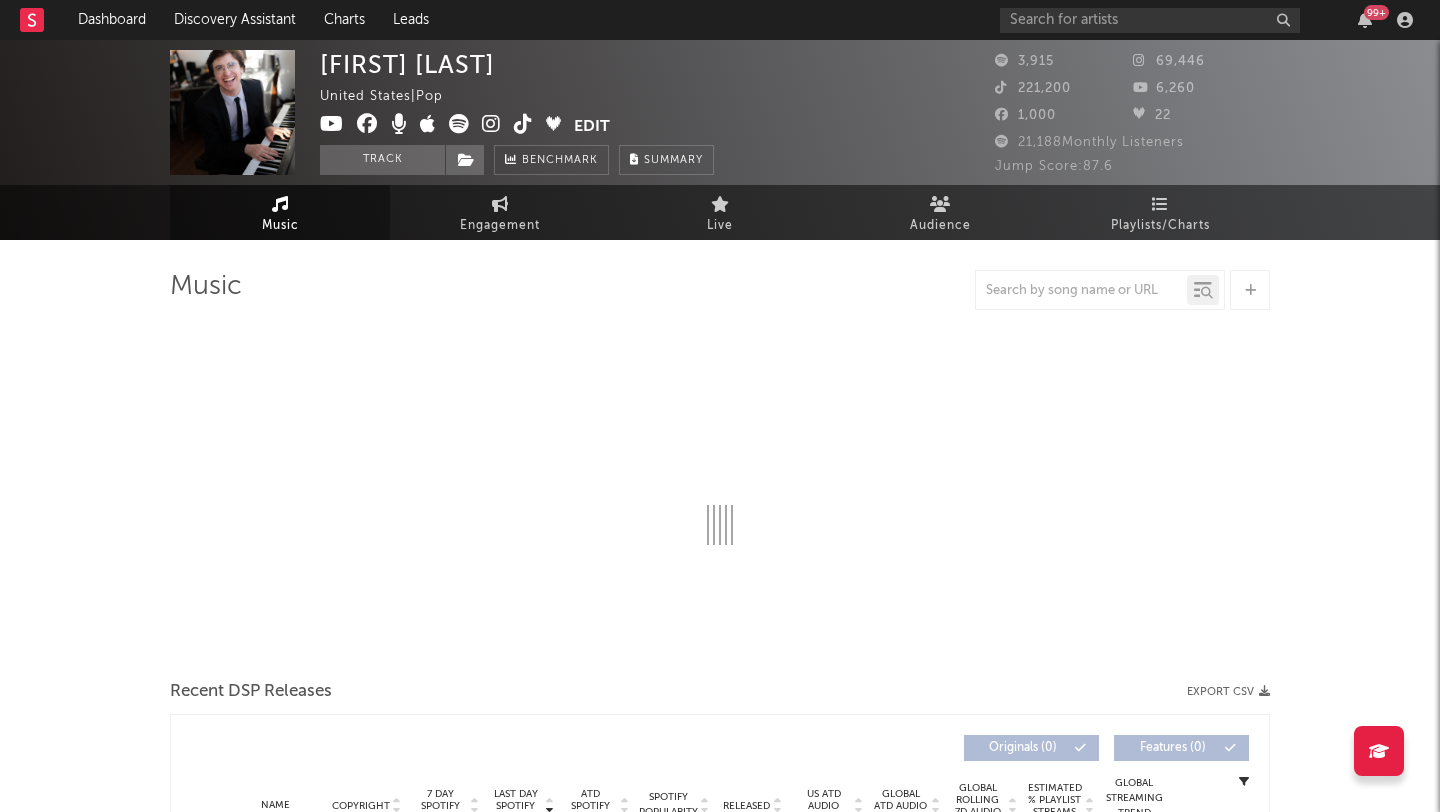 select on "6m" 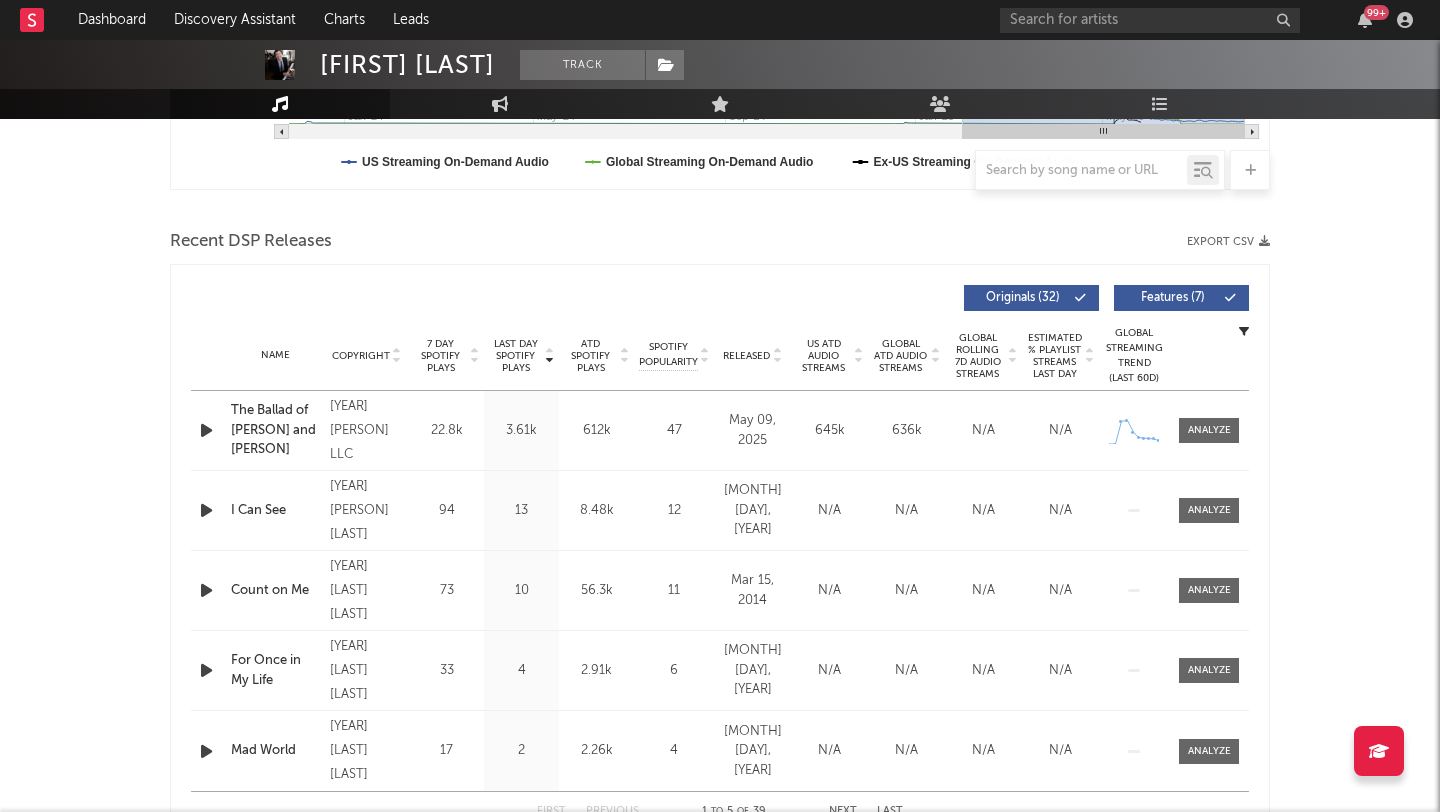scroll, scrollTop: 0, scrollLeft: 0, axis: both 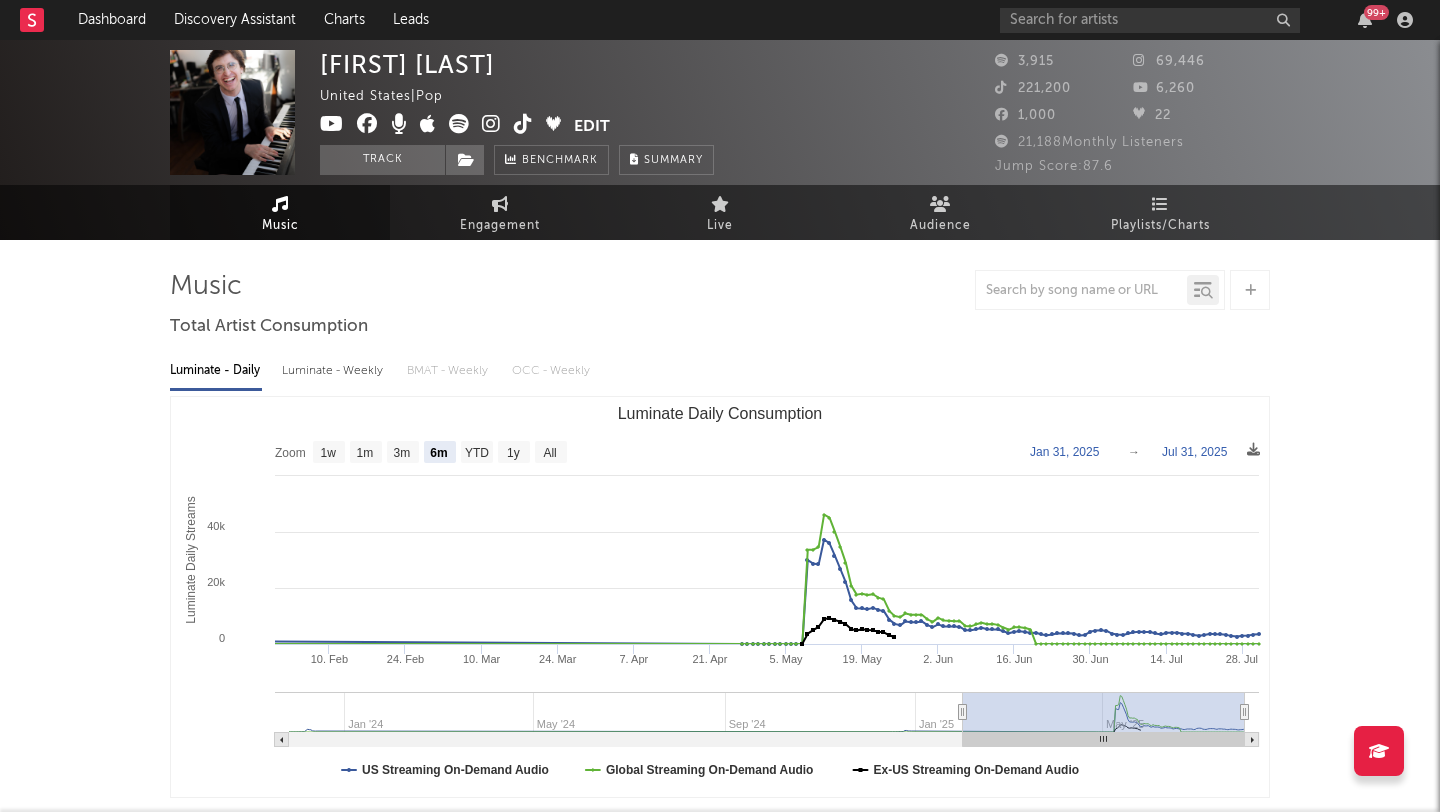 click at bounding box center (523, 124) 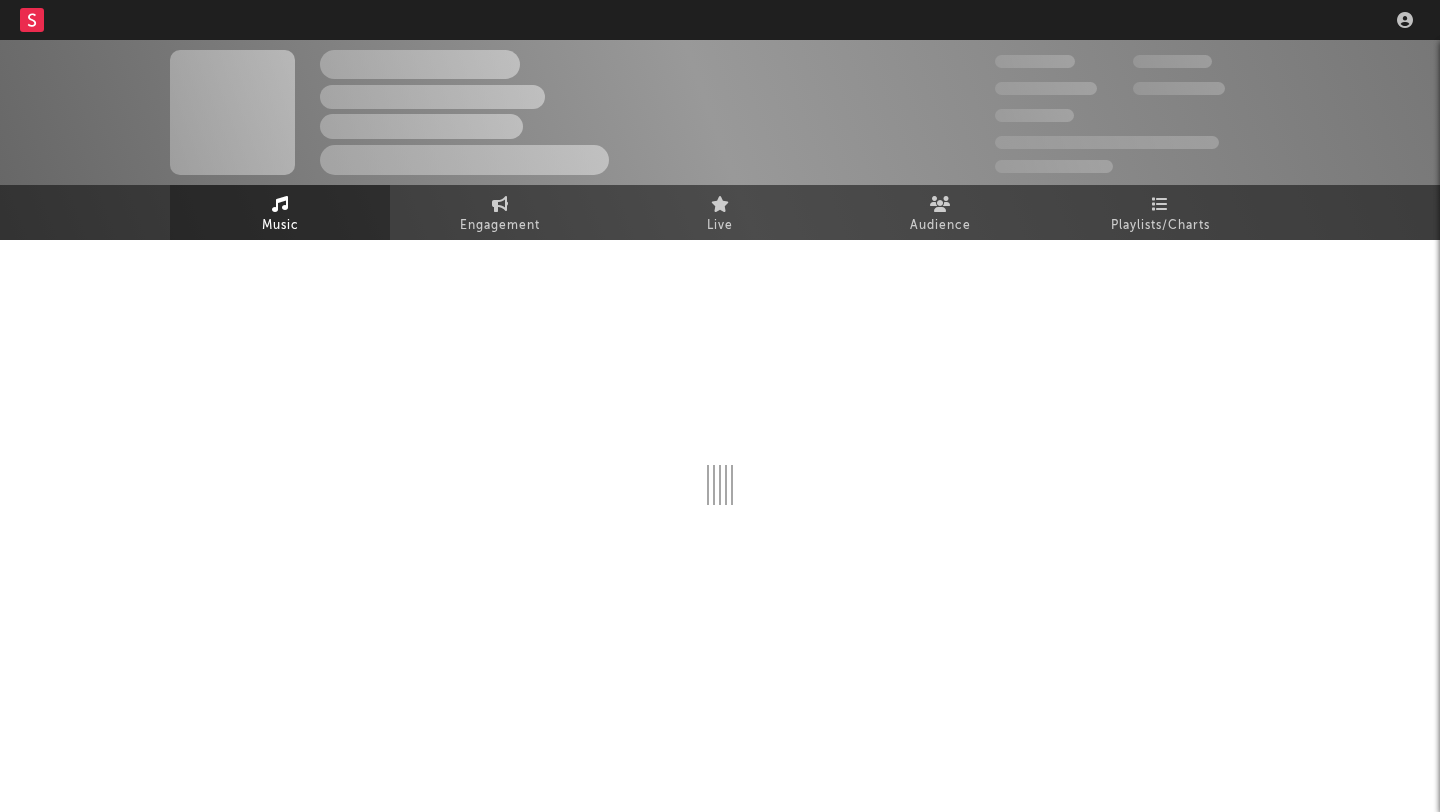 scroll, scrollTop: 0, scrollLeft: 0, axis: both 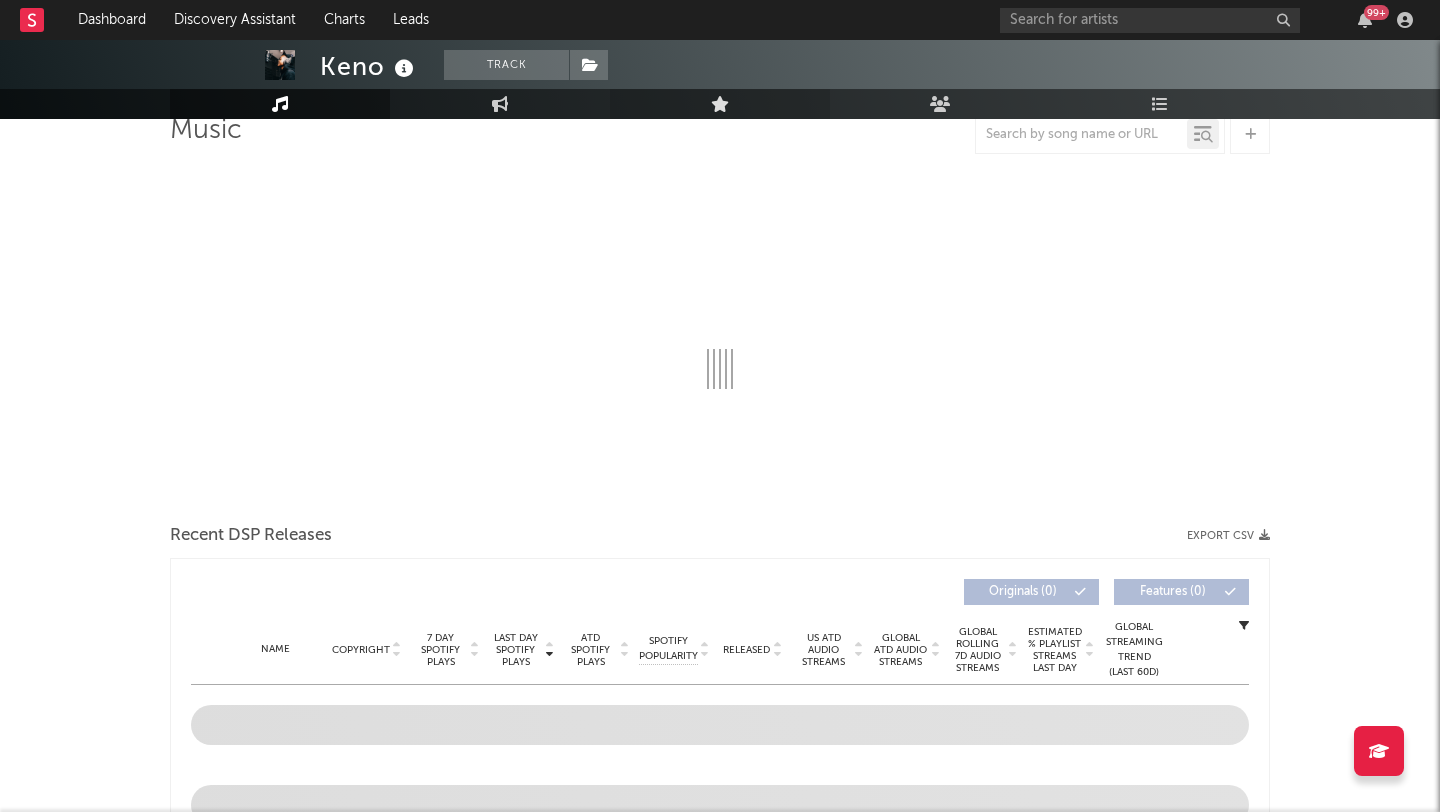 select on "6m" 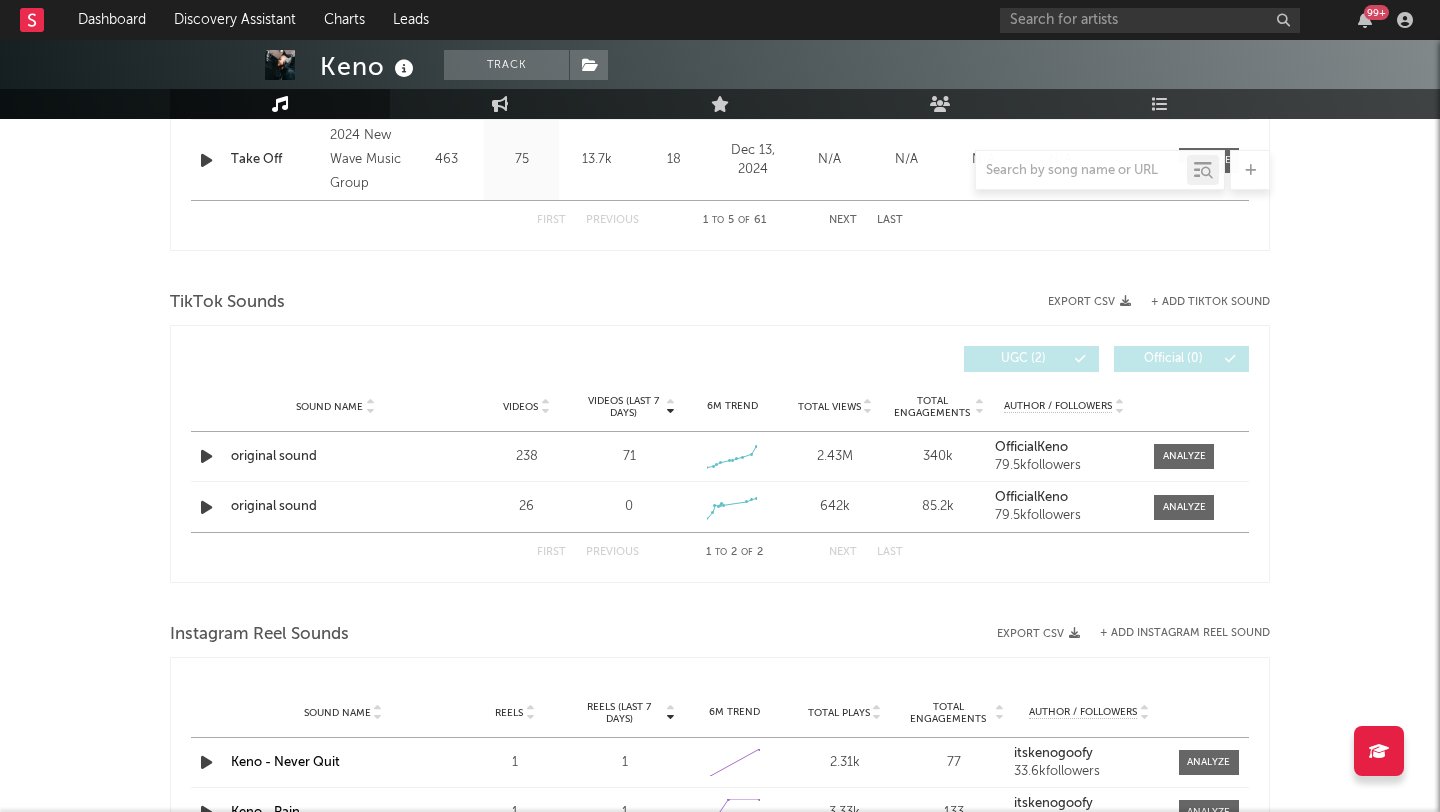 scroll, scrollTop: 1202, scrollLeft: 0, axis: vertical 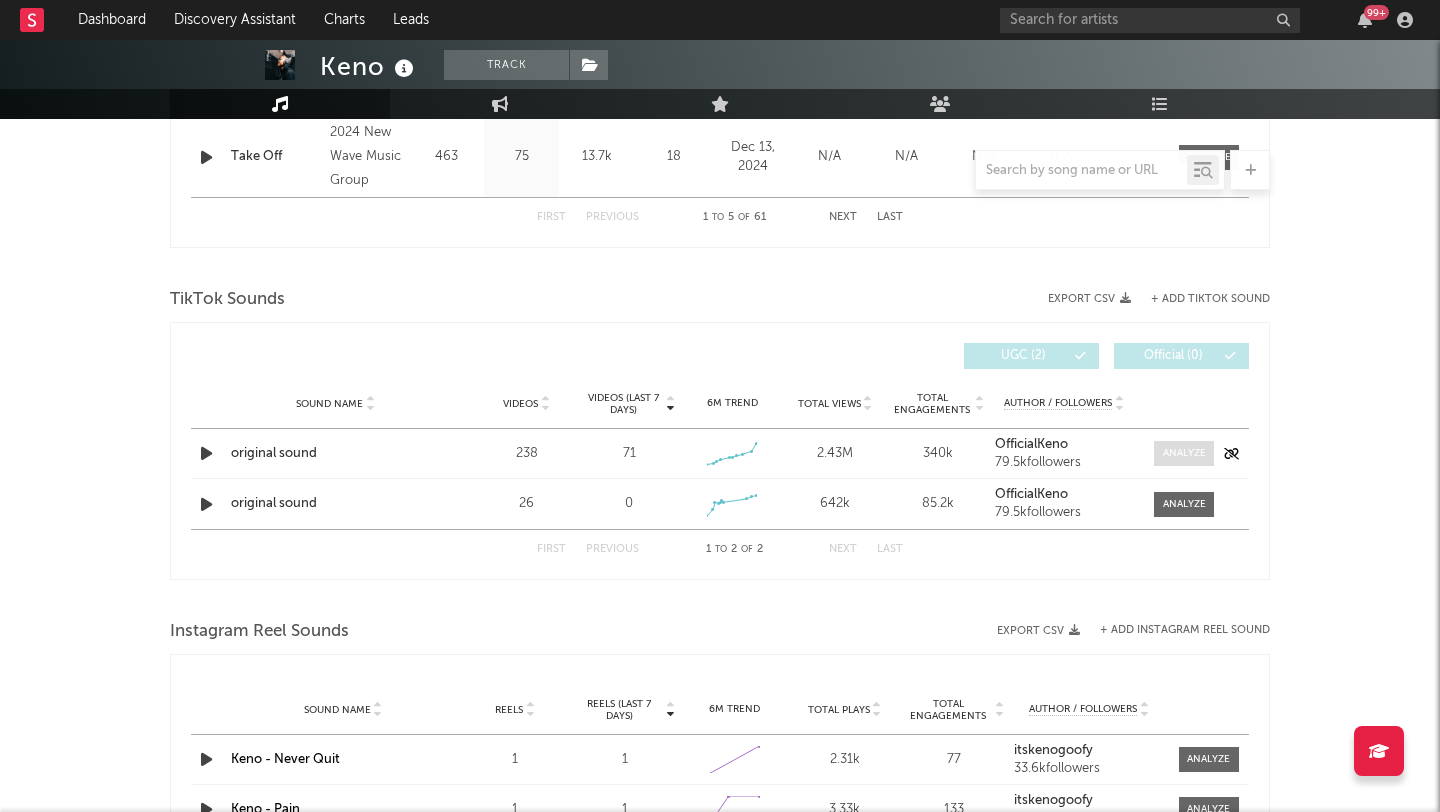 click at bounding box center [1184, 453] 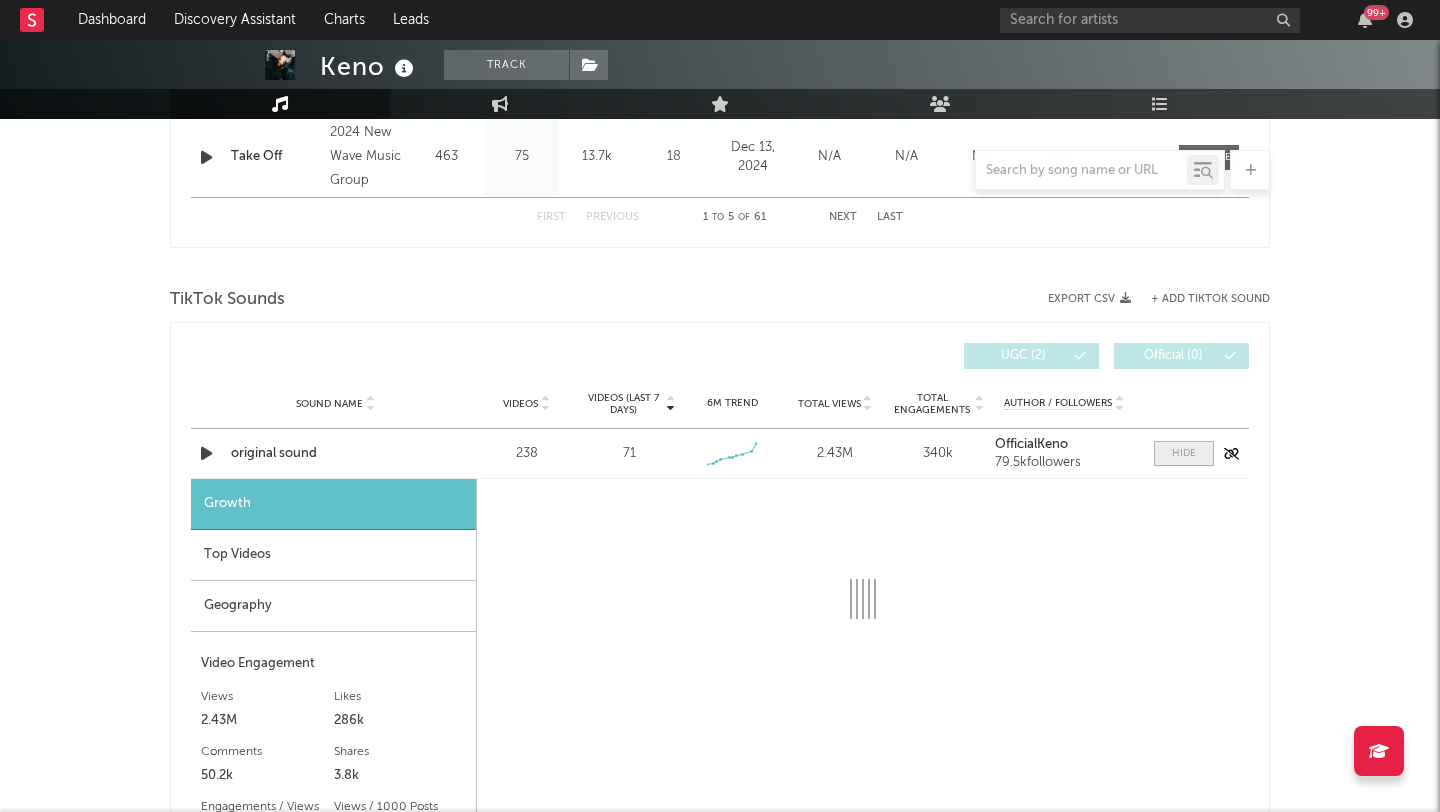select on "1w" 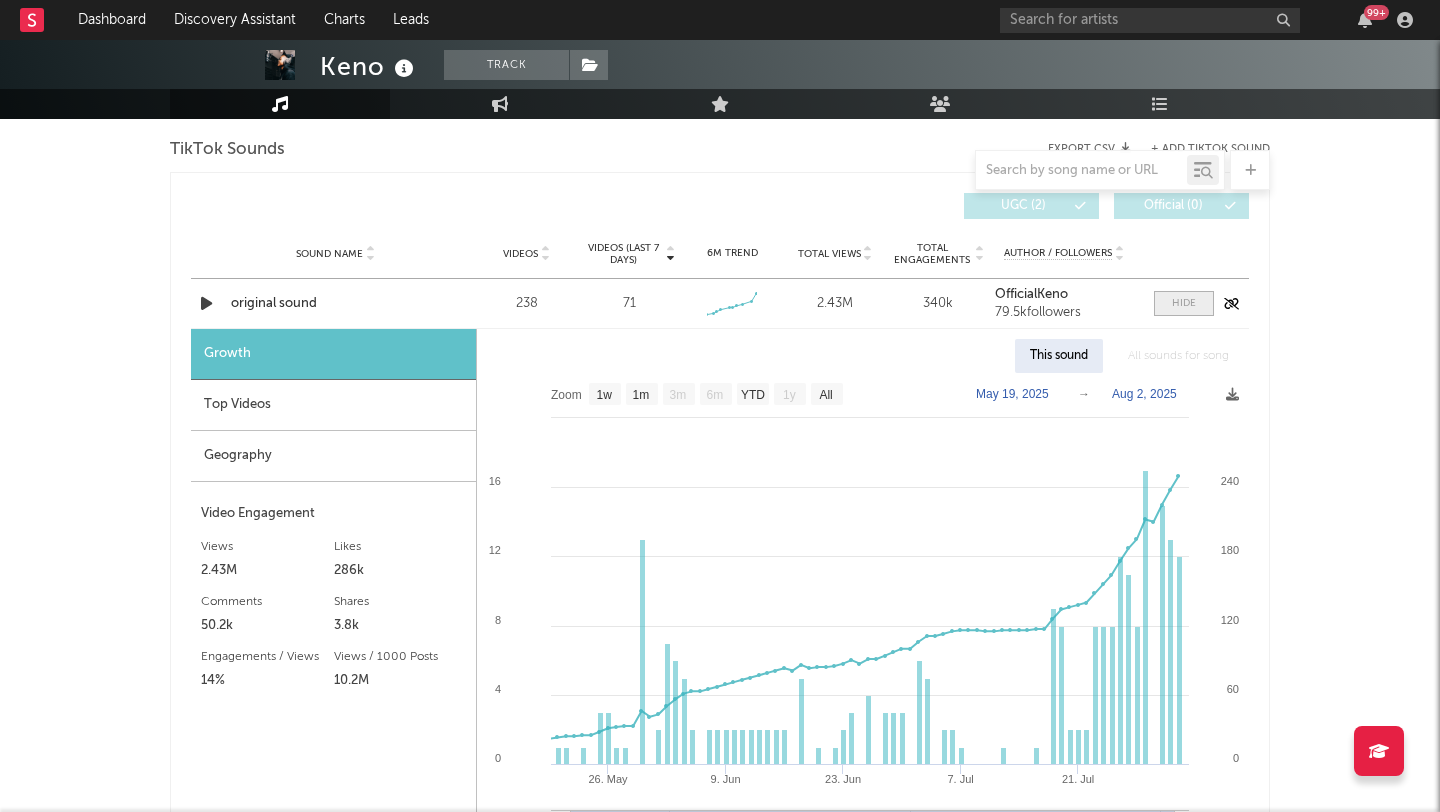scroll, scrollTop: 1351, scrollLeft: 0, axis: vertical 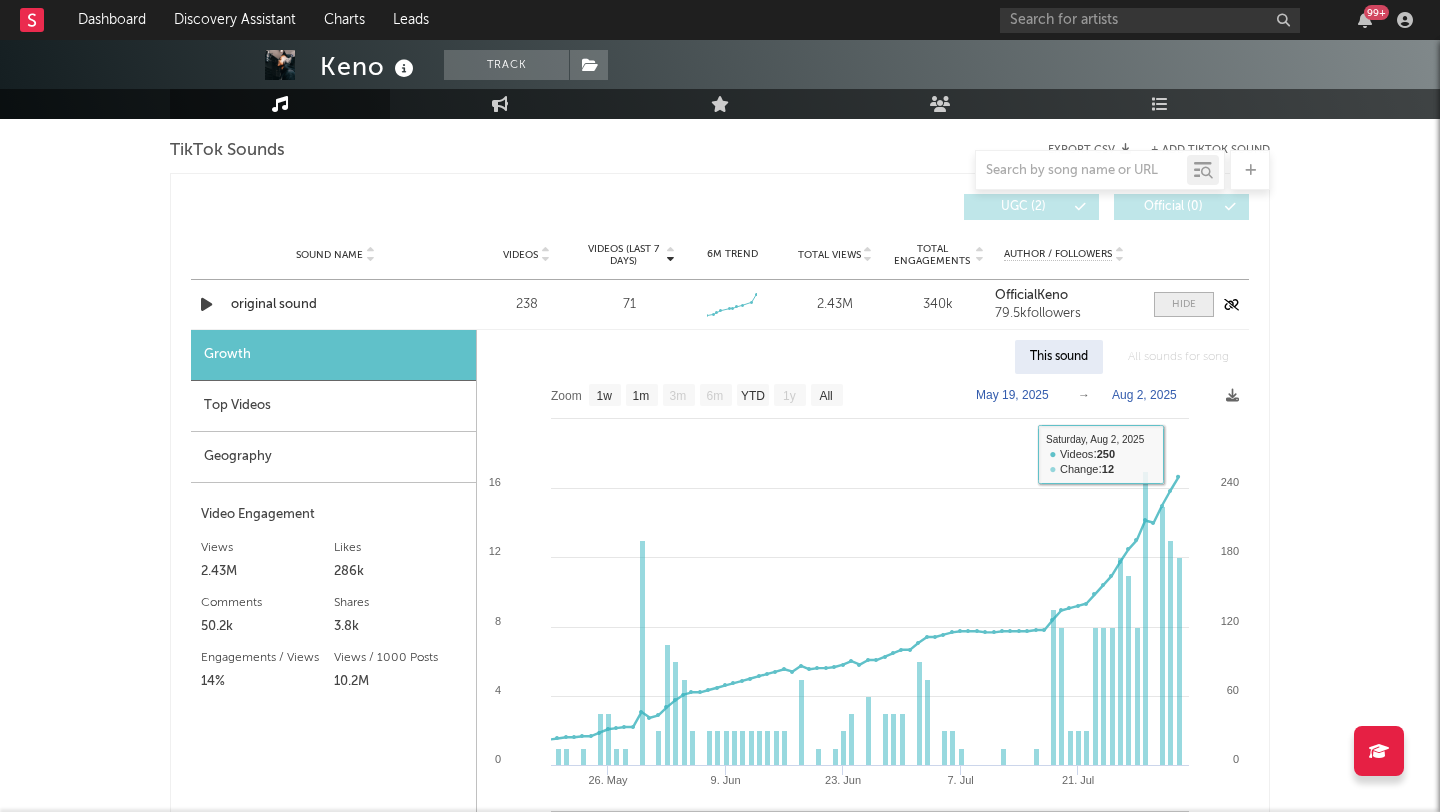 click at bounding box center [1184, 304] 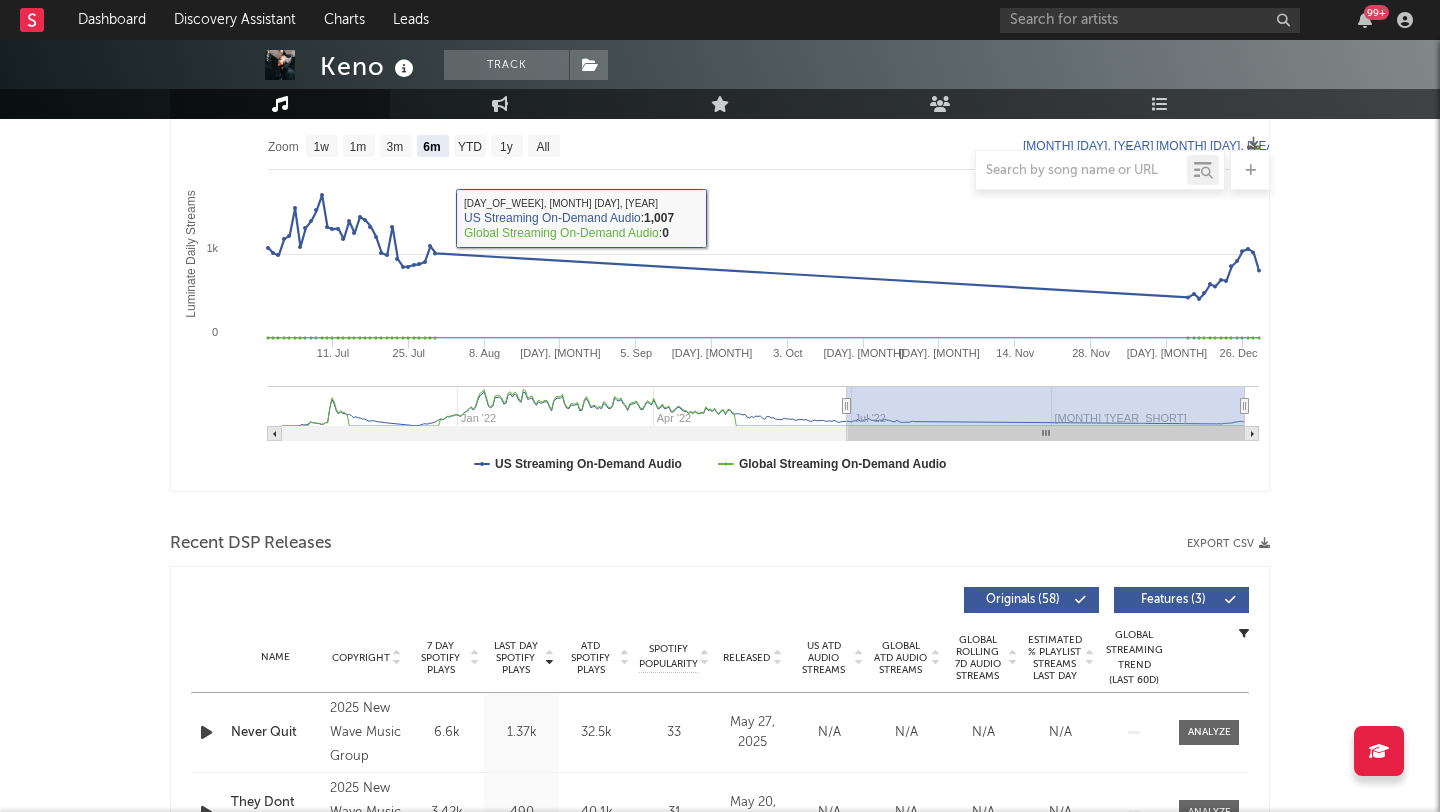 scroll, scrollTop: 0, scrollLeft: 0, axis: both 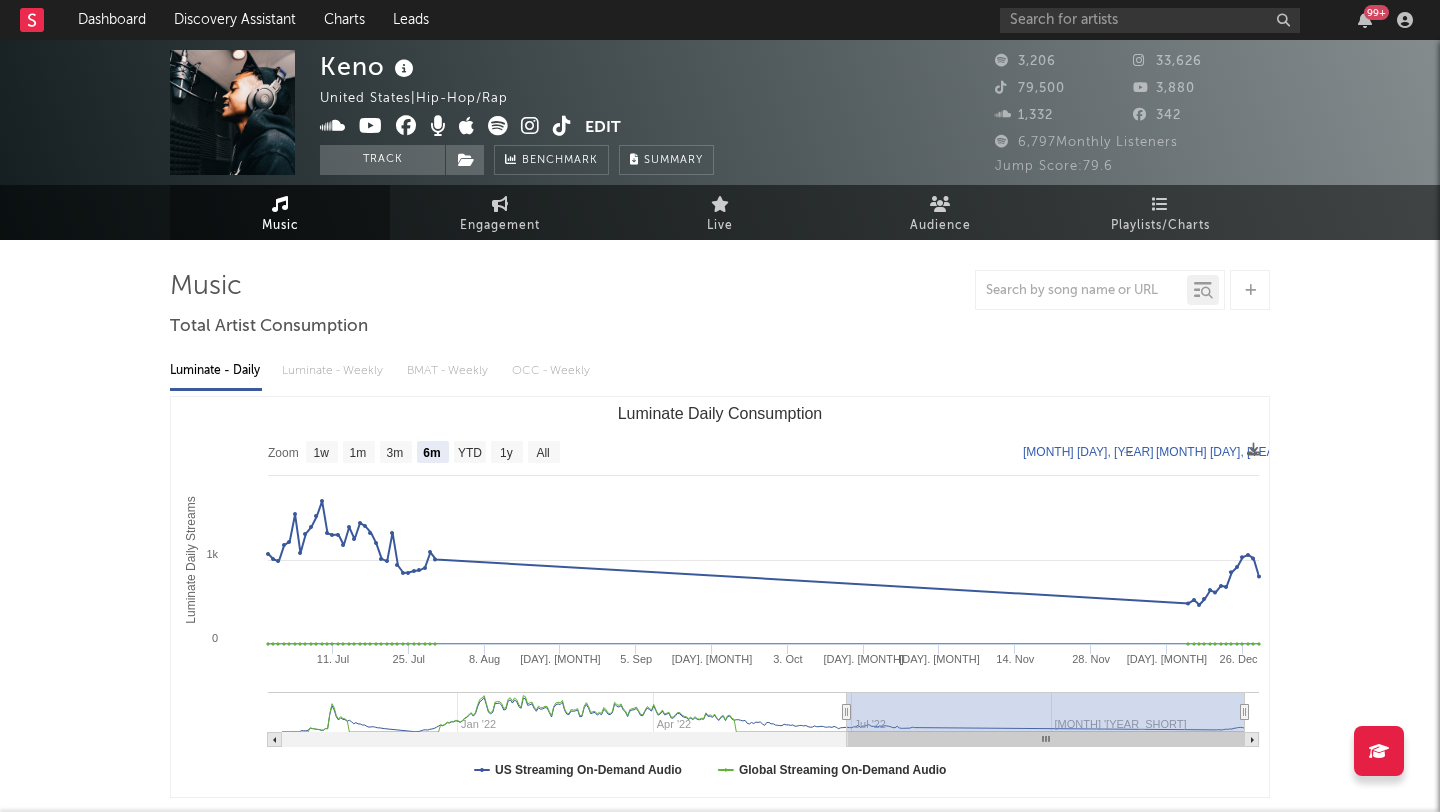 click at bounding box center [562, 126] 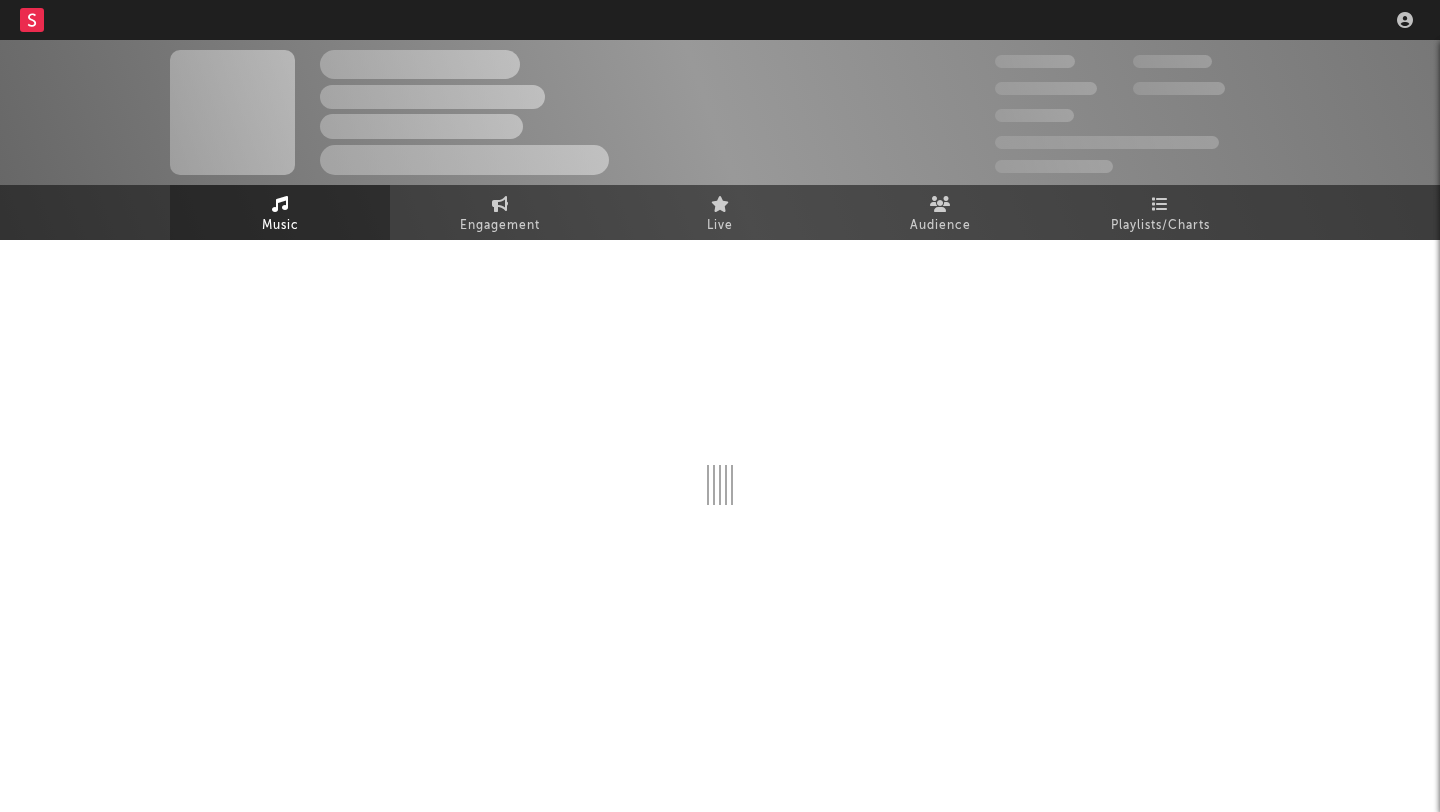 scroll, scrollTop: 0, scrollLeft: 0, axis: both 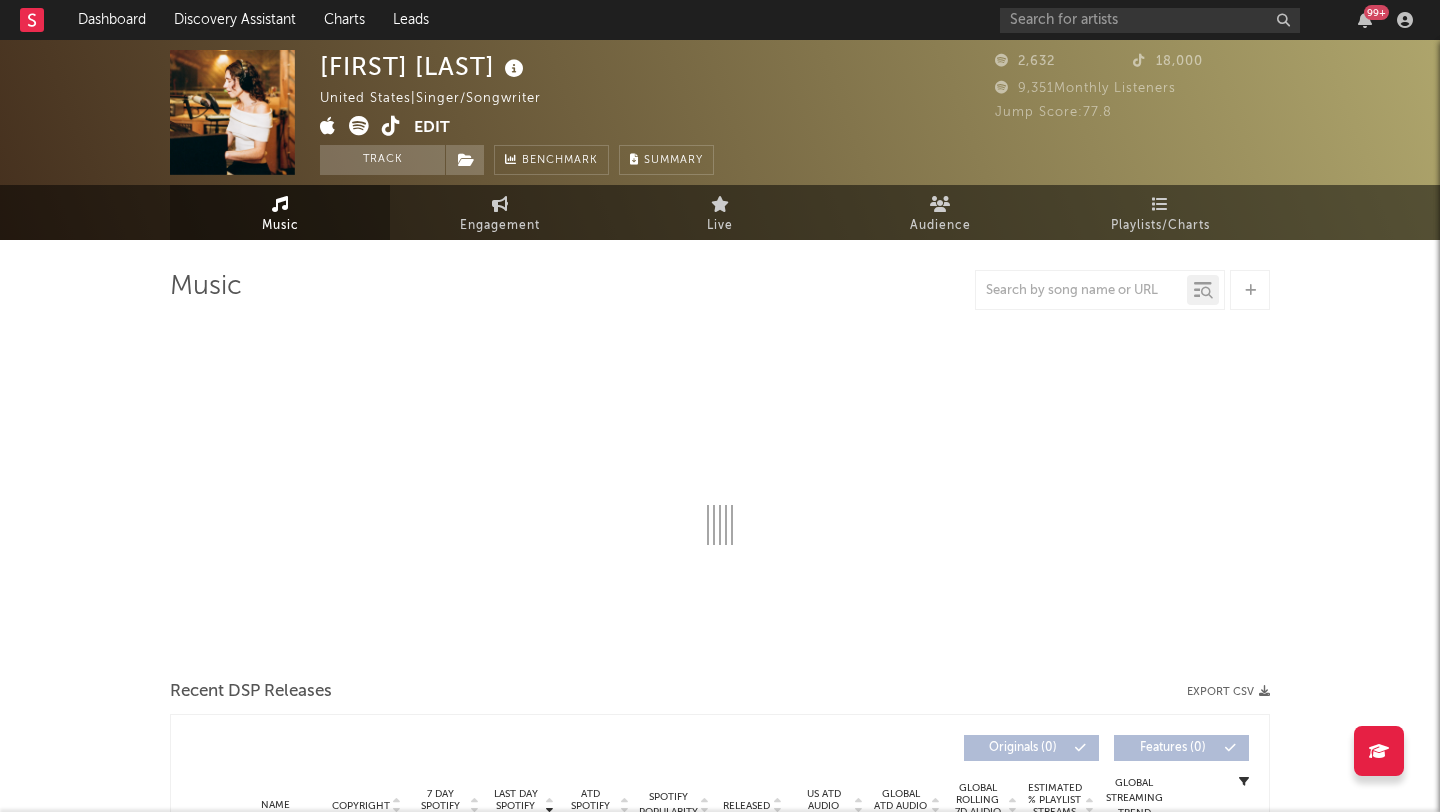 select on "1w" 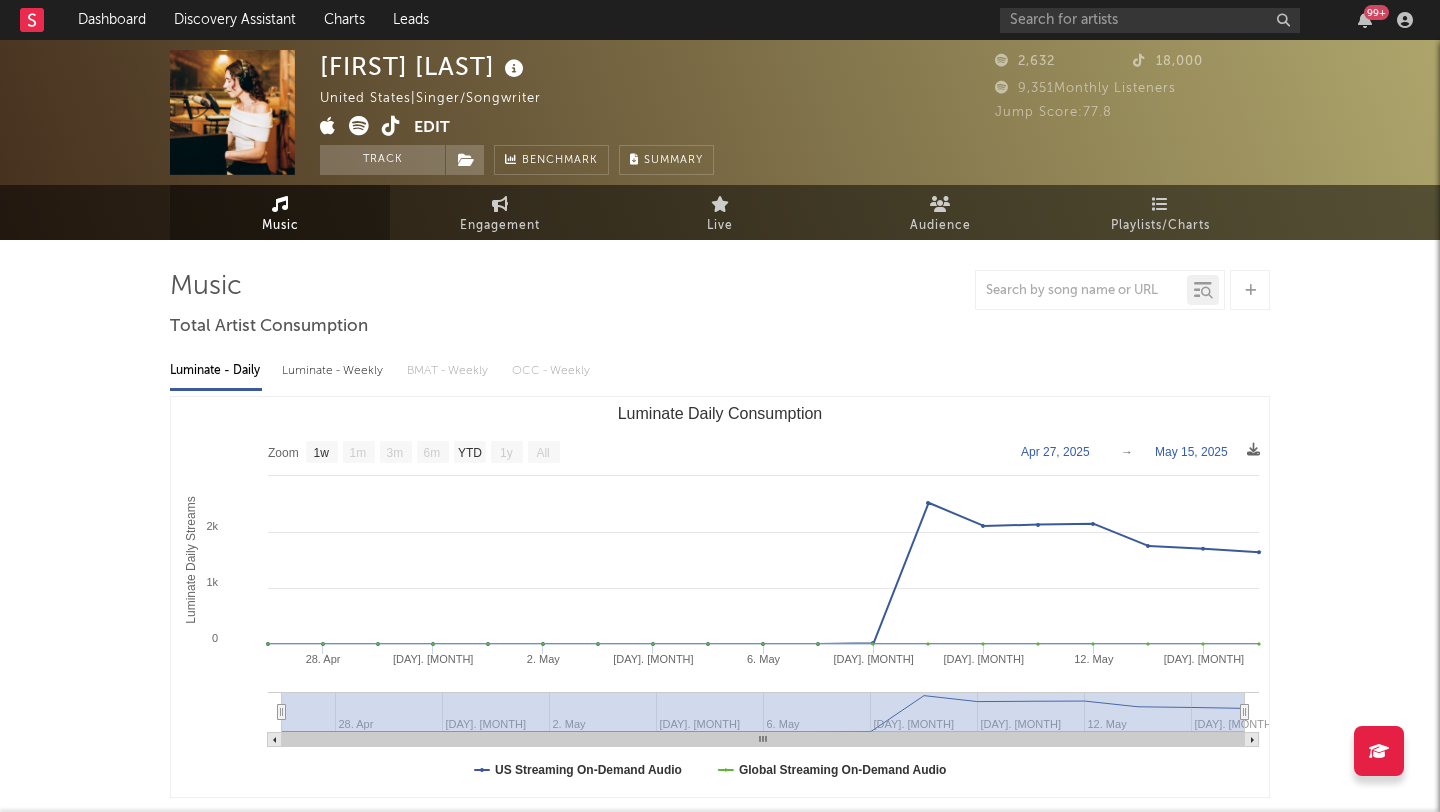 click at bounding box center (391, 126) 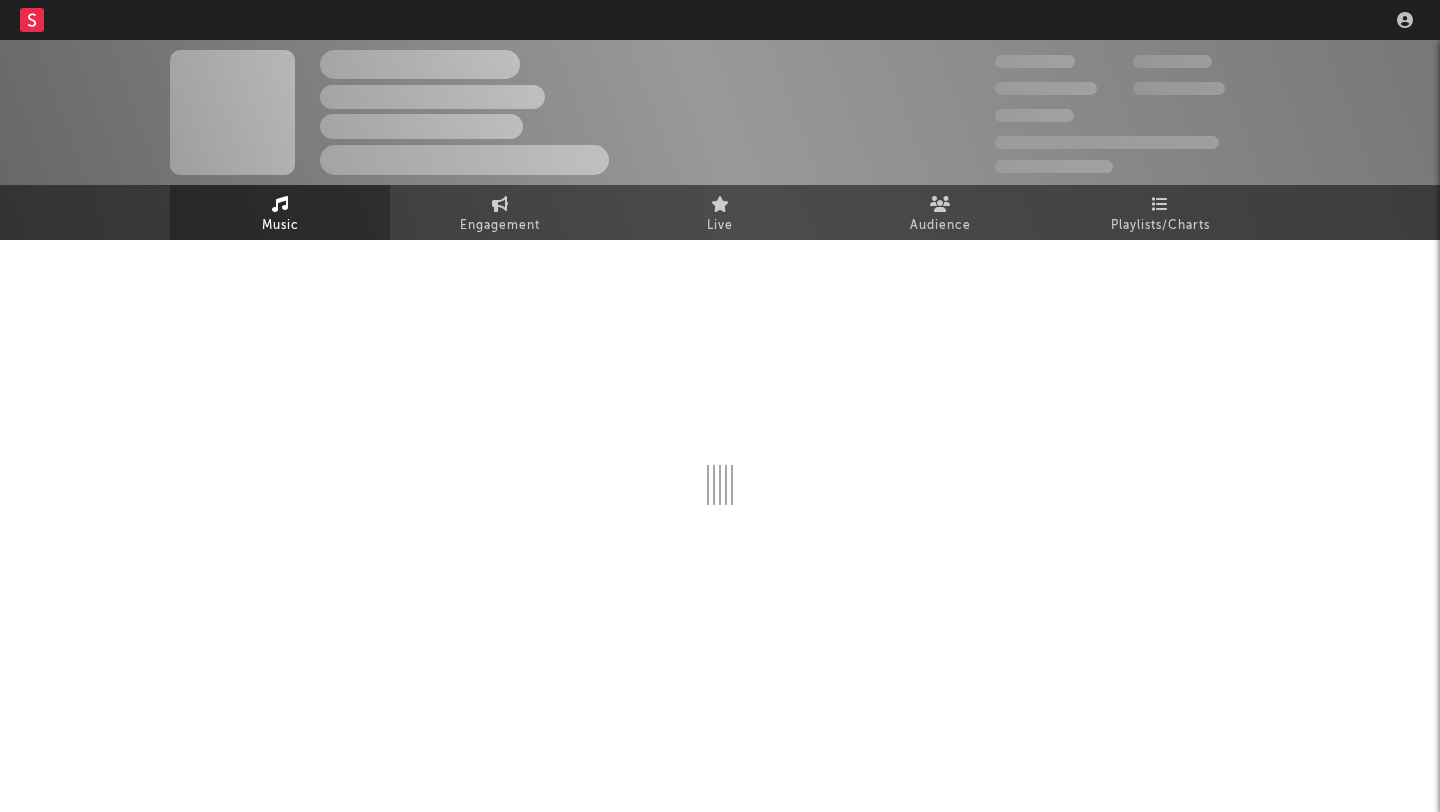 scroll, scrollTop: 0, scrollLeft: 0, axis: both 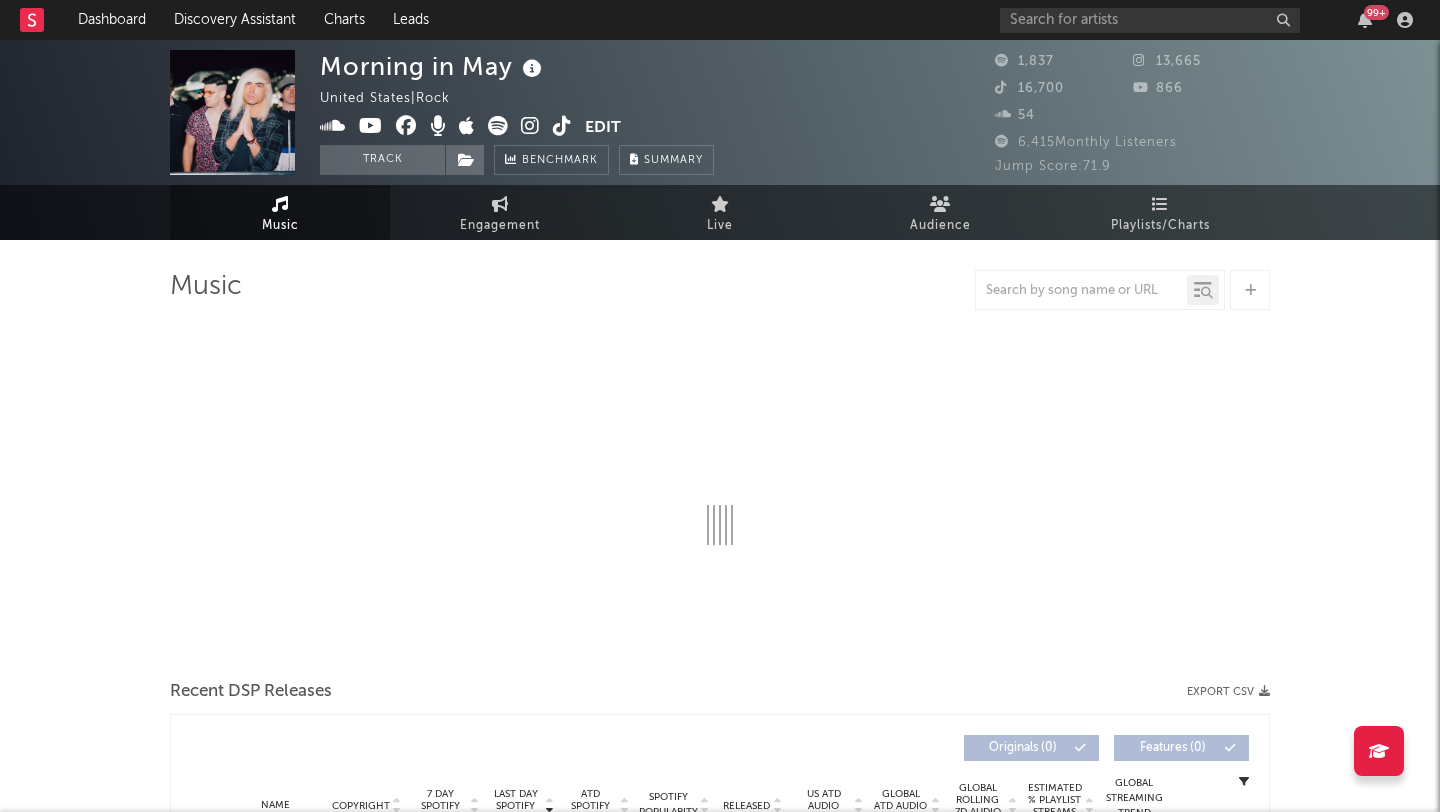 select on "1w" 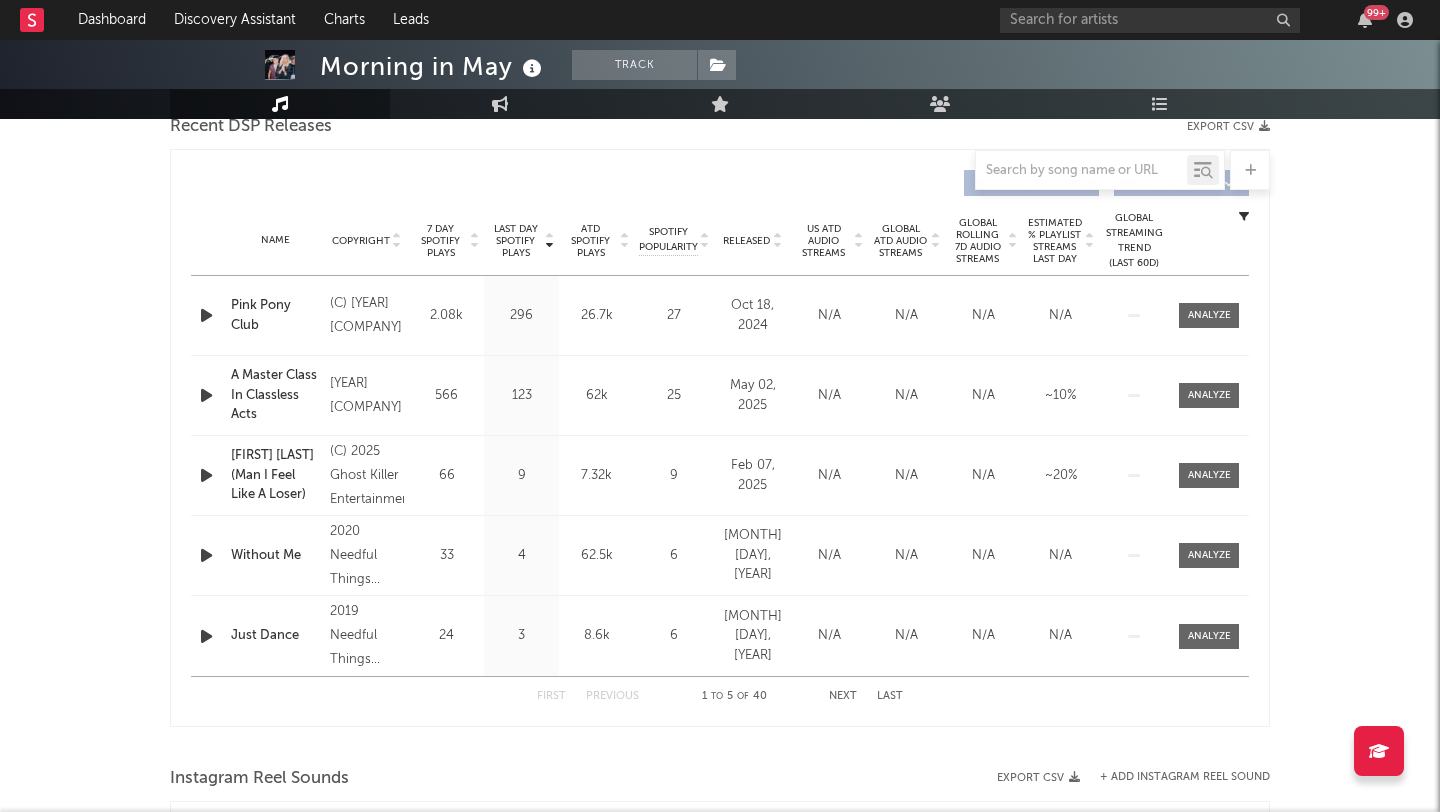 scroll, scrollTop: 721, scrollLeft: 0, axis: vertical 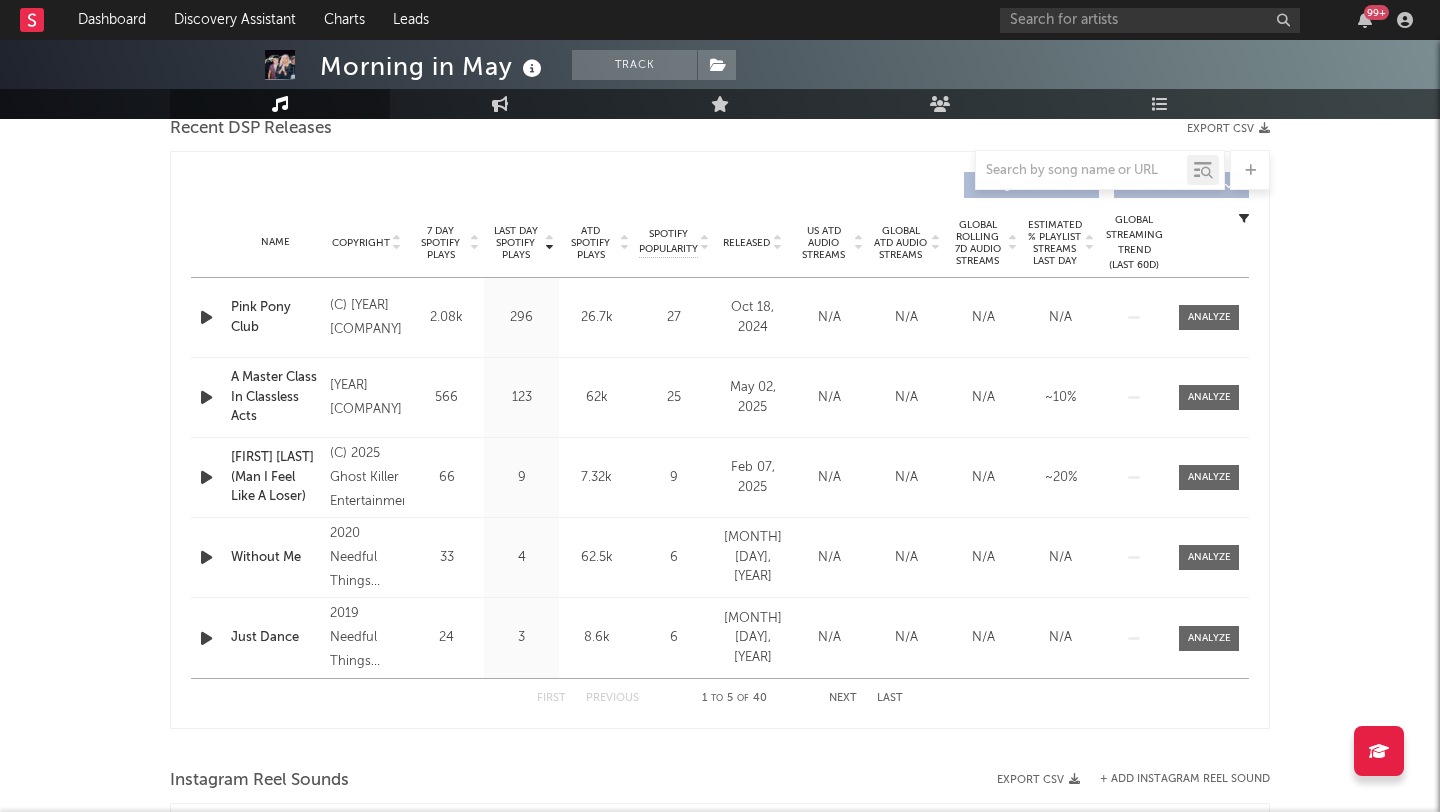 click on "7 Day Spotify Plays" at bounding box center (440, 243) 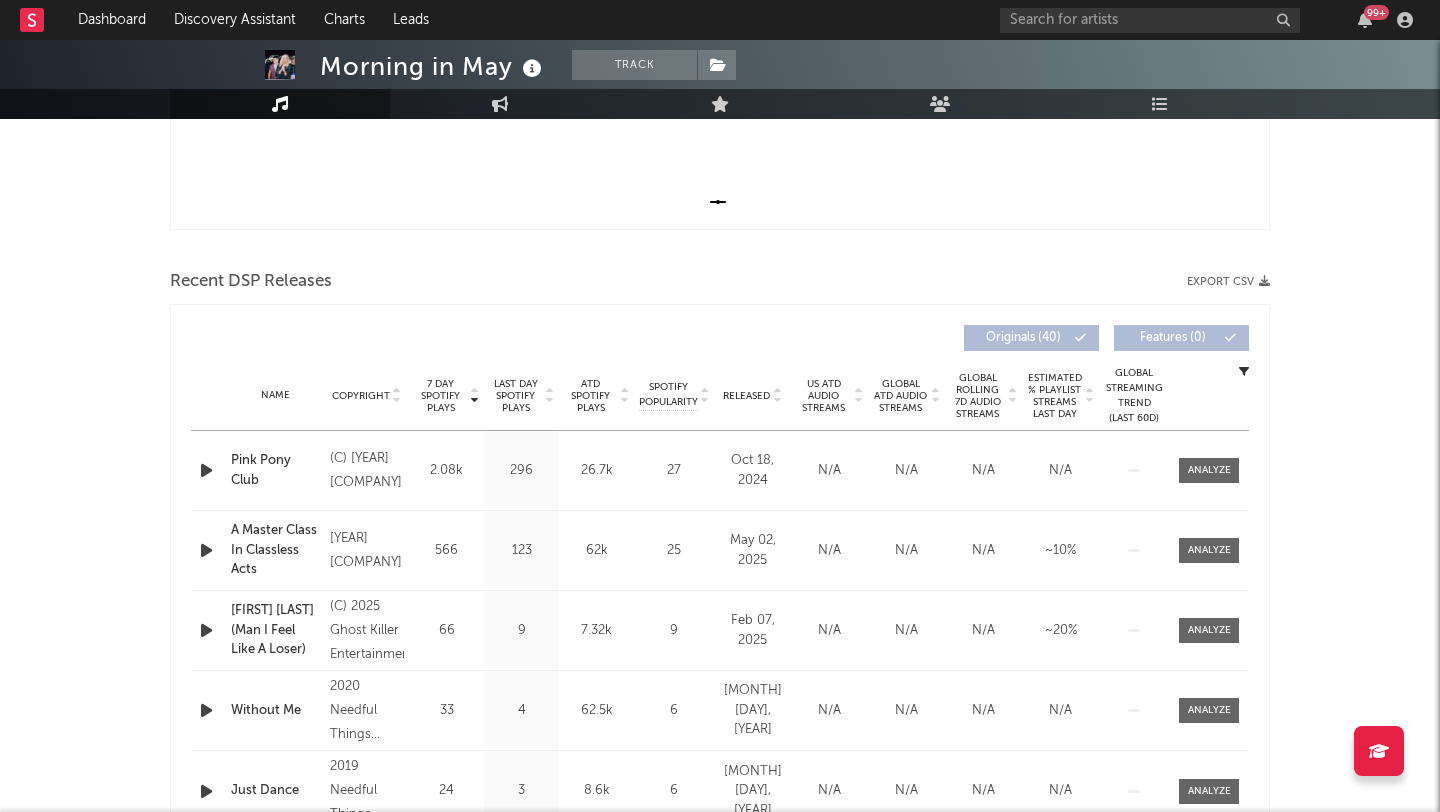 scroll, scrollTop: 0, scrollLeft: 0, axis: both 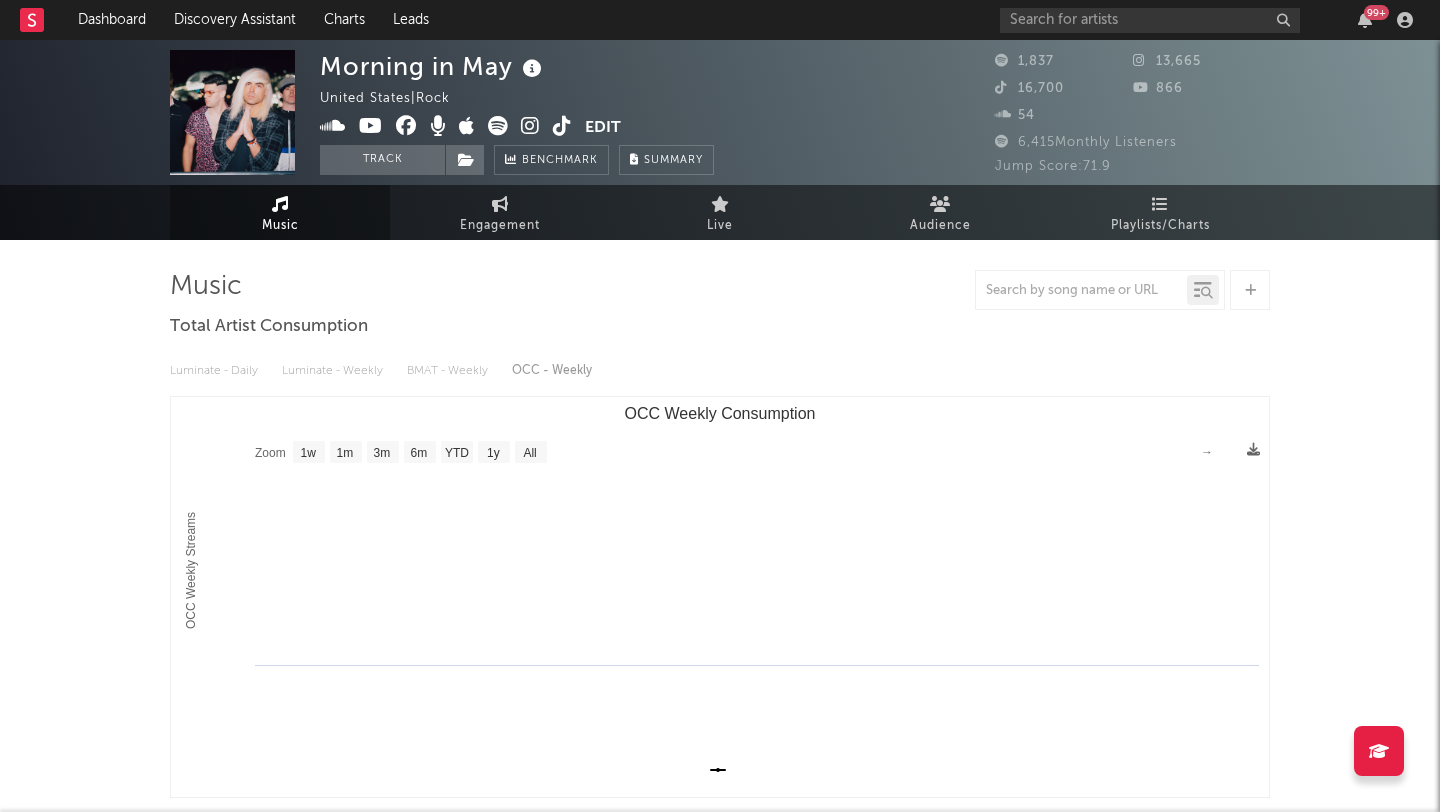 click at bounding box center (562, 126) 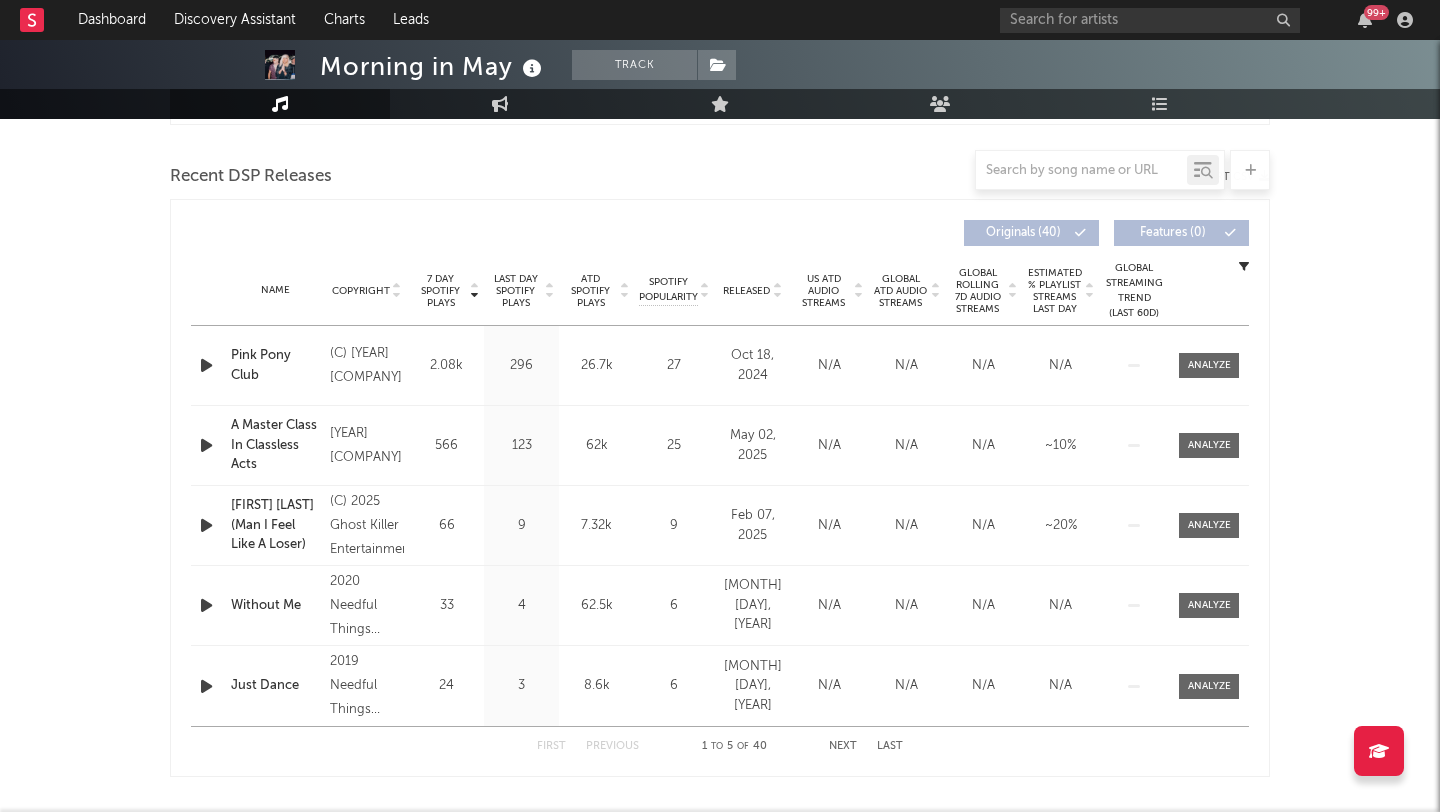 scroll, scrollTop: 678, scrollLeft: 0, axis: vertical 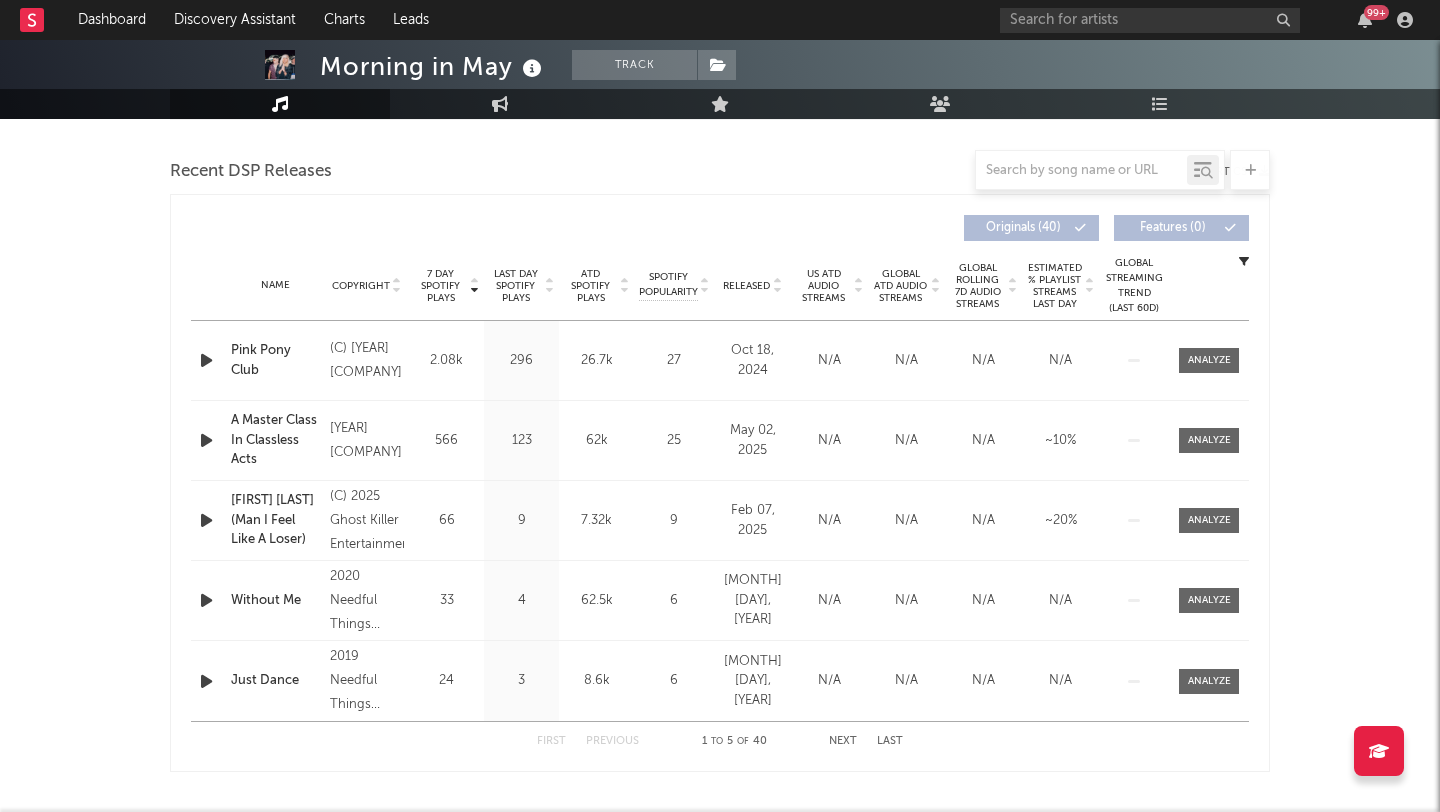 click on "Name Pink Pony Club Copyright (C) 2024 Ghost Killer Entertainment Label Ghost Killer Entertainment Album Names Pink Pony Club Composer Names Scott Vallina, Andrew Campofredano, Jonny Lucas, Jake Bartolic & Chappell Roan 7 Day Spotify Plays 2.08k Last Day Spotify Plays 296 ATD Spotify Plays 26.7k Spotify Popularity 27 Total US Streams N/A Total US SES N/A Total UK Streams N/A Total UK Audio Streams N/A UK Weekly Streams N/A UK Weekly Audio Streams N/A Released Oct 18, 2024 US ATD Audio Streams N/A US Rolling 7D Audio Streams N/A US Rolling WoW % Chg N/A Global ATD Audio Streams N/A Global Rolling 7D Audio Streams N/A Global Rolling WoW % Chg N/A Estimated % Playlist Streams Last Day N/A Global Streaming Trend (Last 60D) Ex-US Streaming Trend (Last 60D) US Streaming Trend (Last 60D) Global Latest Day Audio Streams N/A US Latest Day Audio Streams N/A" at bounding box center [720, 360] 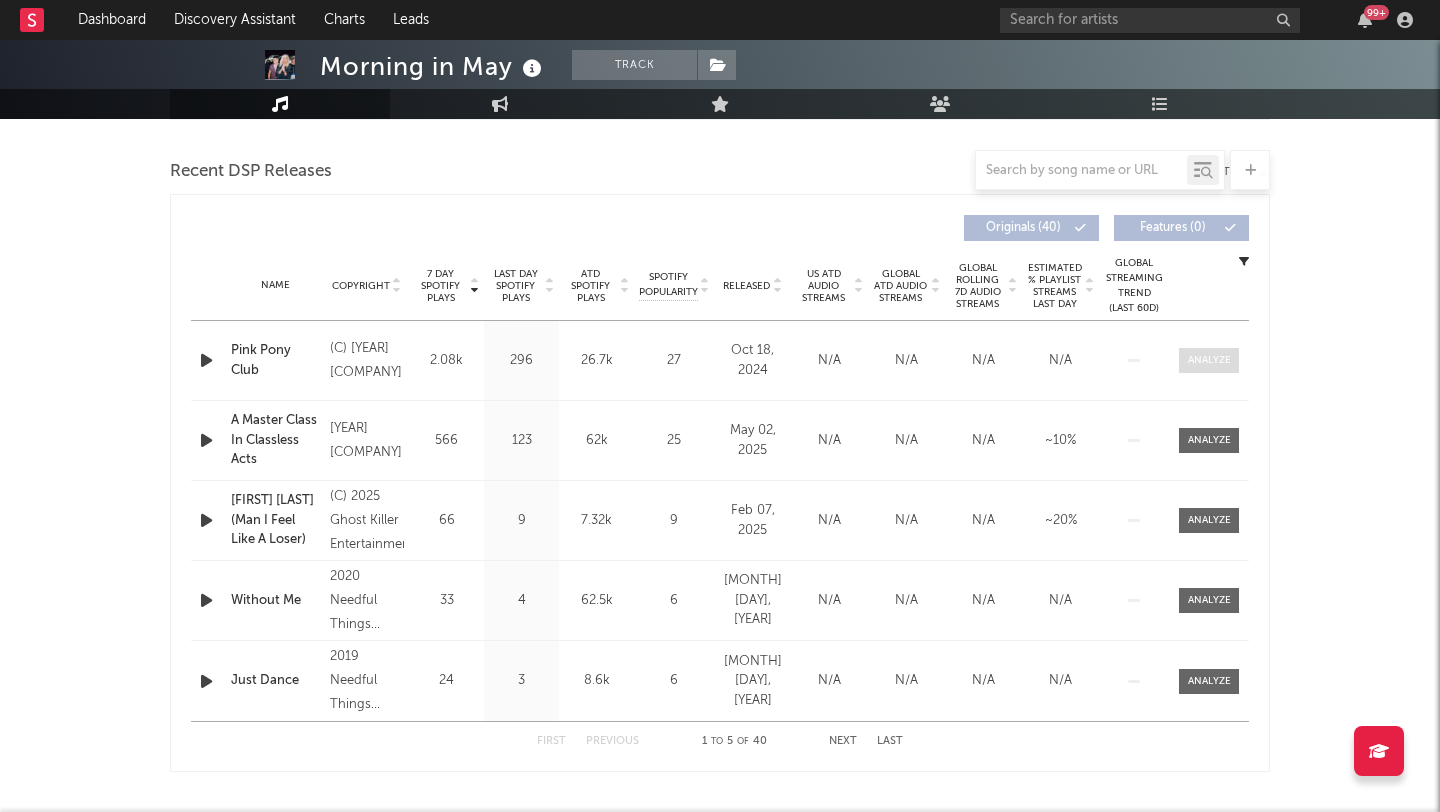 click at bounding box center (1209, 360) 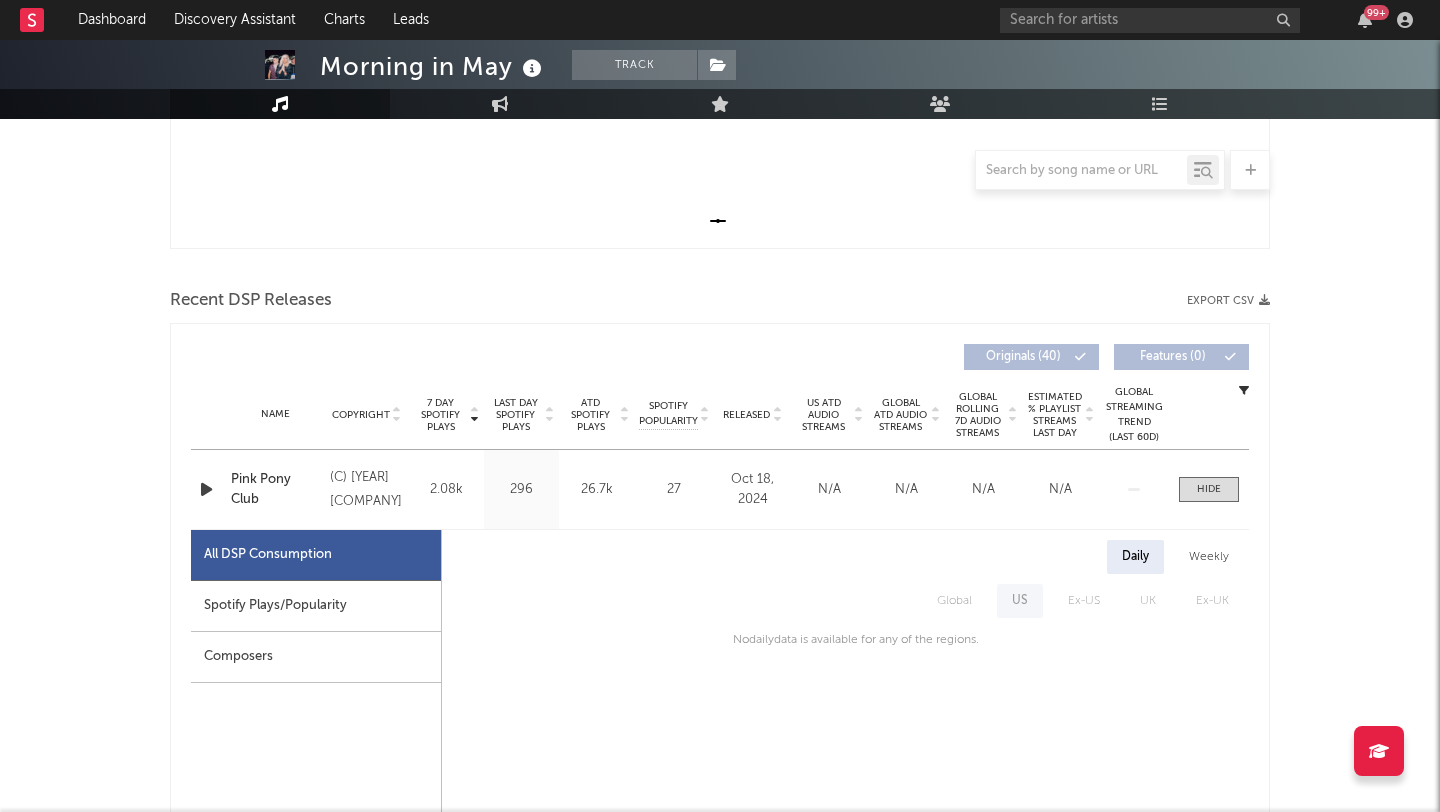 scroll, scrollTop: 504, scrollLeft: 0, axis: vertical 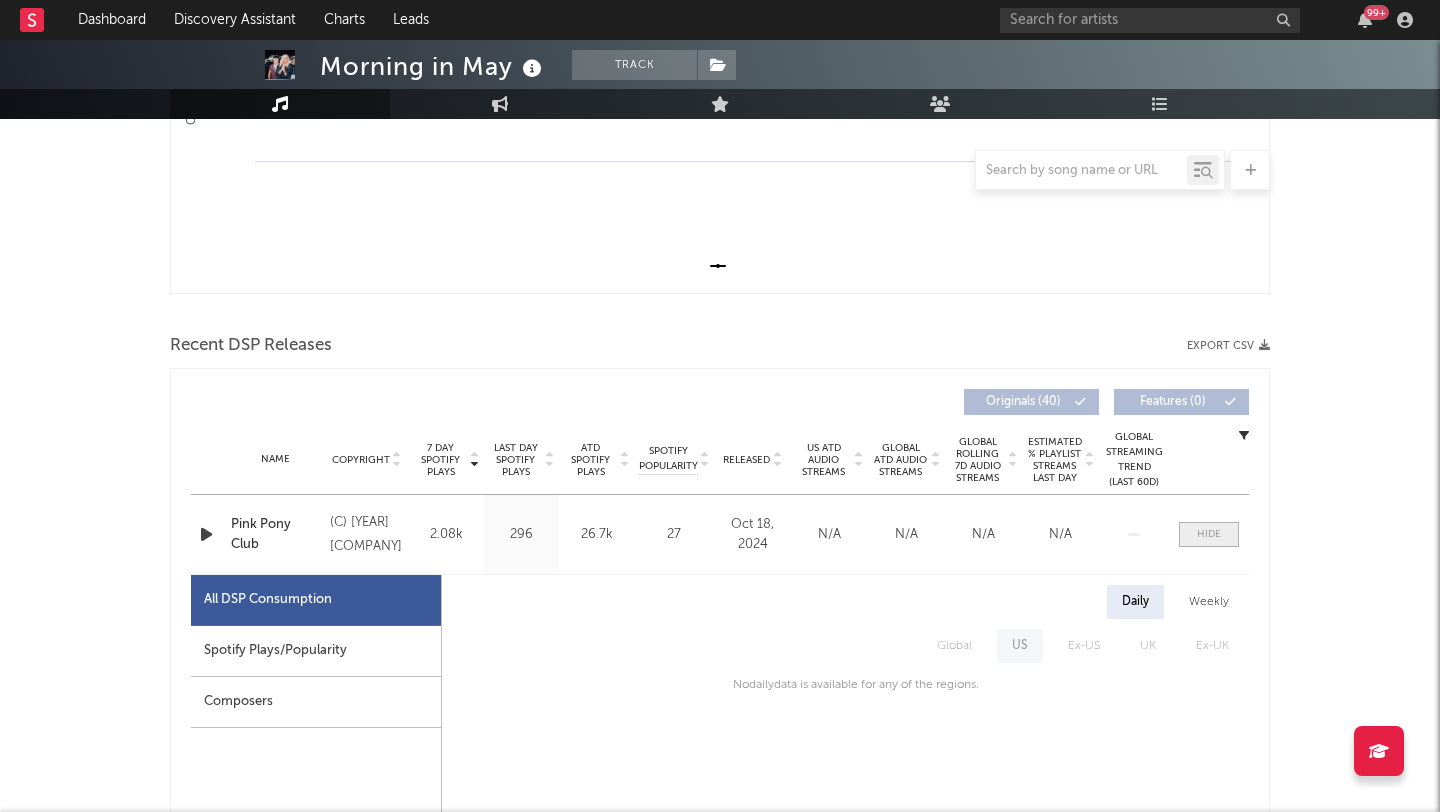 click at bounding box center [1209, 534] 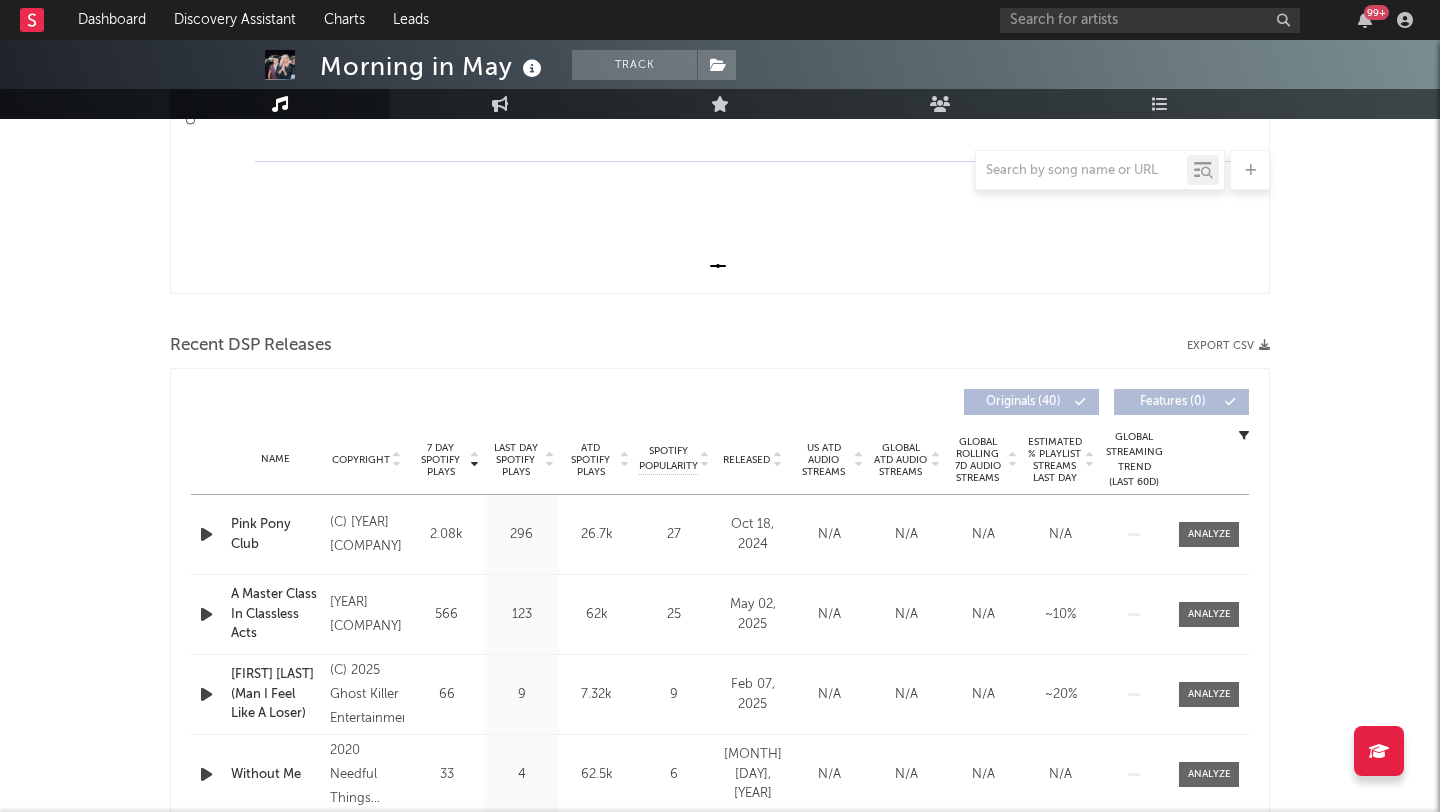 scroll, scrollTop: 0, scrollLeft: 0, axis: both 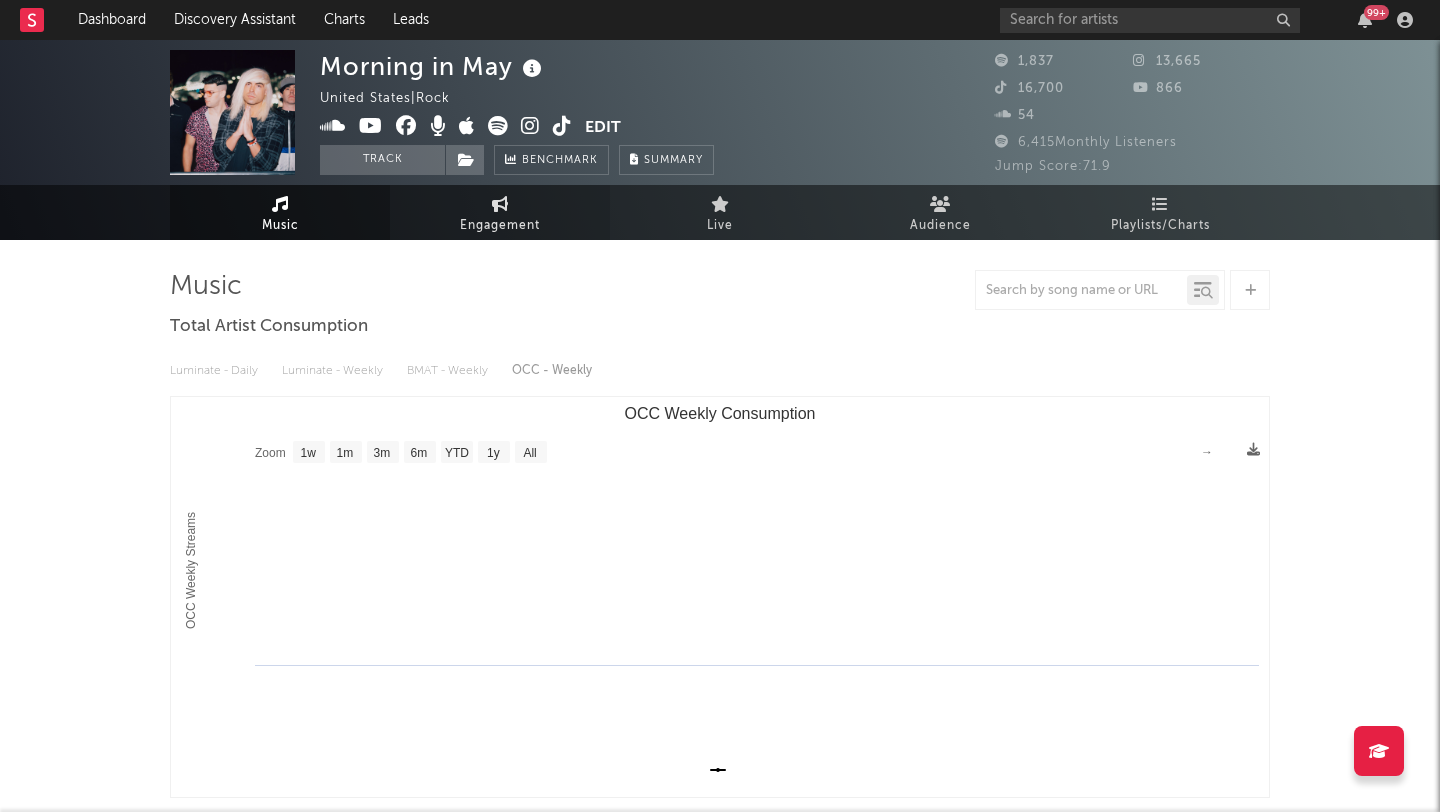 click on "Engagement" at bounding box center (500, 226) 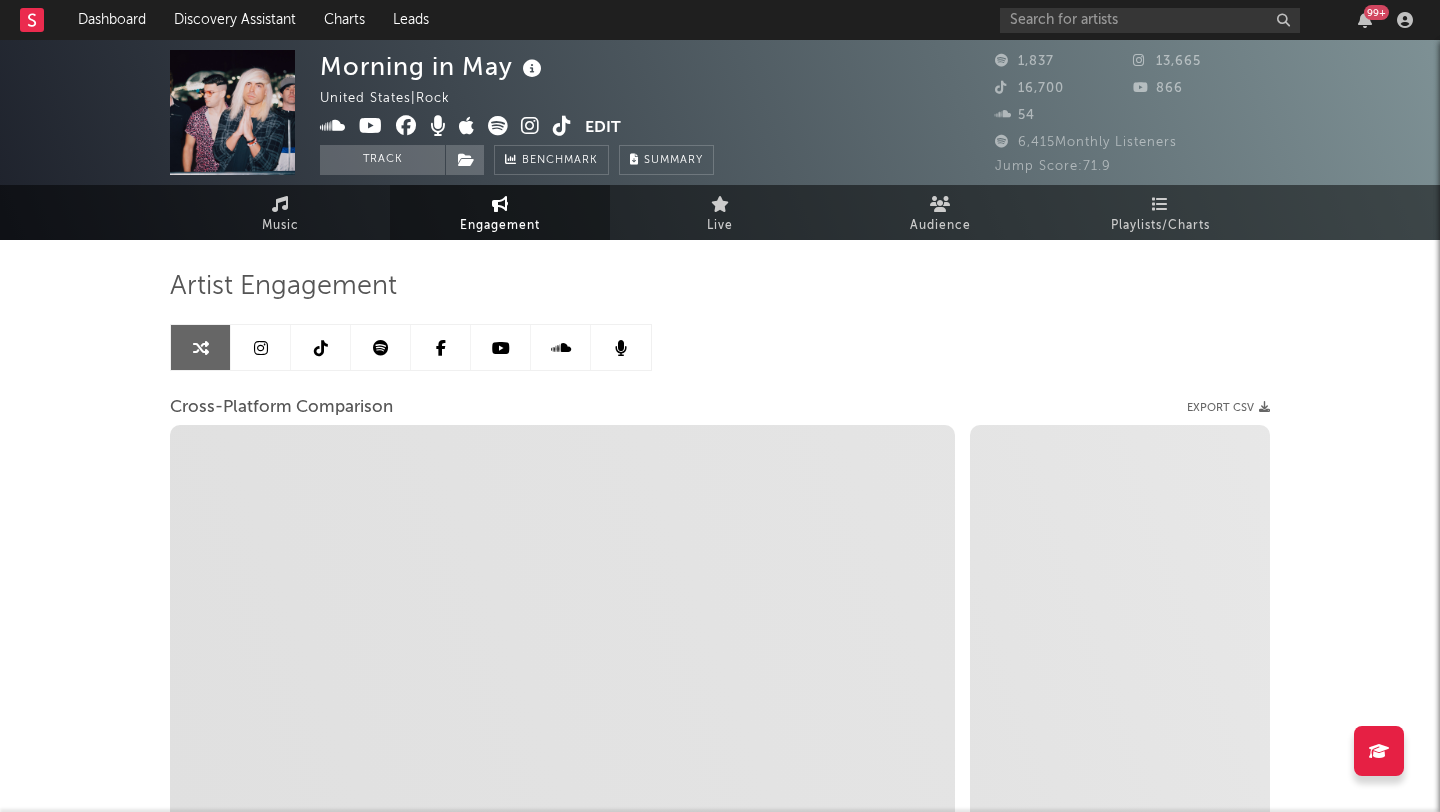 click at bounding box center [261, 348] 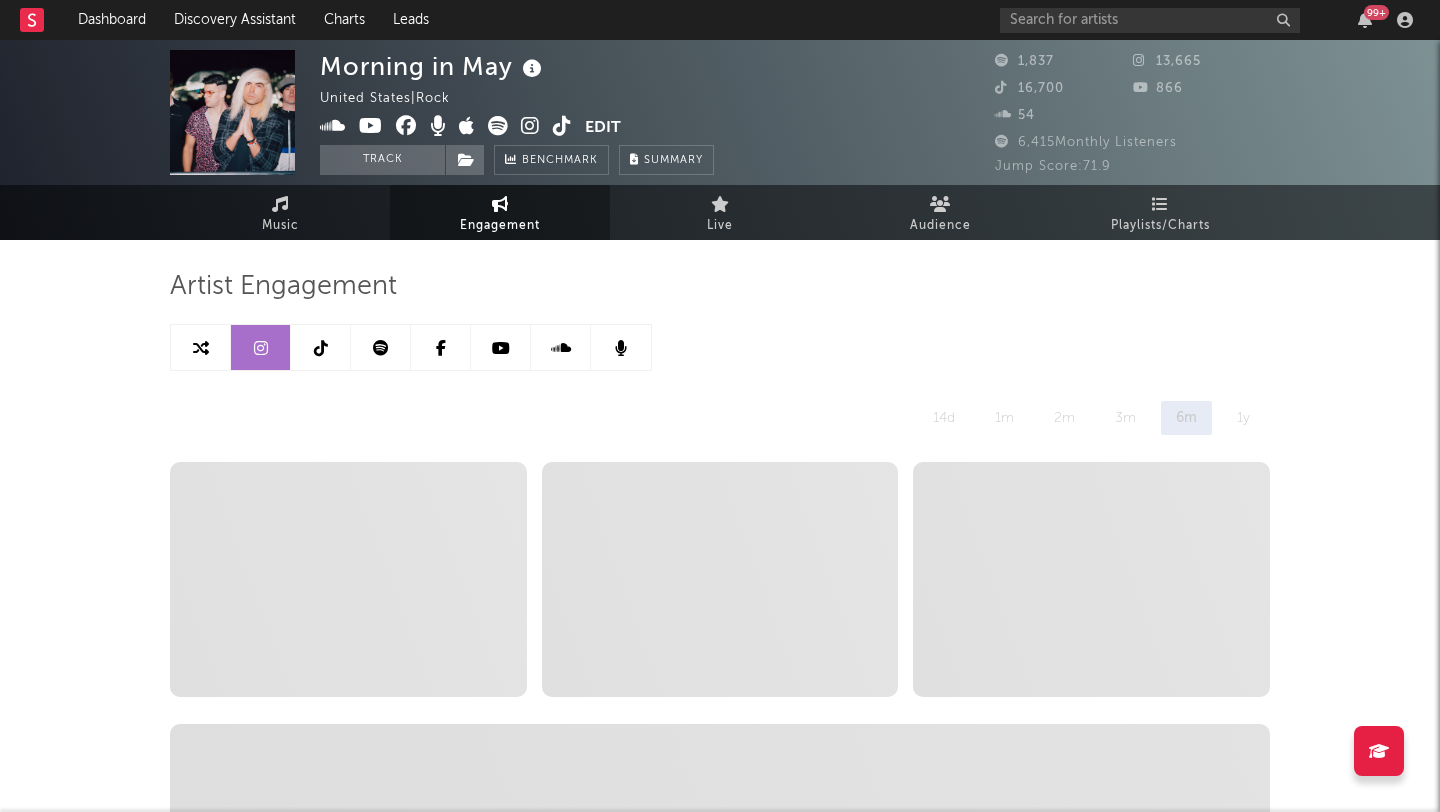 click at bounding box center [321, 347] 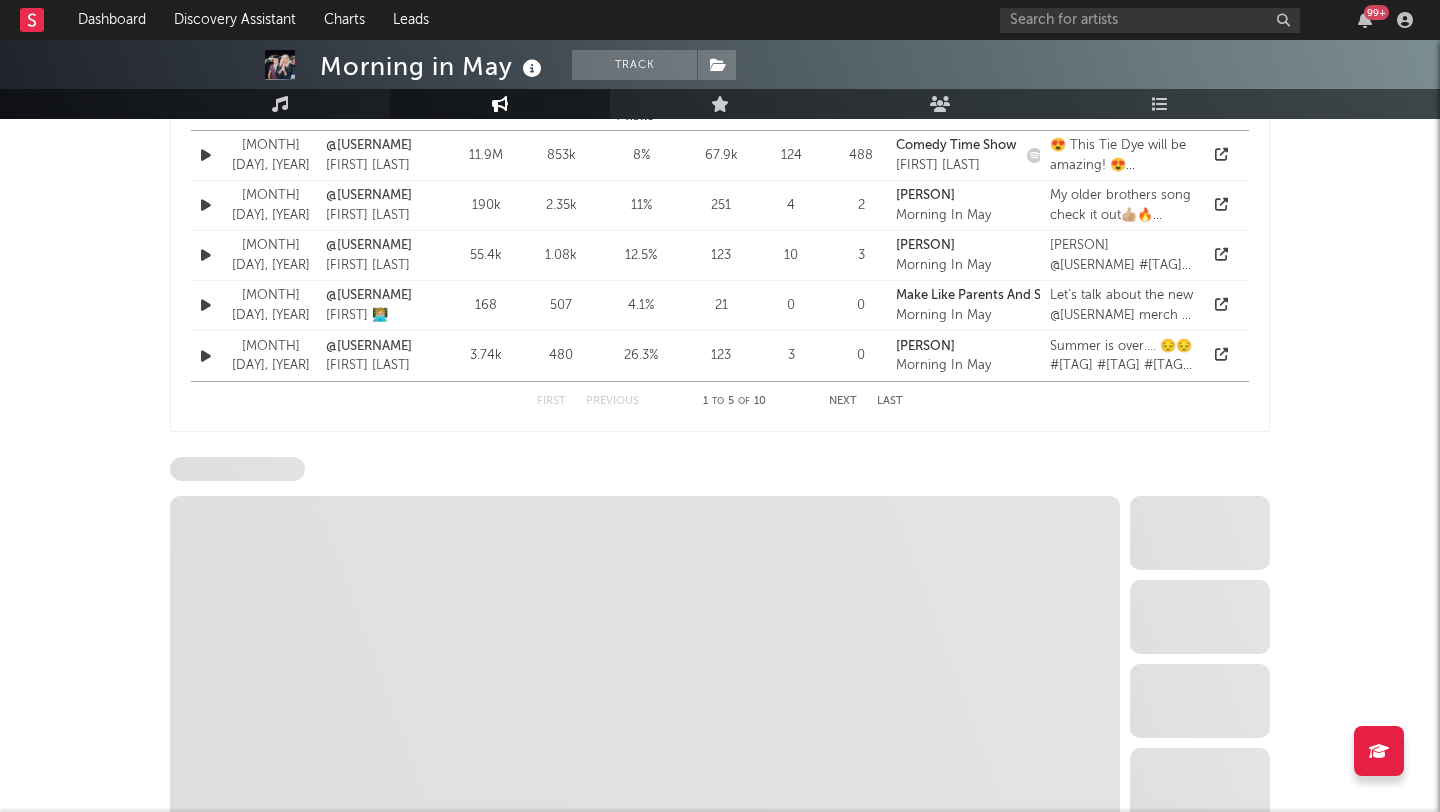 select on "6m" 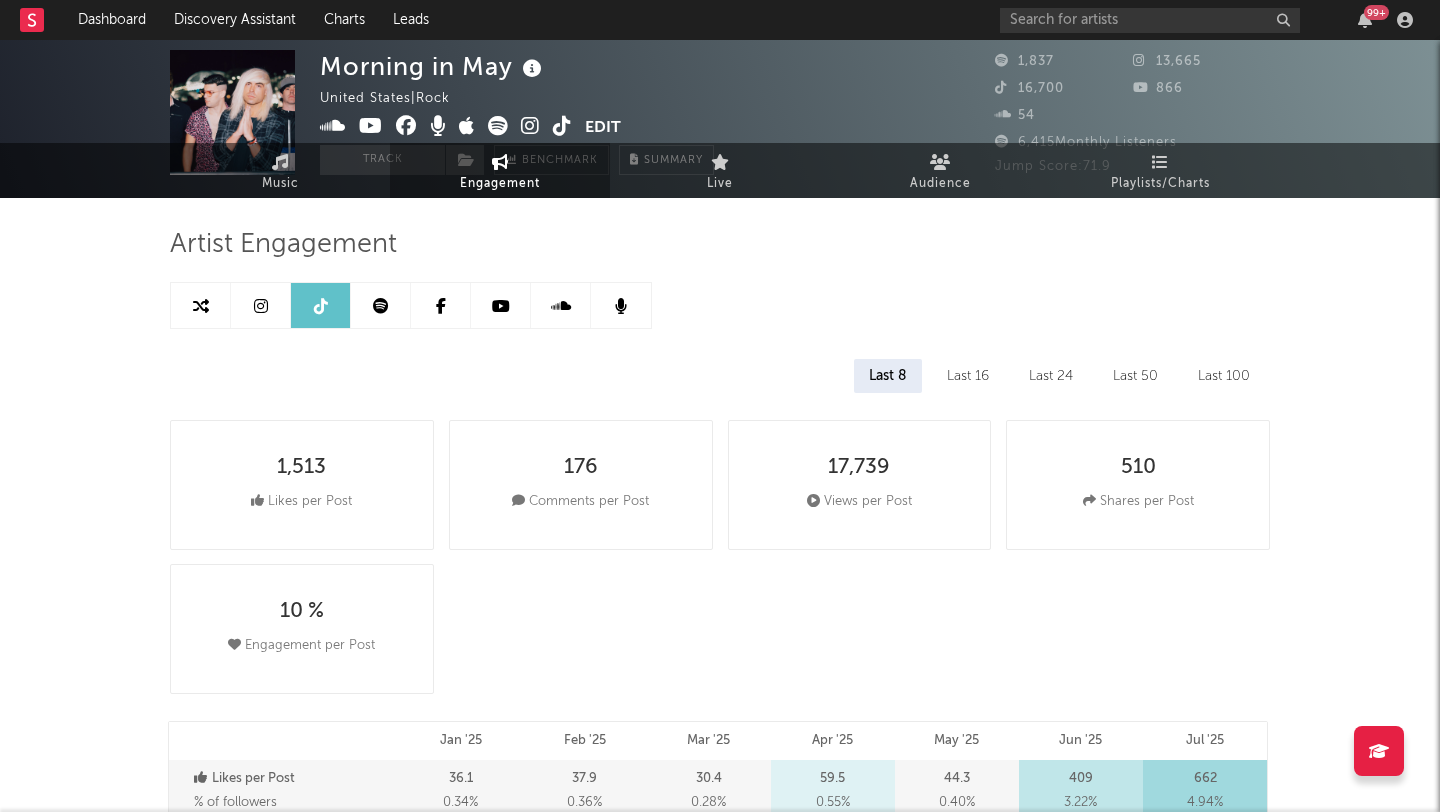 scroll, scrollTop: 56, scrollLeft: 0, axis: vertical 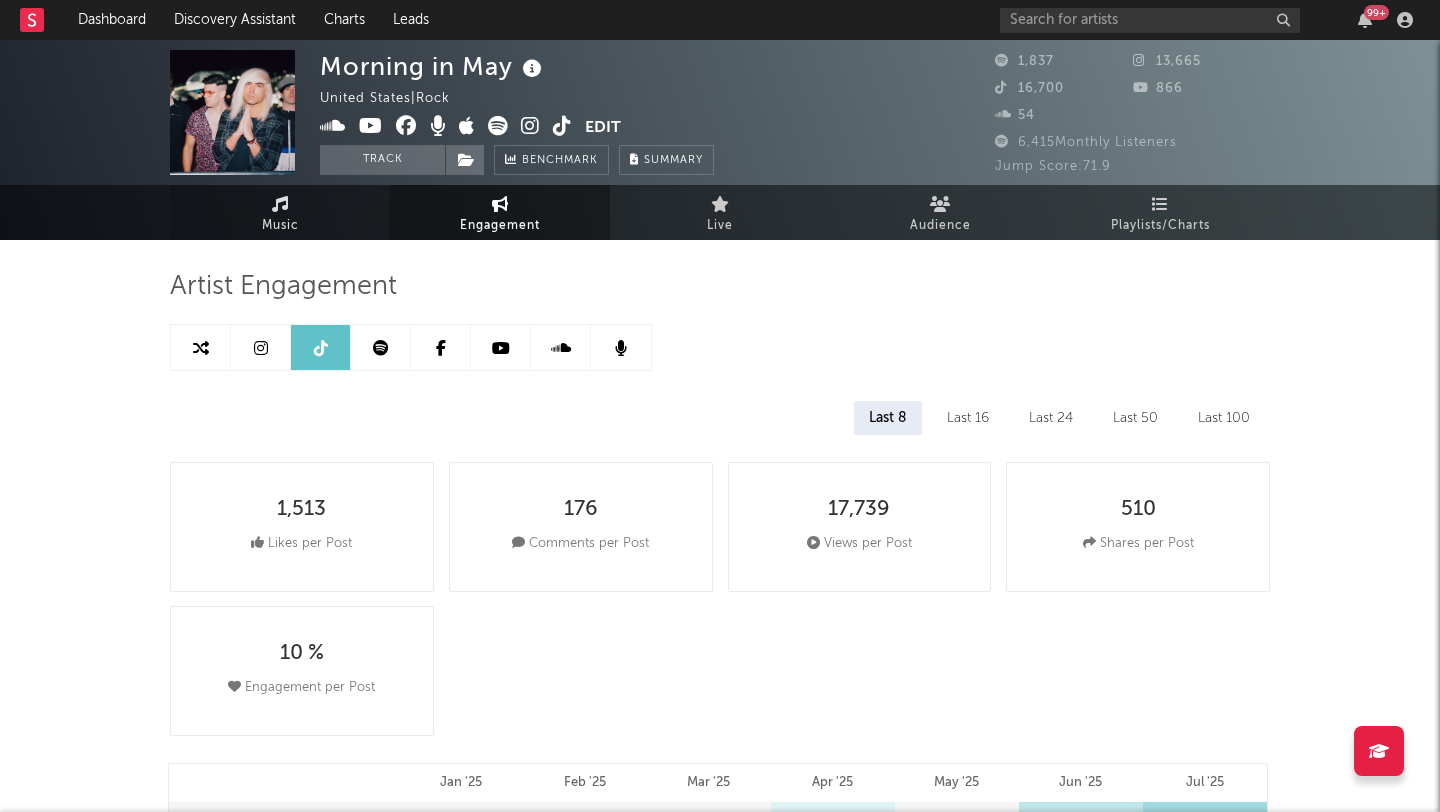 click on "Music" at bounding box center (280, 226) 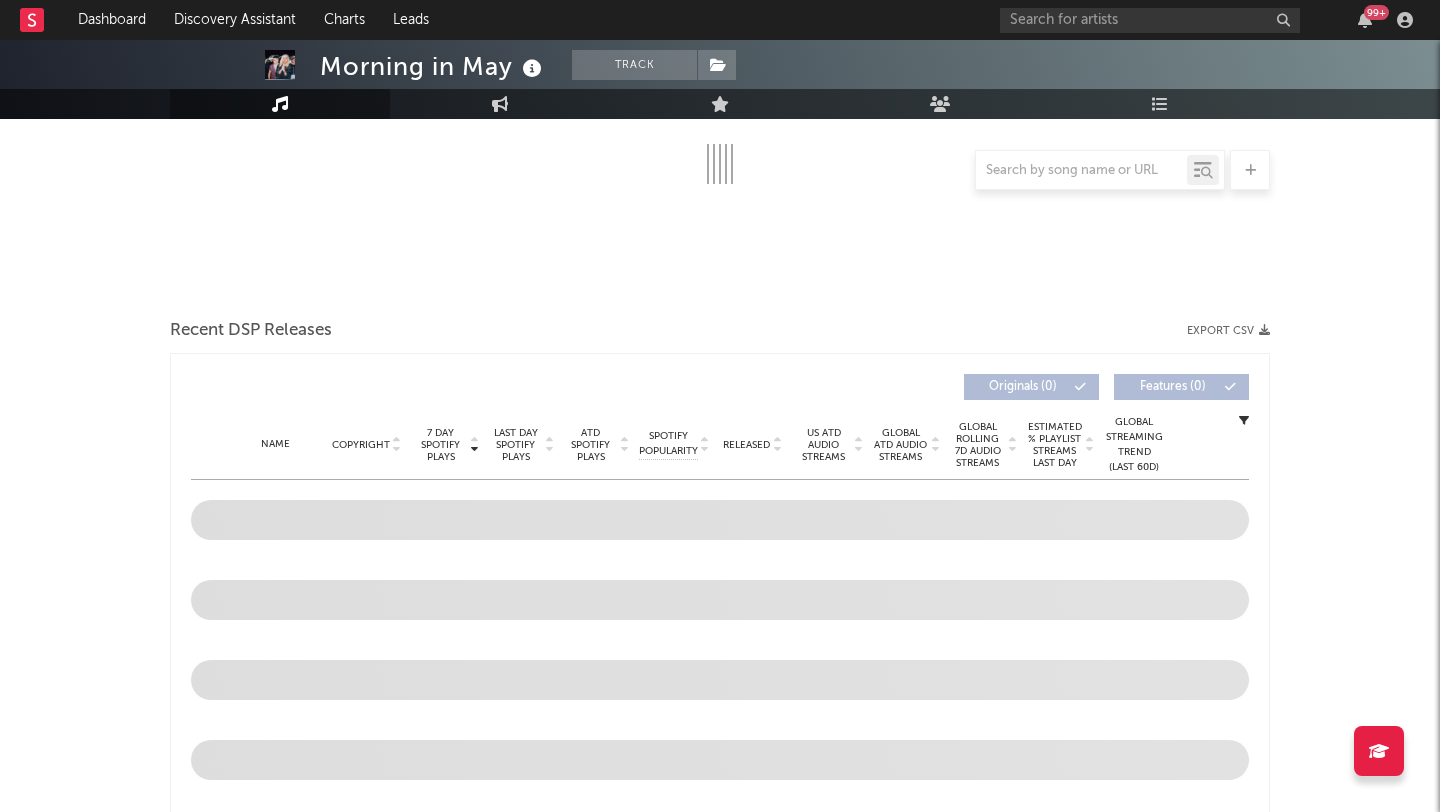 select on "1w" 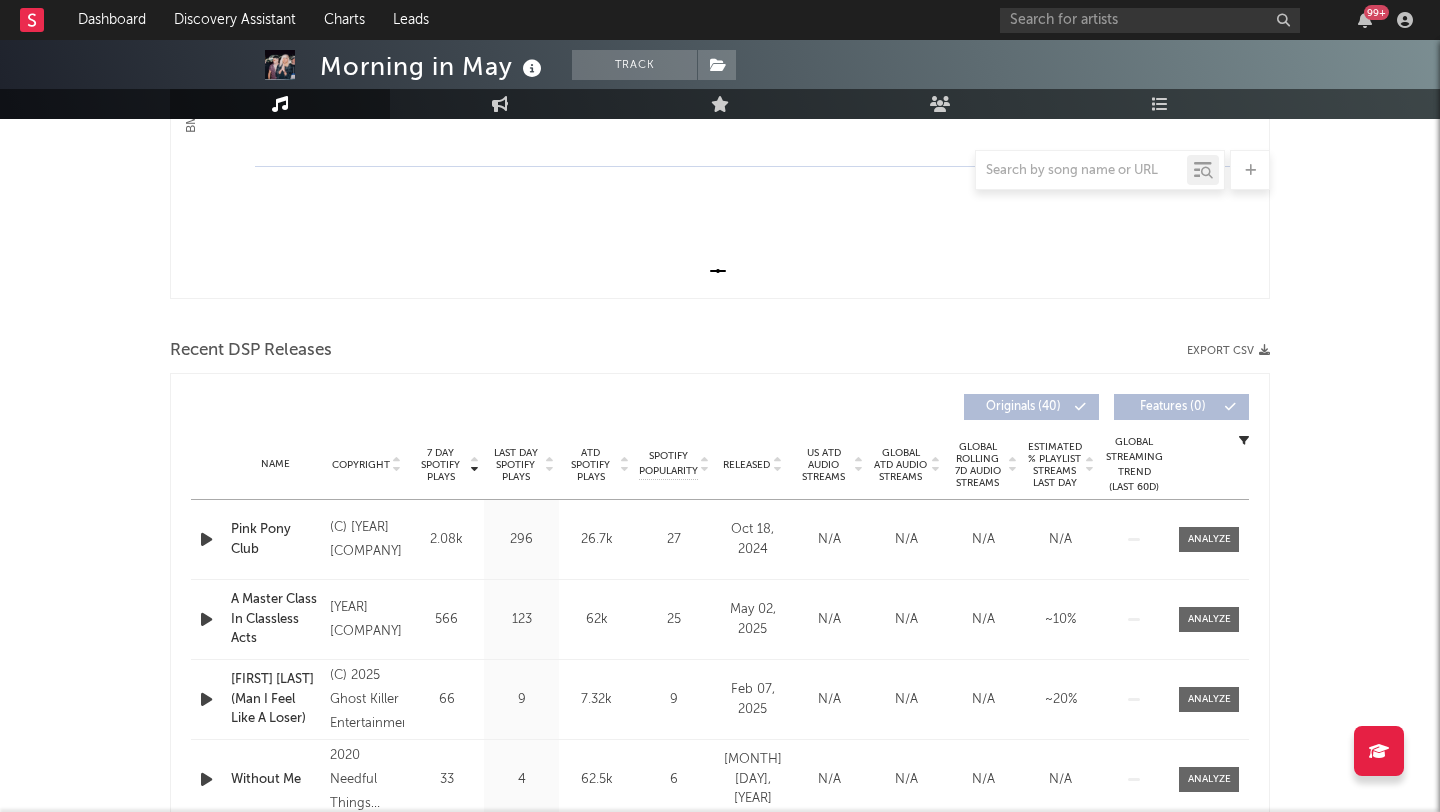 scroll, scrollTop: 664, scrollLeft: 0, axis: vertical 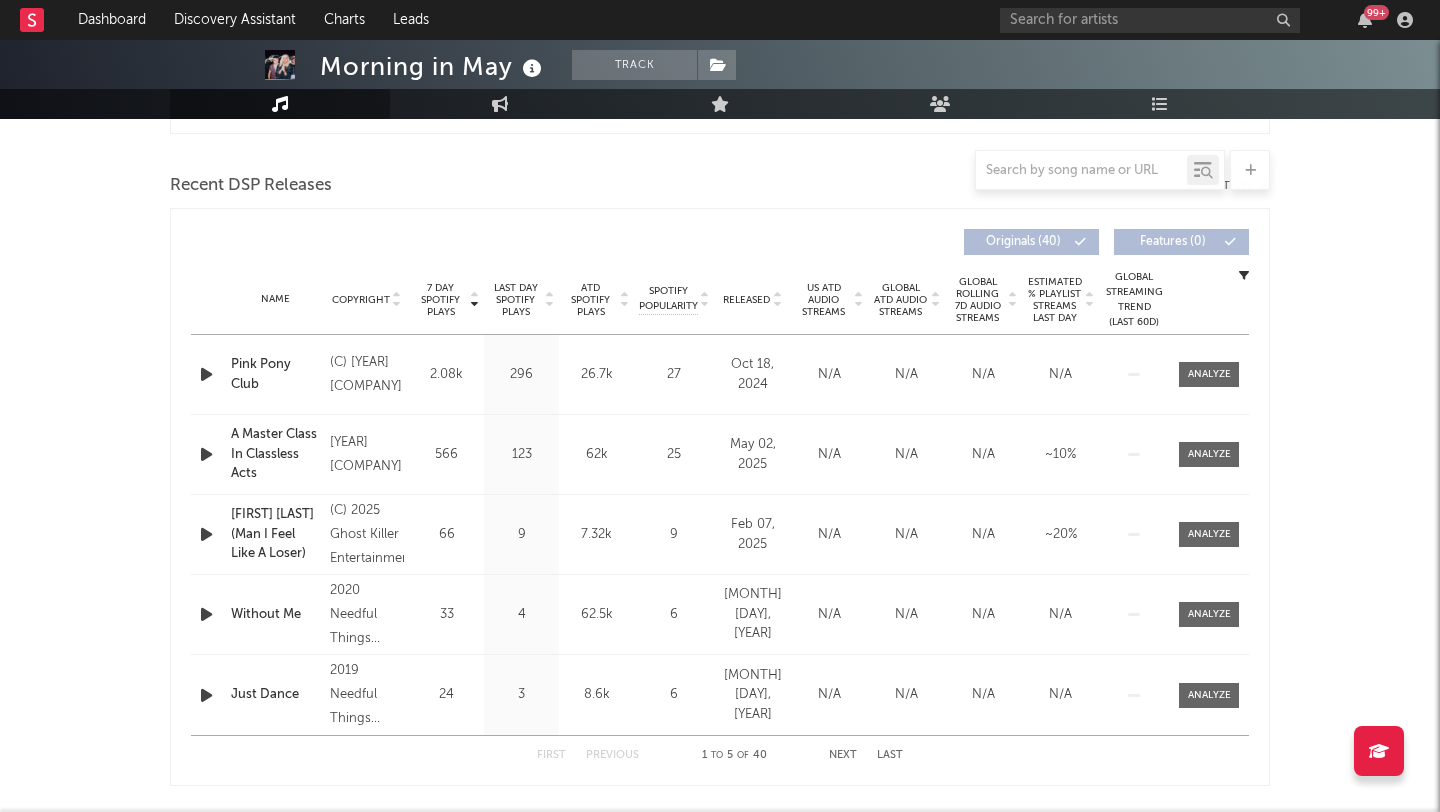 click on "Released" at bounding box center (746, 300) 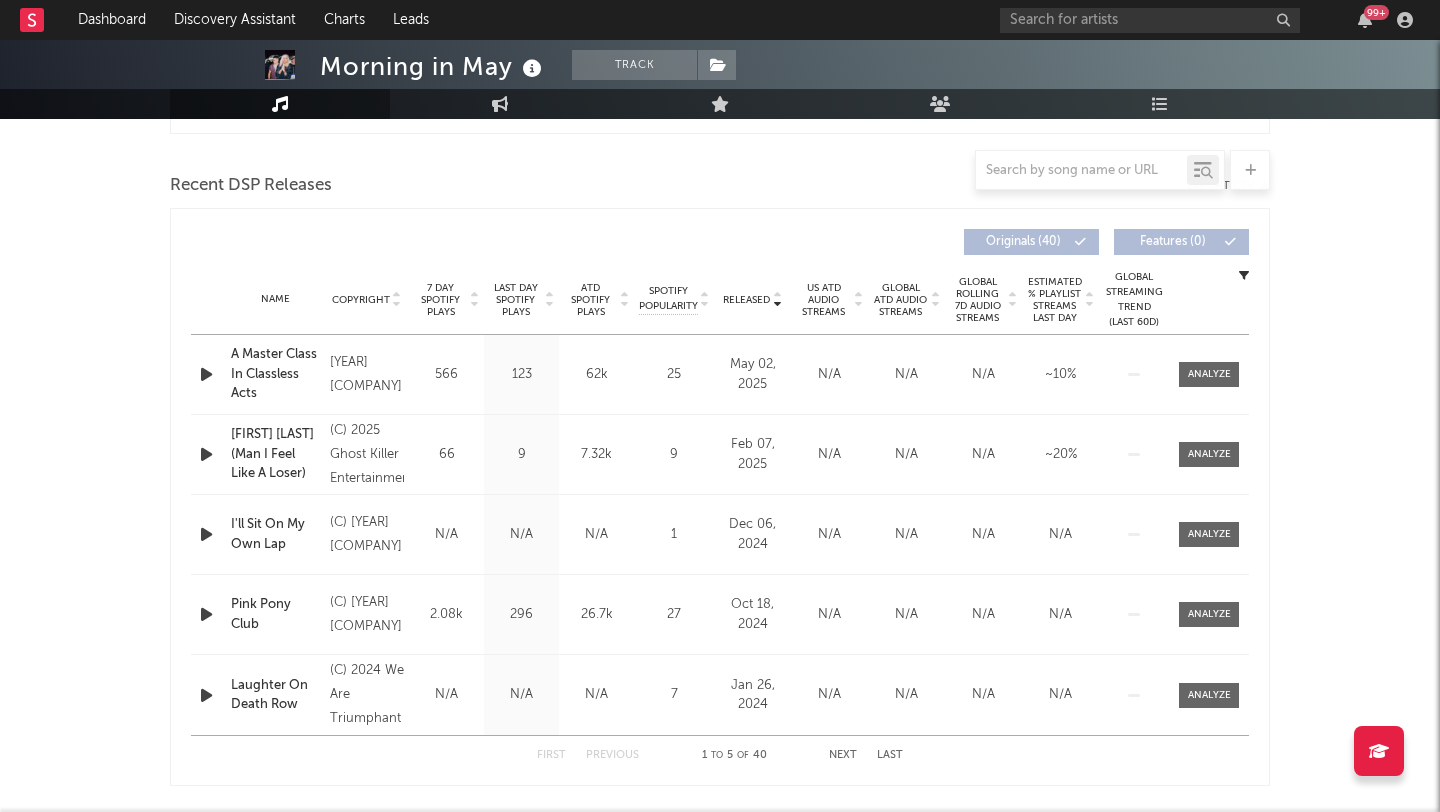 click on "ATD Spotify Plays" at bounding box center [590, 300] 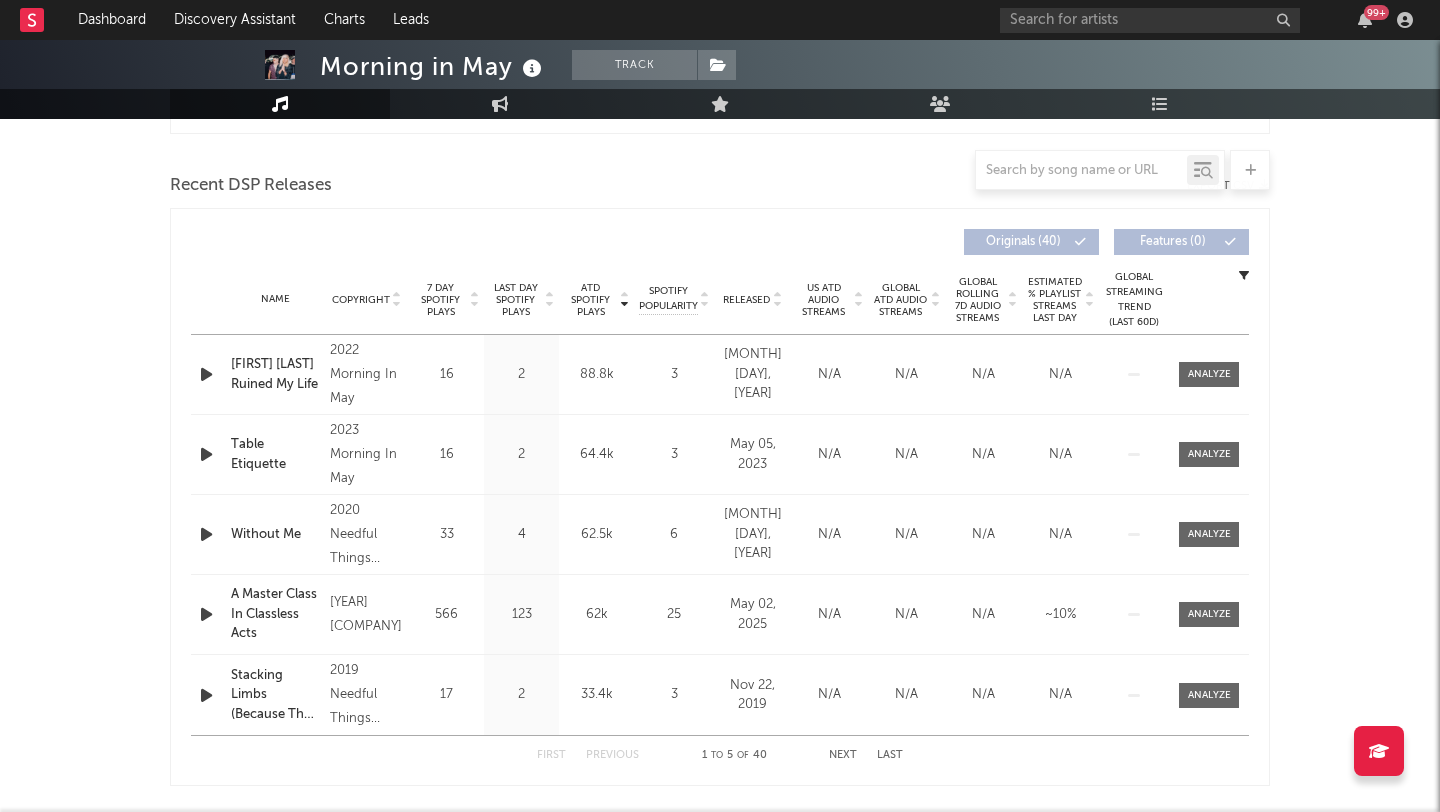 scroll, scrollTop: 0, scrollLeft: 0, axis: both 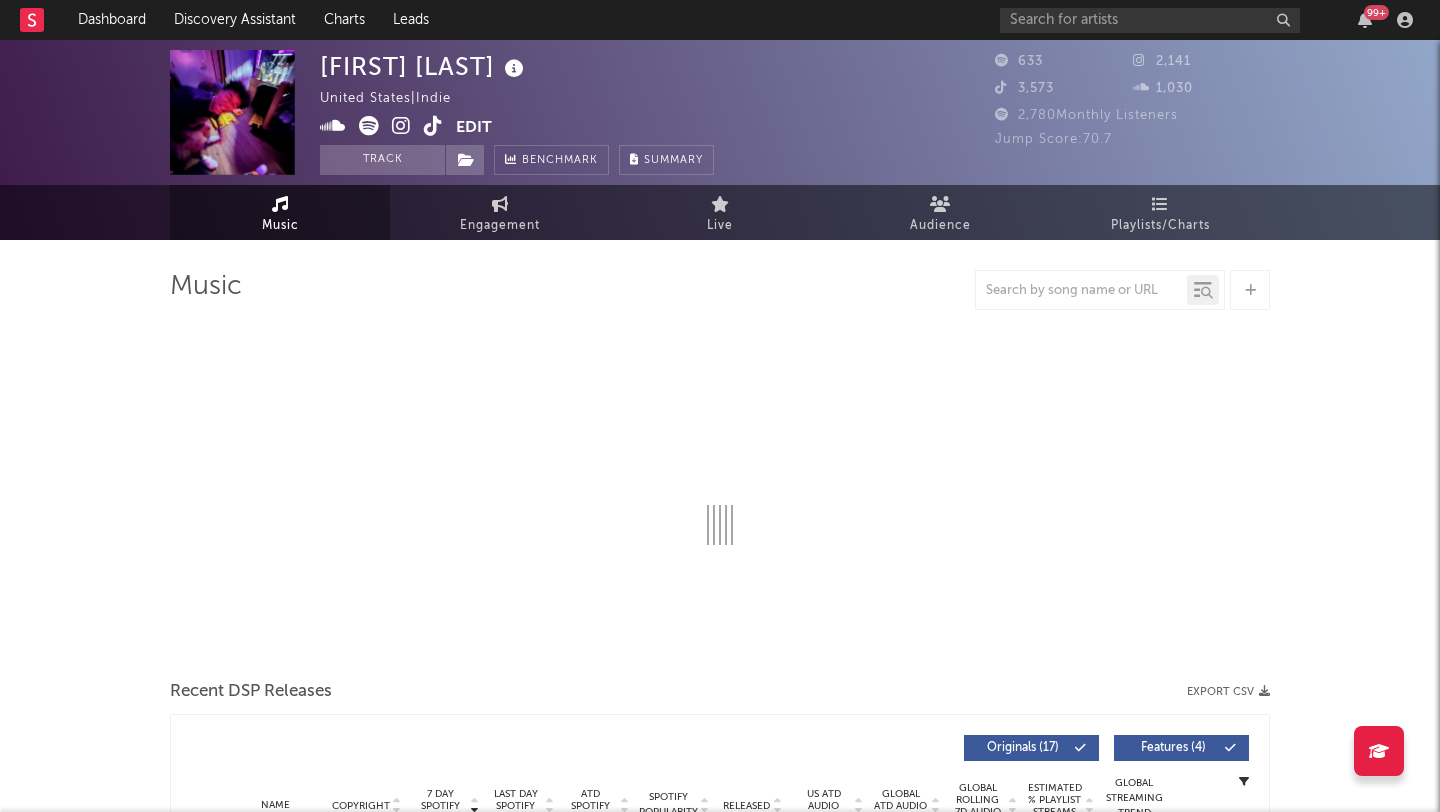select on "1w" 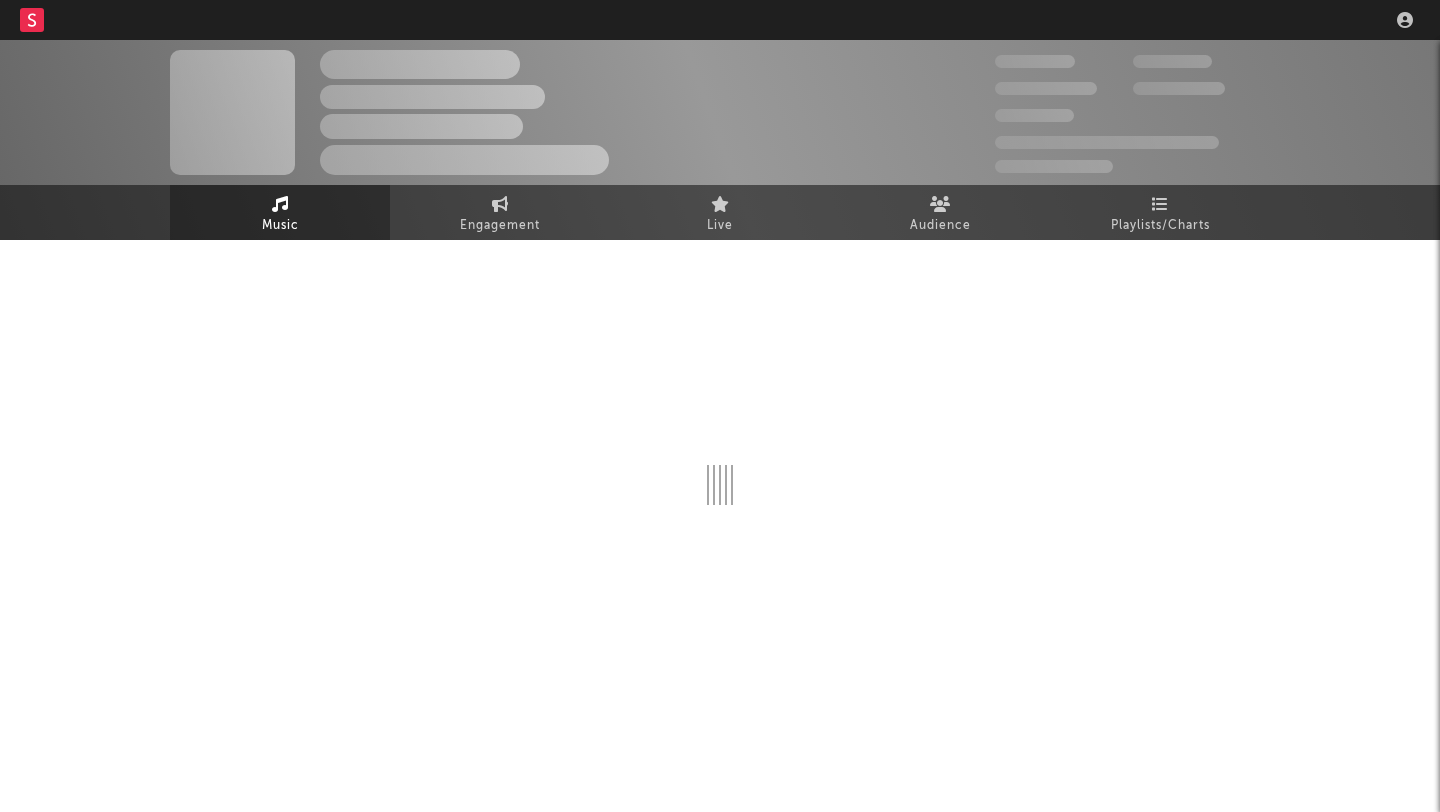 scroll, scrollTop: 0, scrollLeft: 0, axis: both 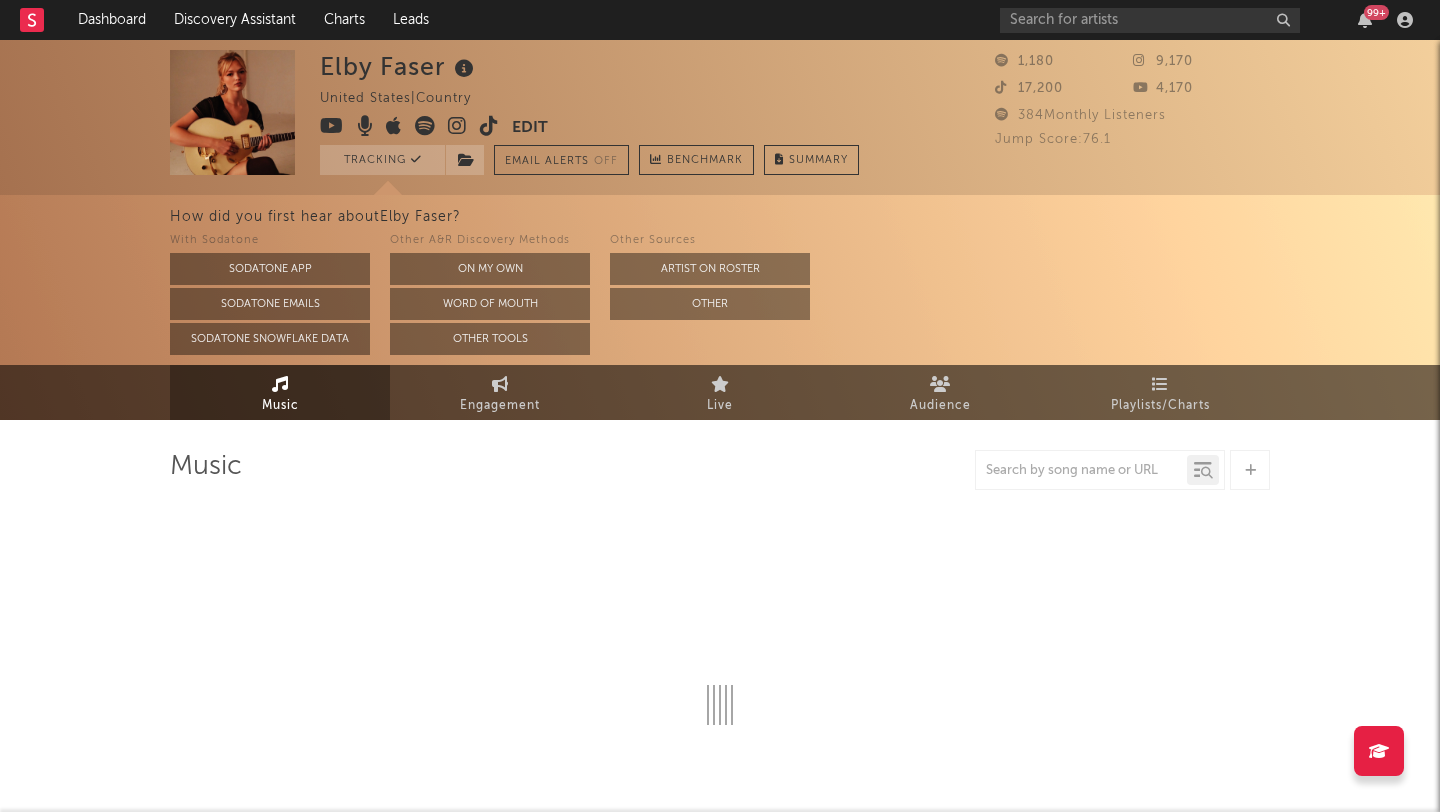 click at bounding box center (489, 126) 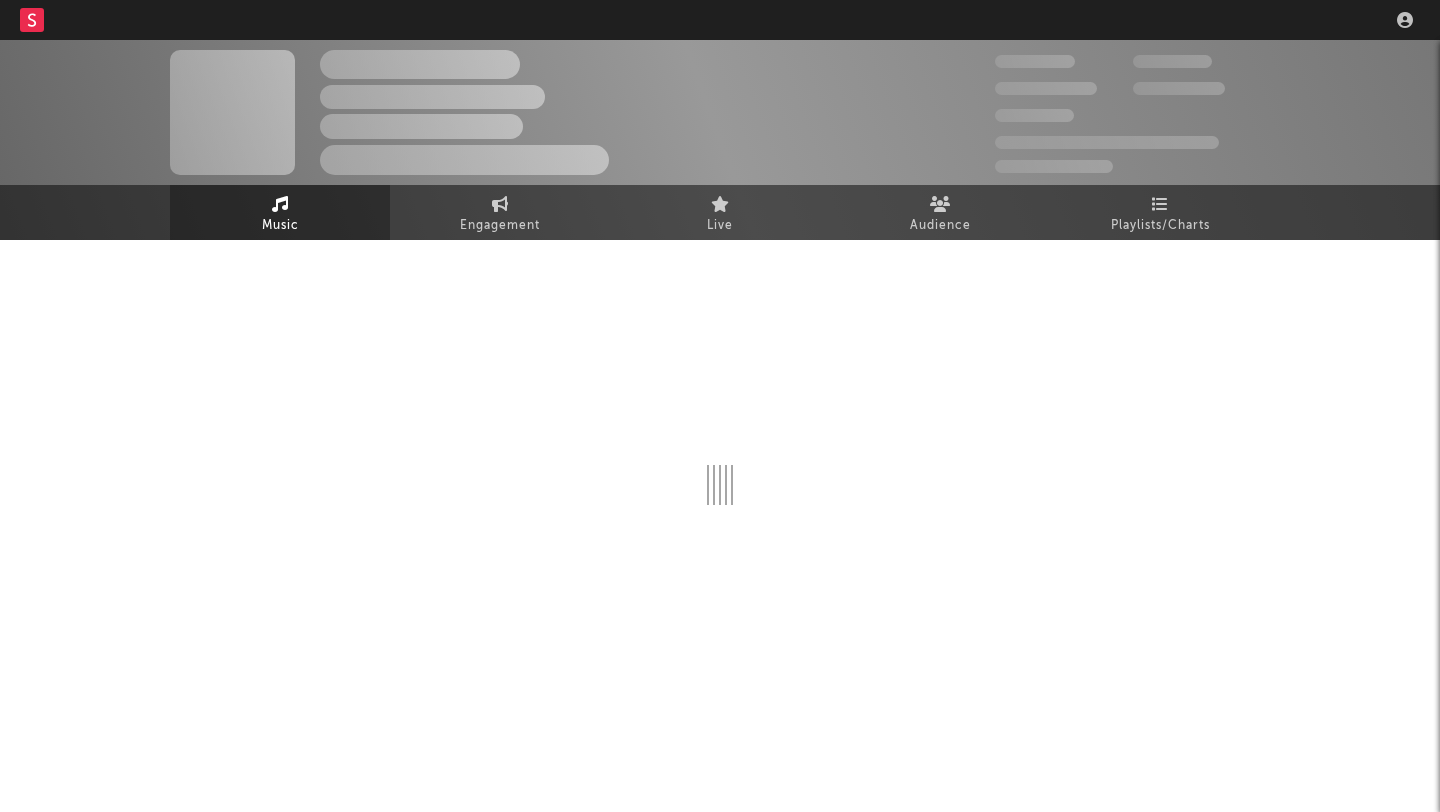scroll, scrollTop: 0, scrollLeft: 0, axis: both 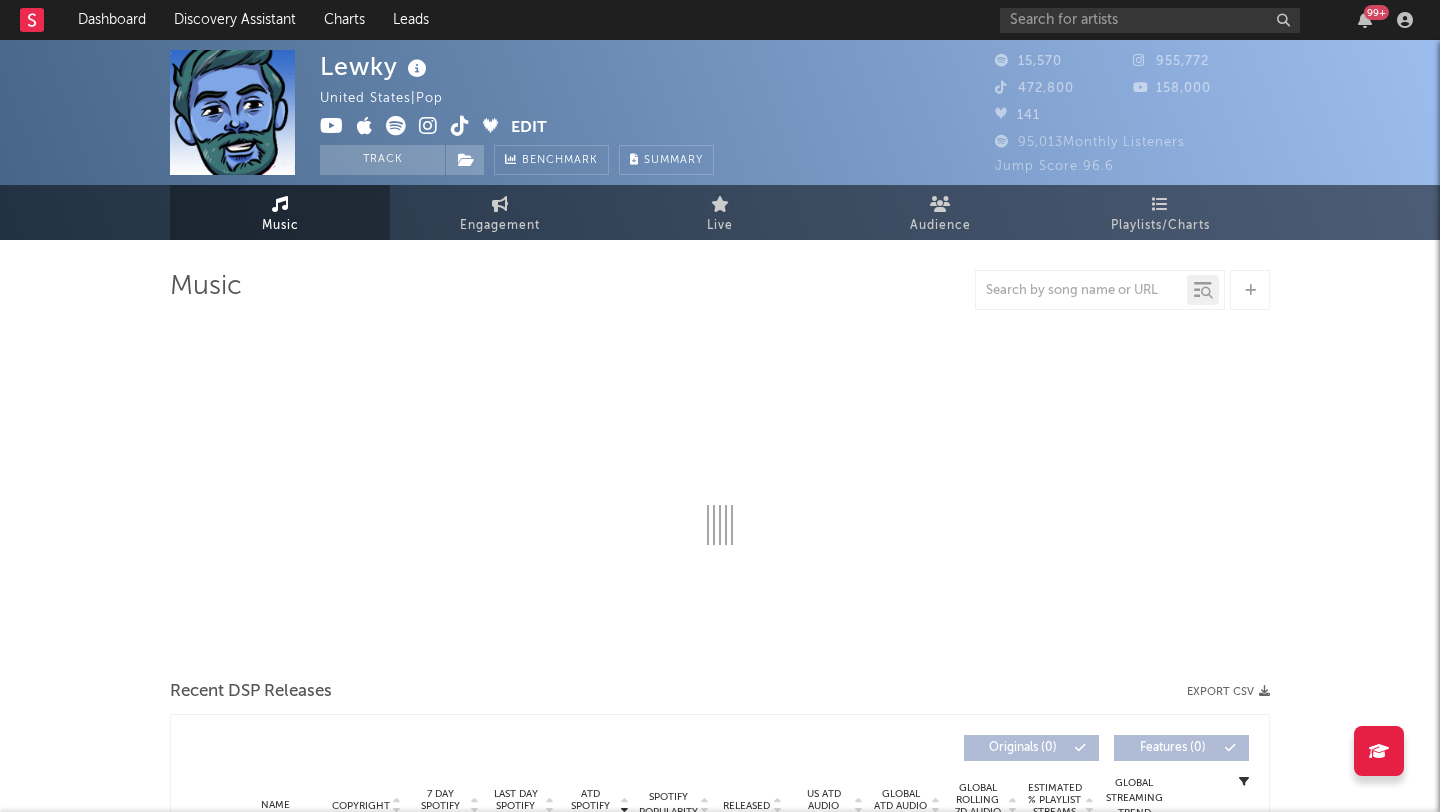 select on "6m" 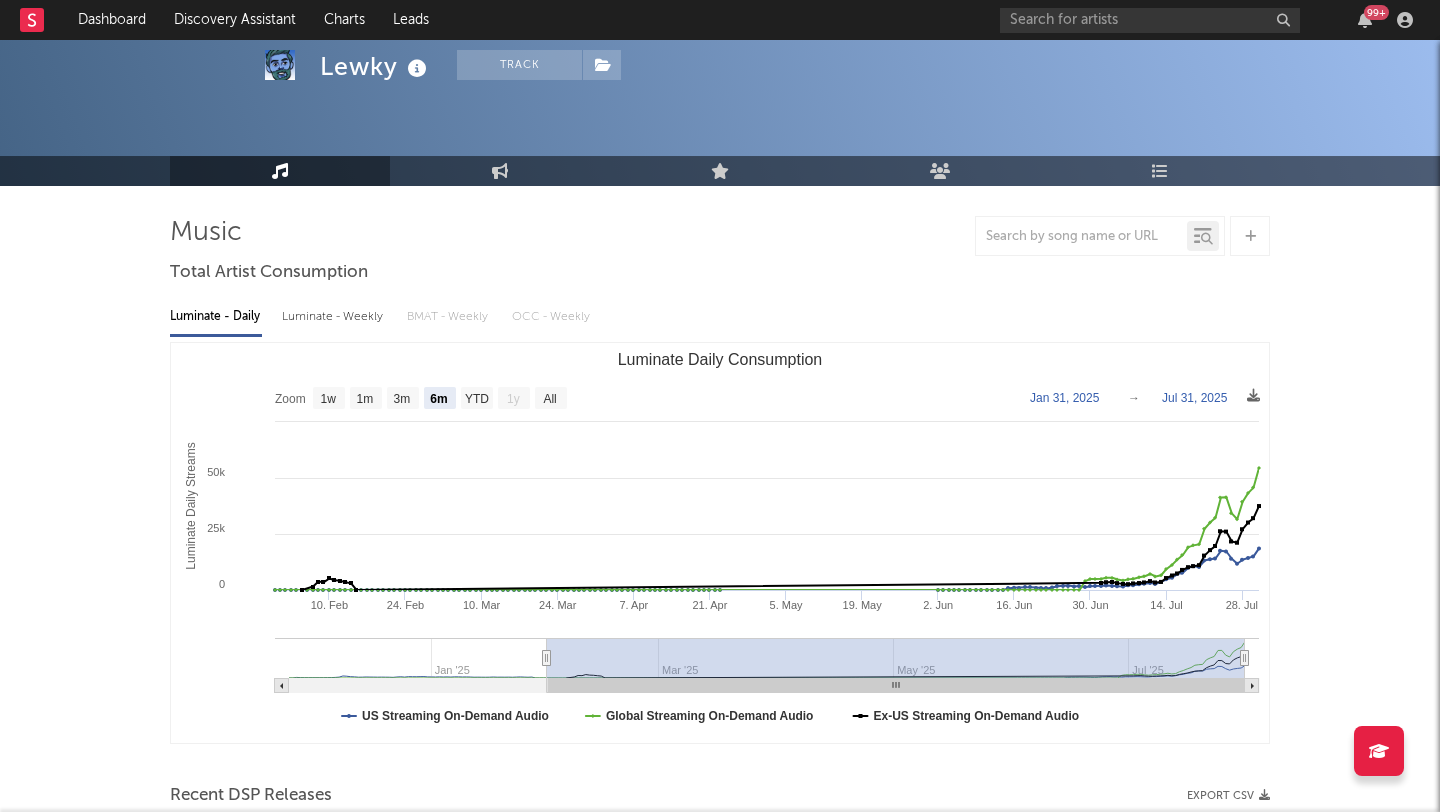 scroll, scrollTop: 87, scrollLeft: 0, axis: vertical 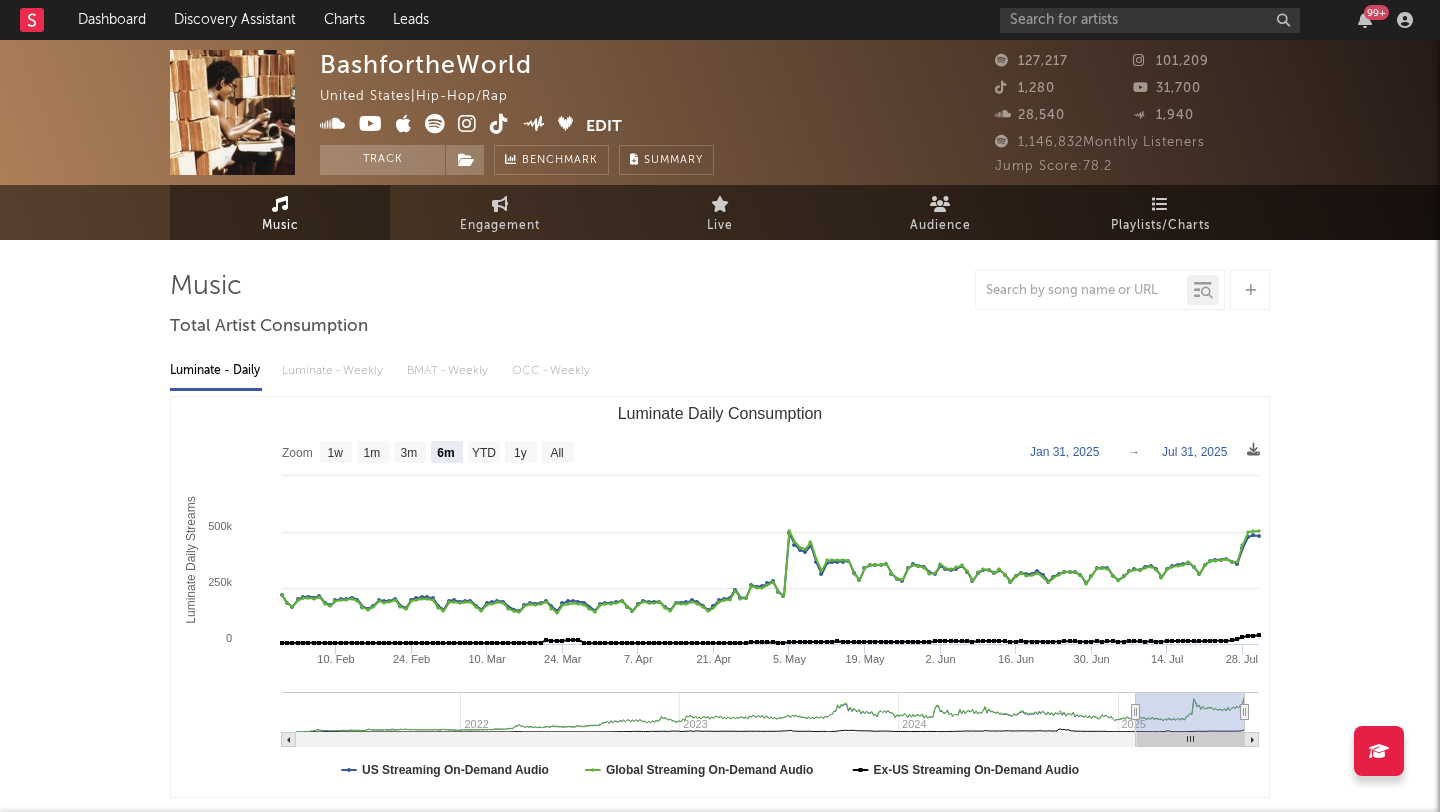 select on "6m" 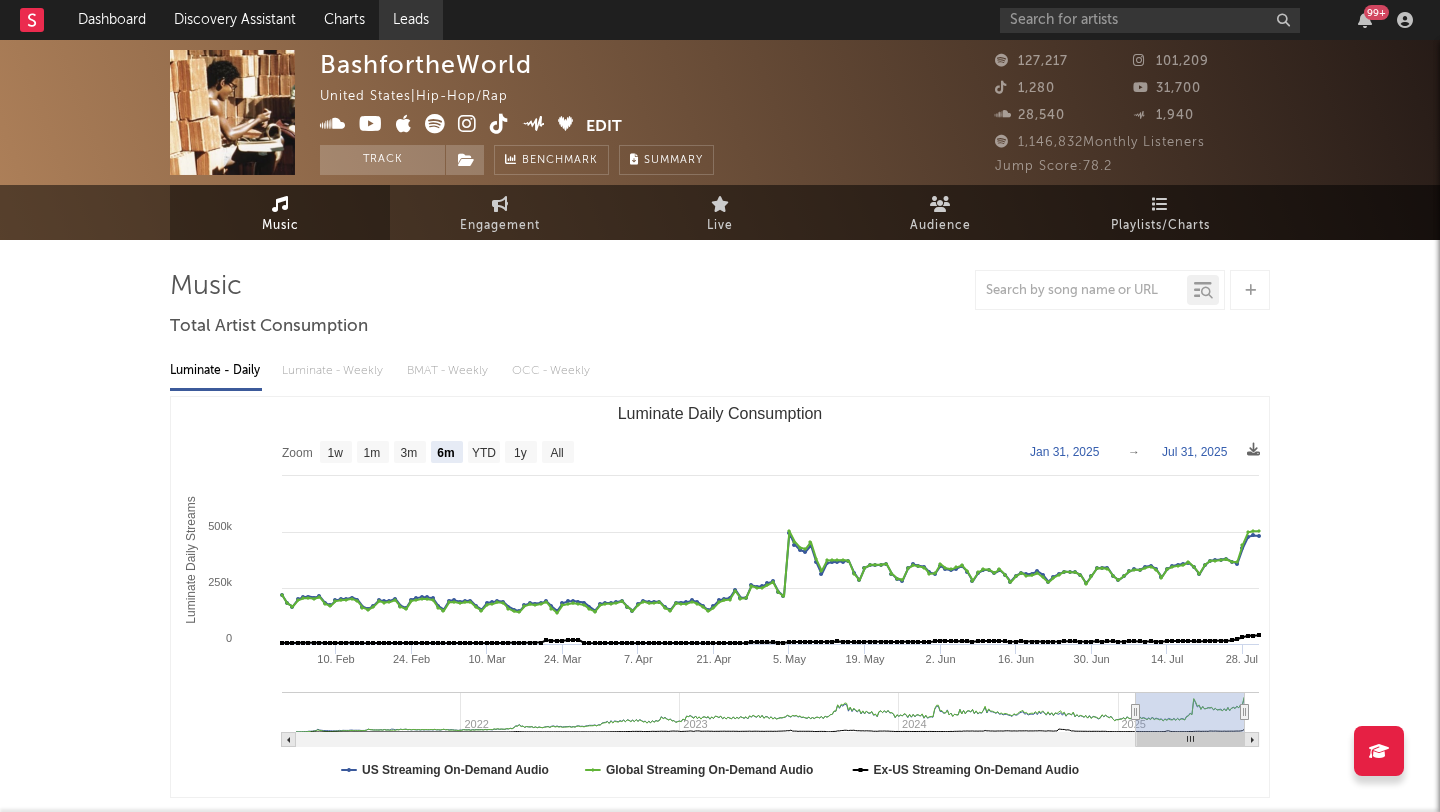scroll, scrollTop: 0, scrollLeft: 0, axis: both 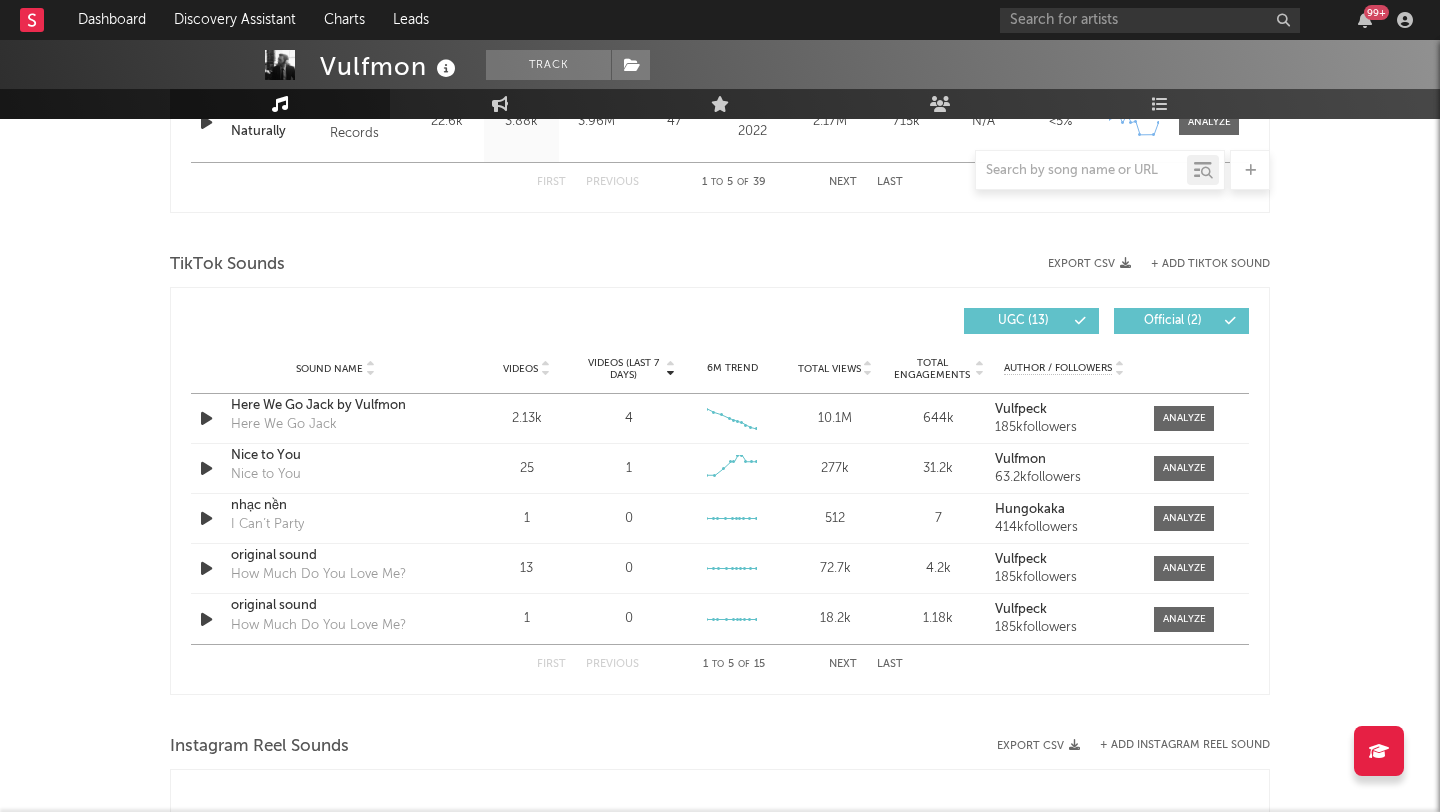 click on "Next" at bounding box center [843, 664] 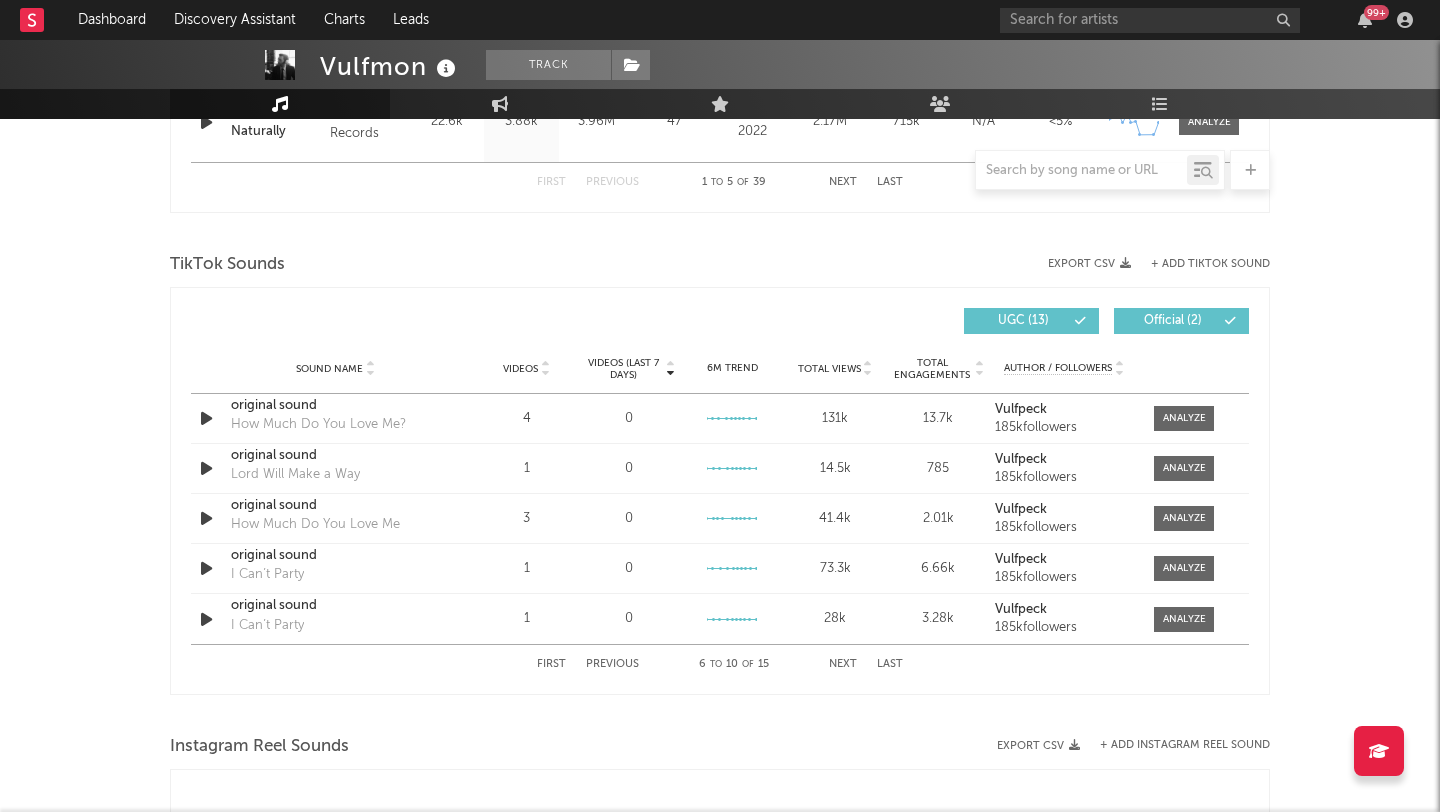 click on "Next" at bounding box center (843, 664) 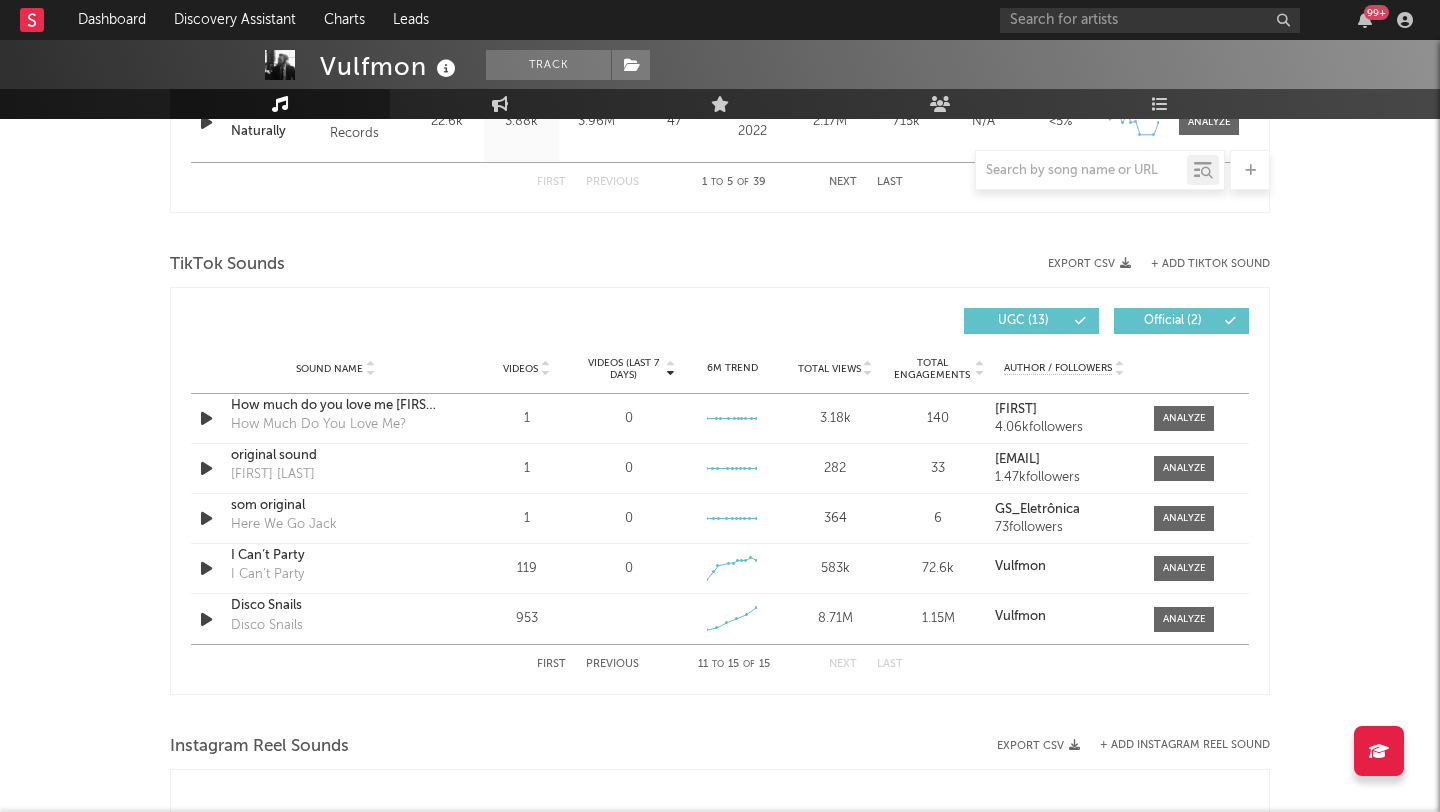 click on "Next" at bounding box center [843, 664] 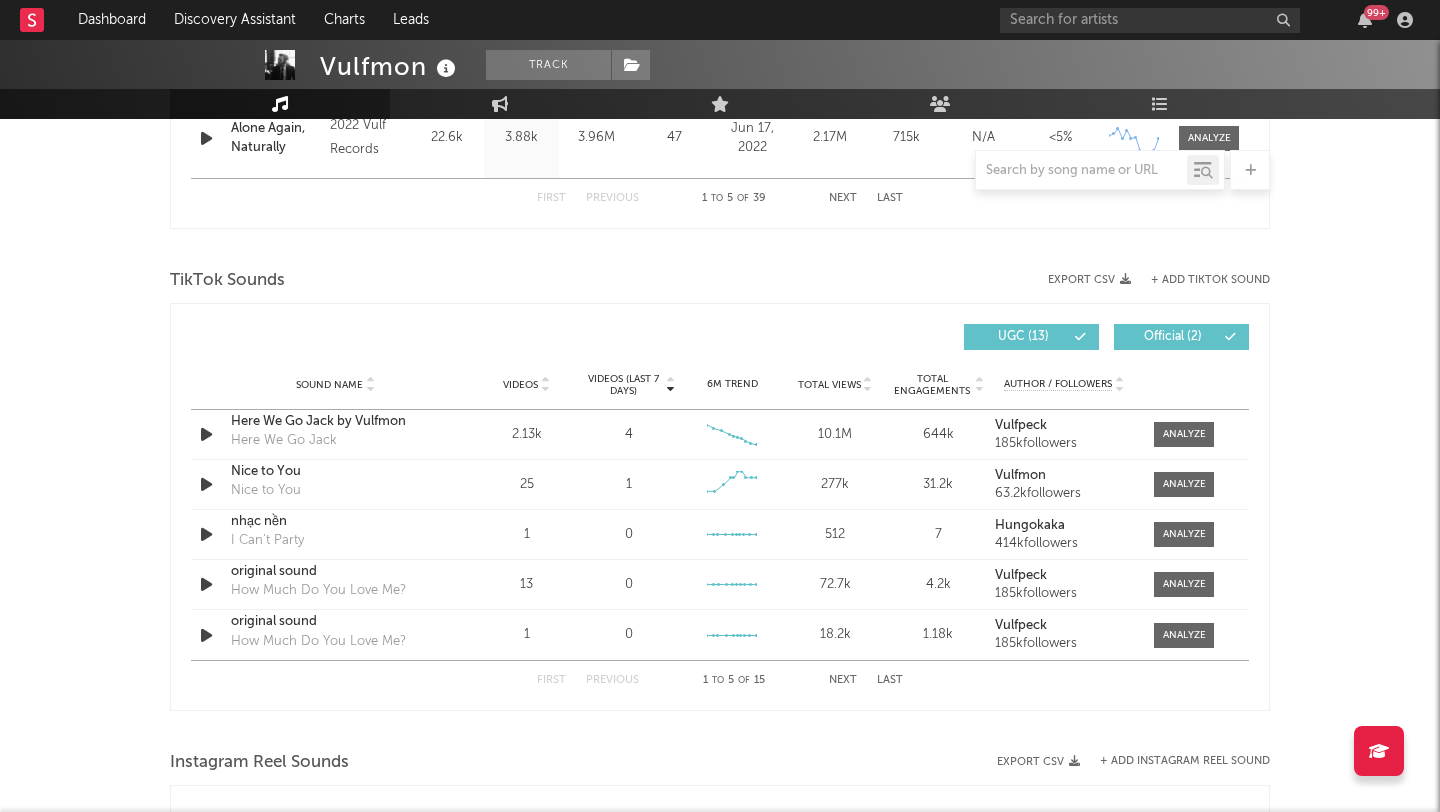 scroll, scrollTop: 1062, scrollLeft: 0, axis: vertical 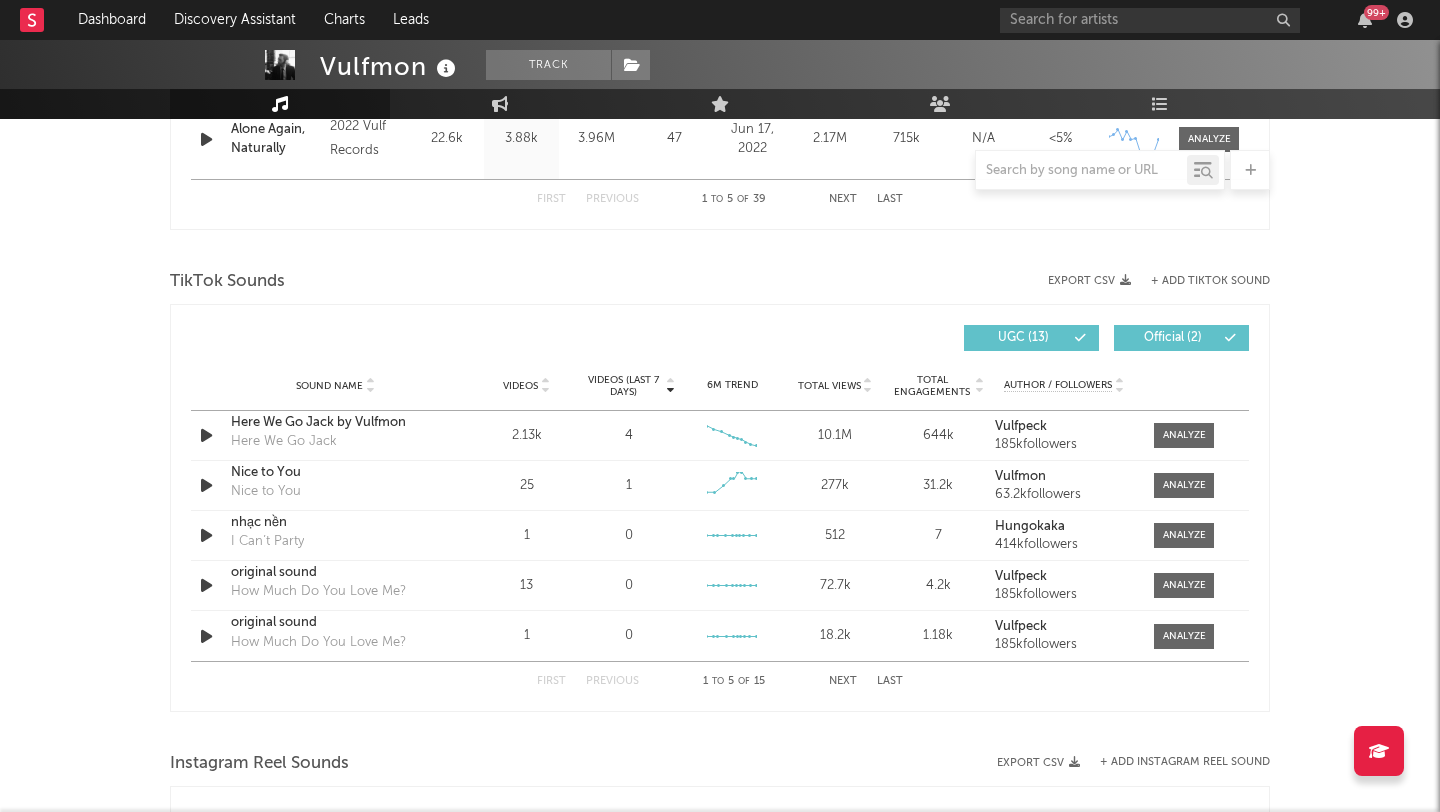 click on "Last" at bounding box center (890, 681) 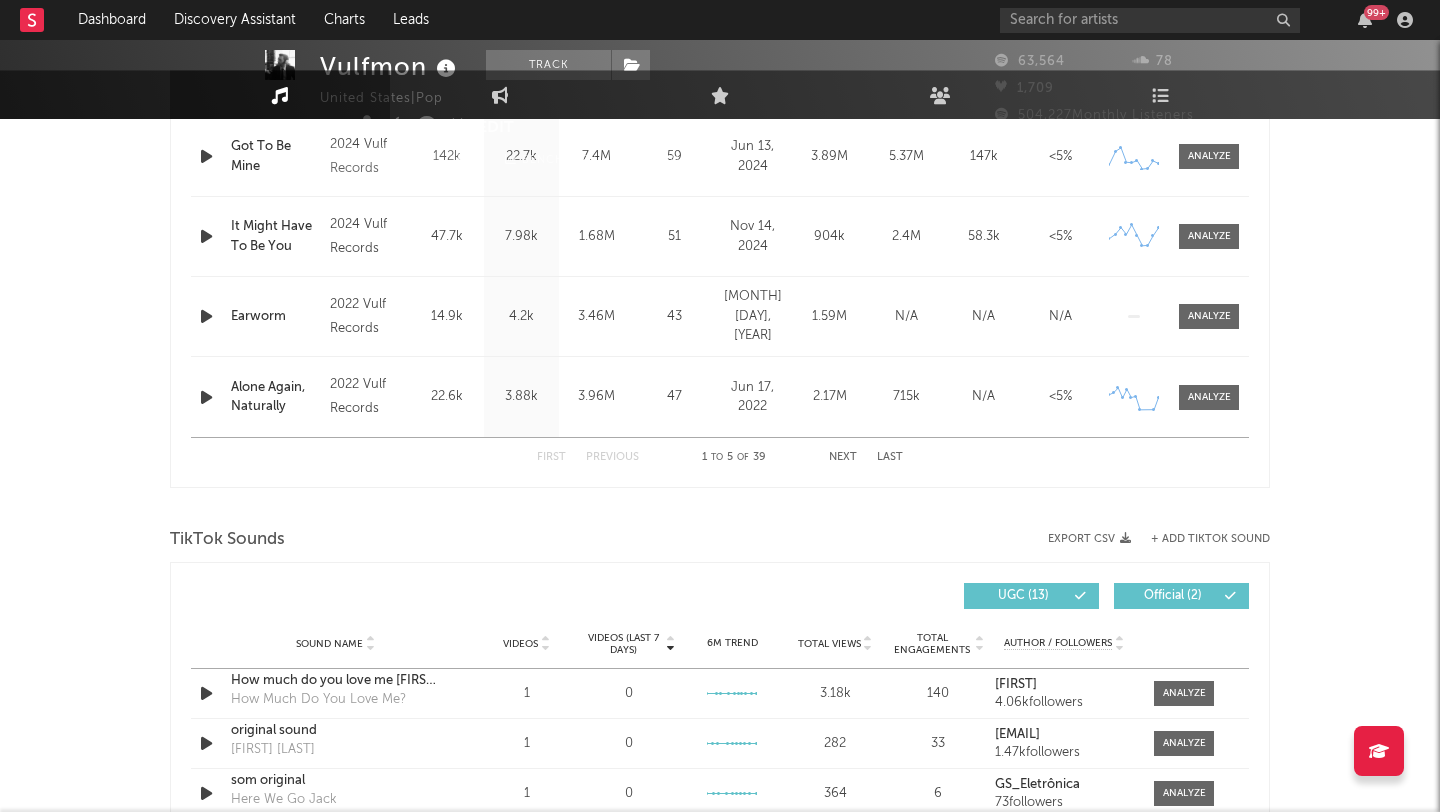 scroll, scrollTop: 0, scrollLeft: 0, axis: both 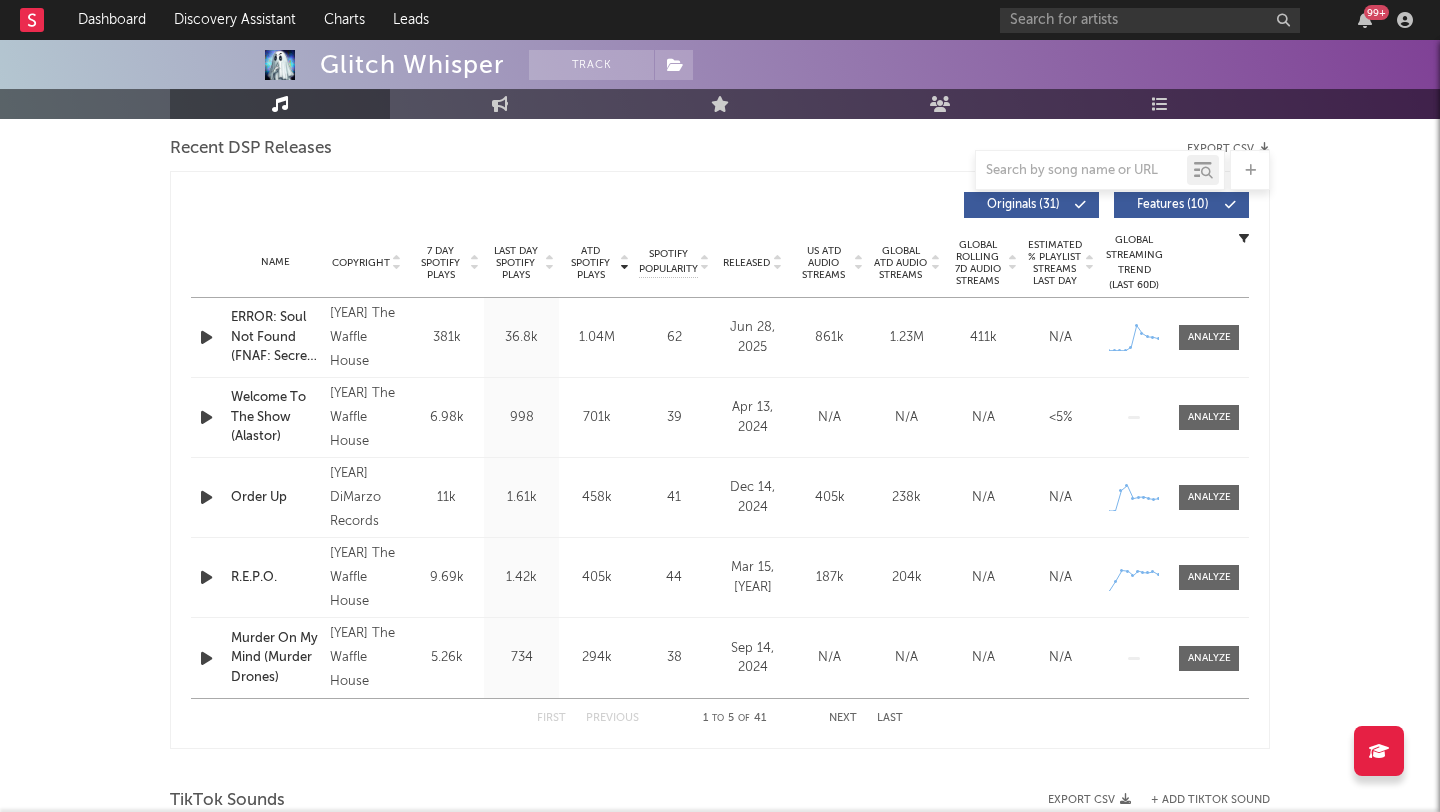 click on "7 Day Spotify Plays" at bounding box center [440, 263] 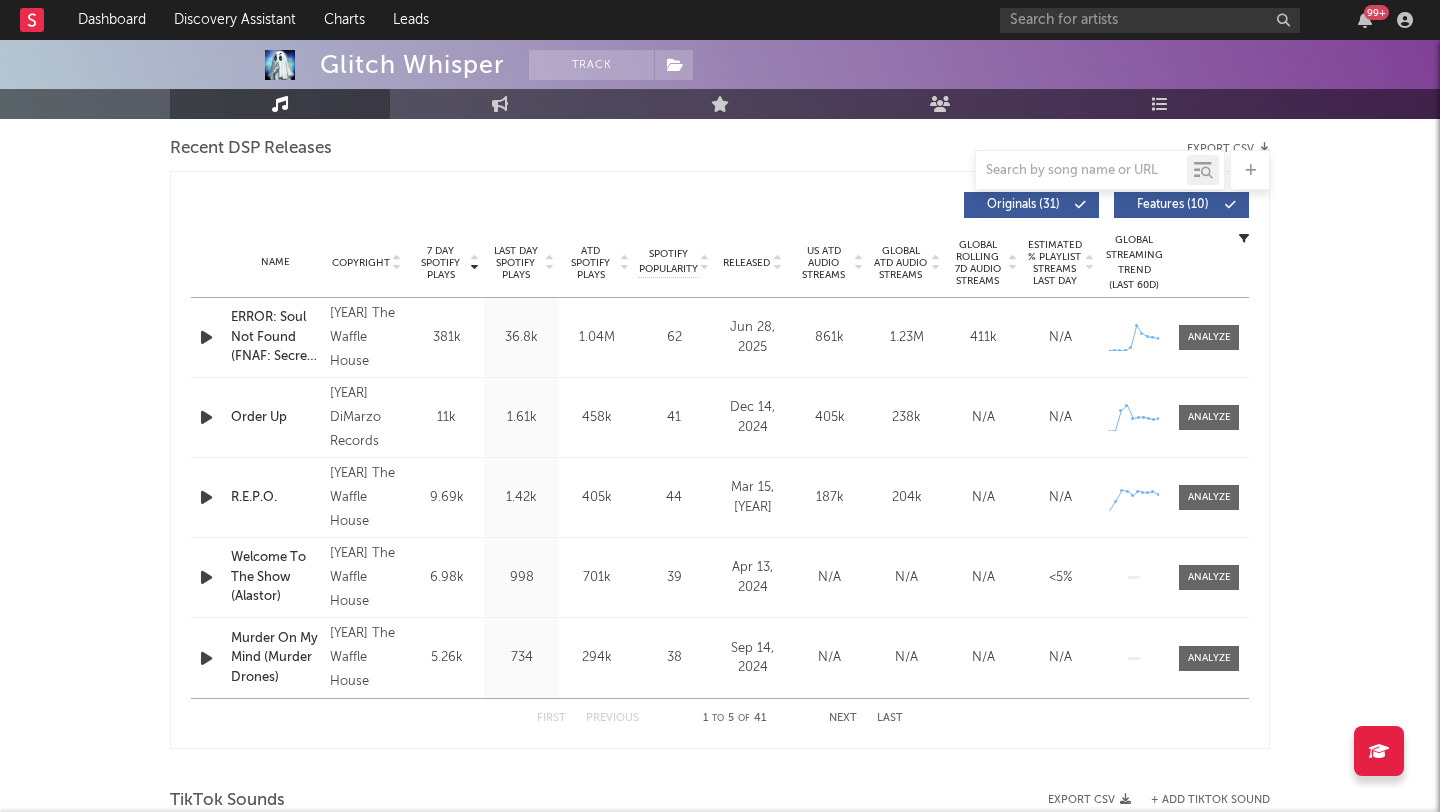 click on "Name [PERSON] Copyright [YEAR] The Waffle House Label The Waffle House Album Names [PERSON] Composer Names 7 Day Spotify Plays 9.69k Last Day Spotify Plays 1.42k ATD Spotify Plays 405k Spotify Popularity 44 Total US Streams 124k Total US SES 899 Total UK Streams N/A Total UK Audio Streams N/A UK Weekly Streams N/A UK Weekly Audio Streams N/A Released Mar 15, [YEAR] US ATD Audio Streams 187k US Rolling 7D Audio Streams N/A US Rolling WoW % Chg N/A Global ATD Audio Streams 204k Global Rolling 7D Audio Streams N/A Global Rolling WoW % Chg N/A Estimated % Playlist Streams Last Day N/A Global Streaming Trend (Last 60D) Created with Highcharts 10.3.3 Ex-US Streaming Trend (Last 60D) US Streaming Trend (Last 60D) Created with Highcharts 10.3.3 Global Latest Day Audio Streams N/A US Latest Day Audio Streams N/A" at bounding box center [720, 497] 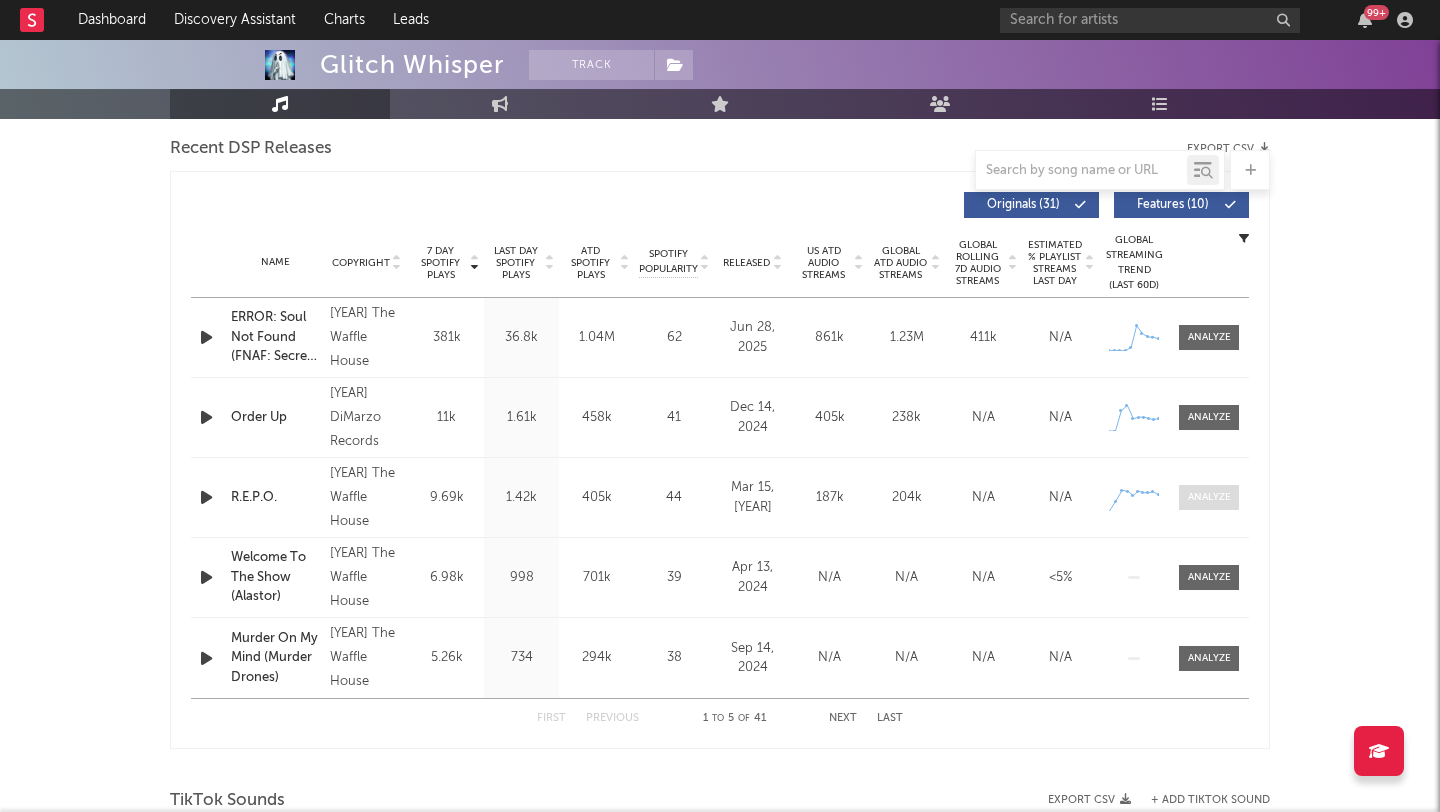 click at bounding box center (1209, 497) 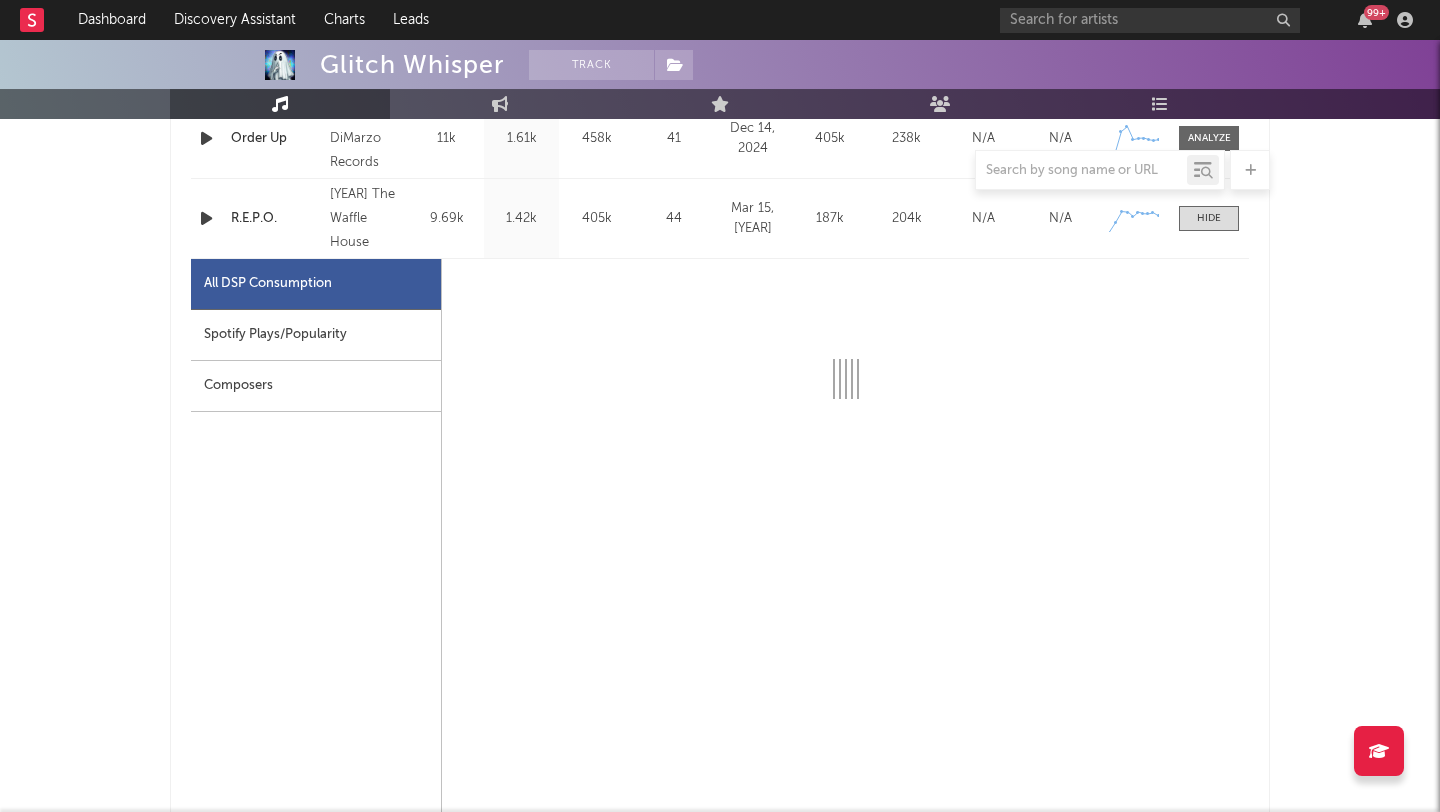 scroll, scrollTop: 827, scrollLeft: 0, axis: vertical 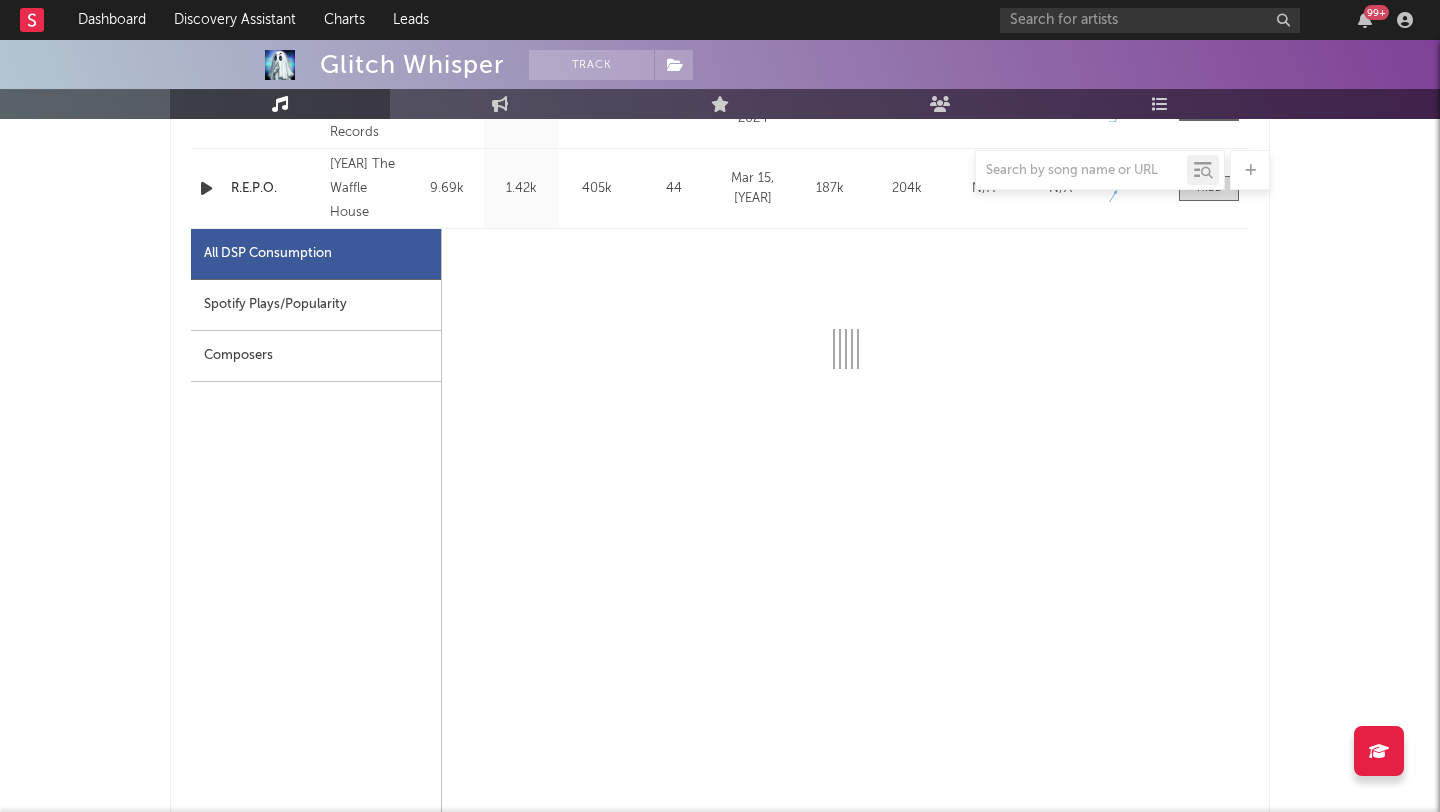 select on "1w" 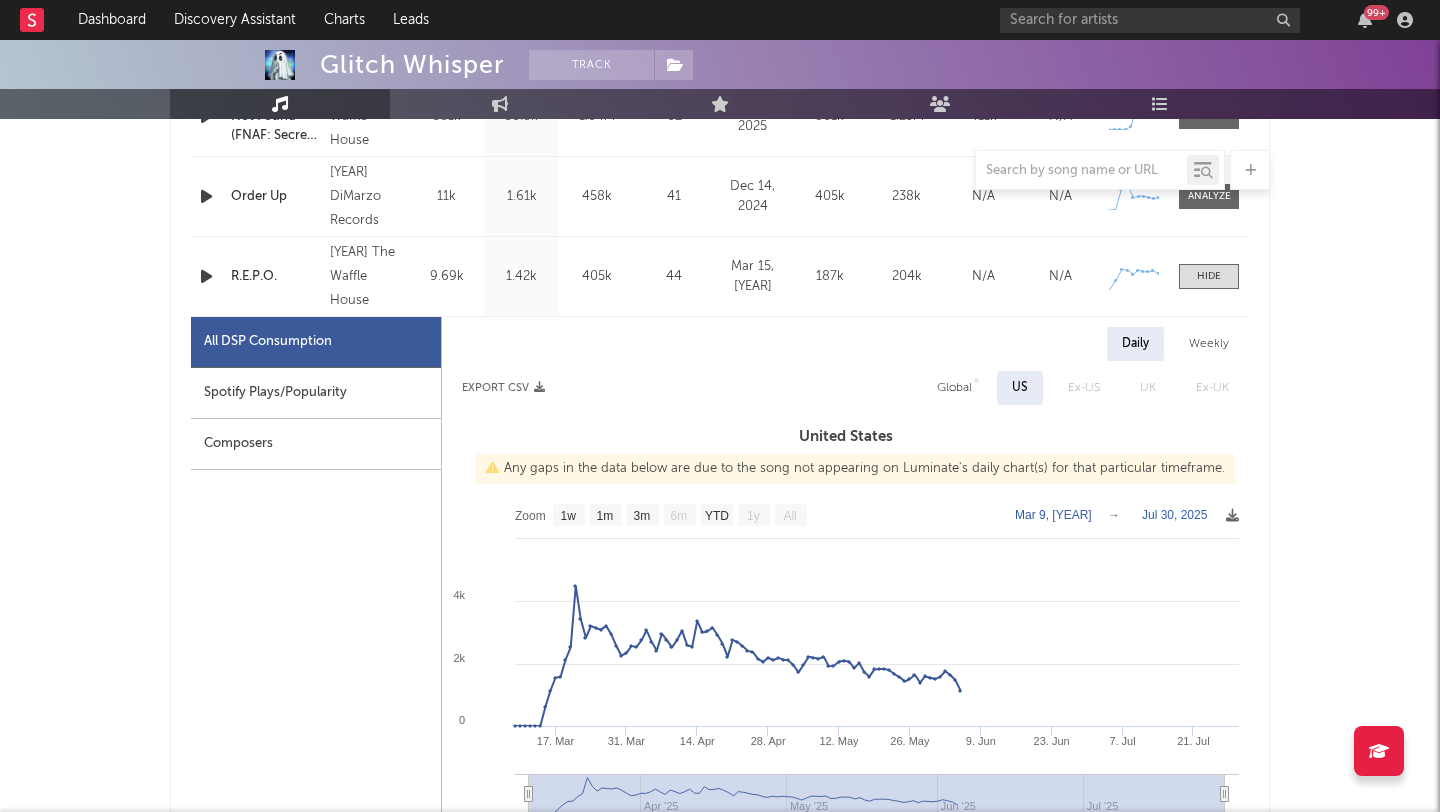 scroll, scrollTop: 740, scrollLeft: 0, axis: vertical 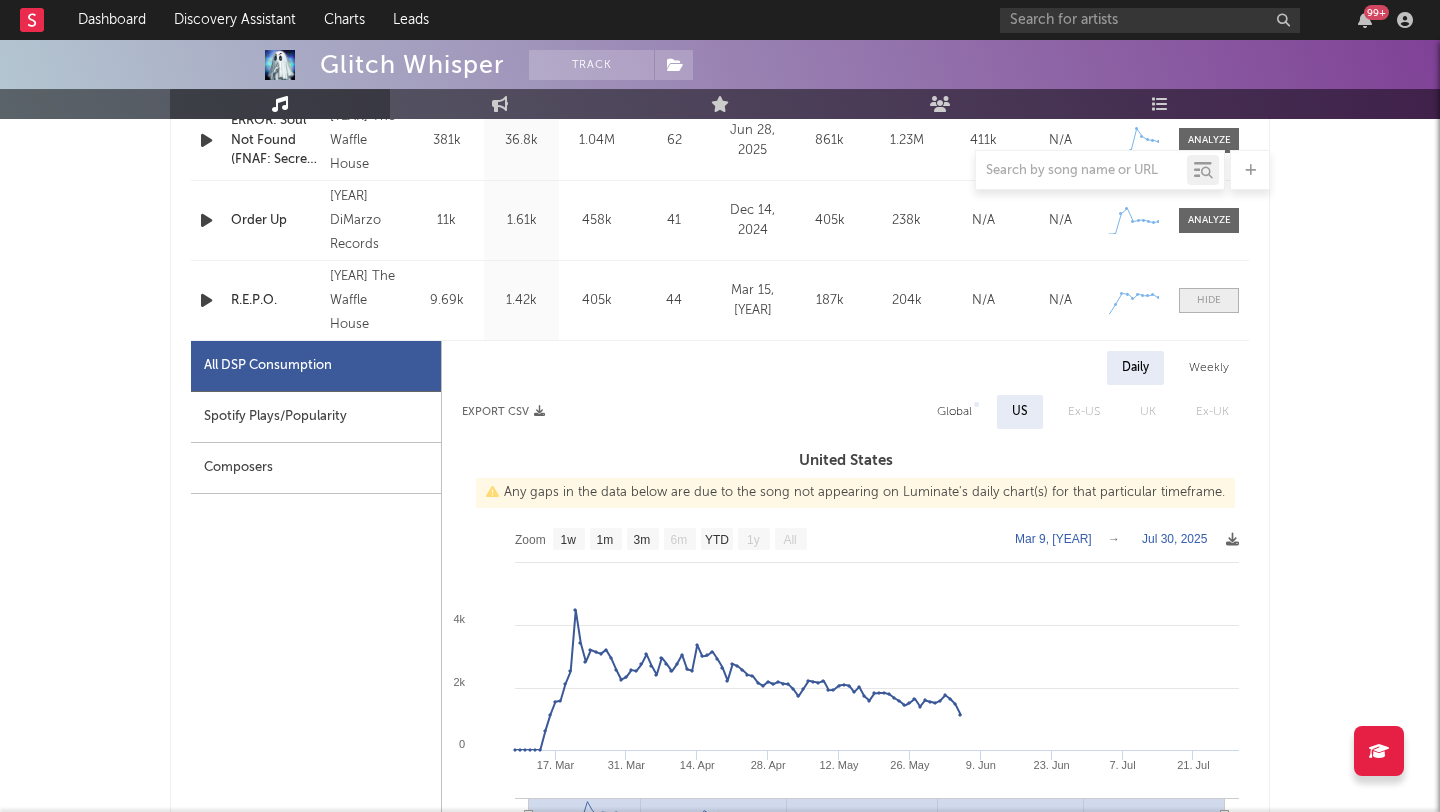click at bounding box center (1209, 300) 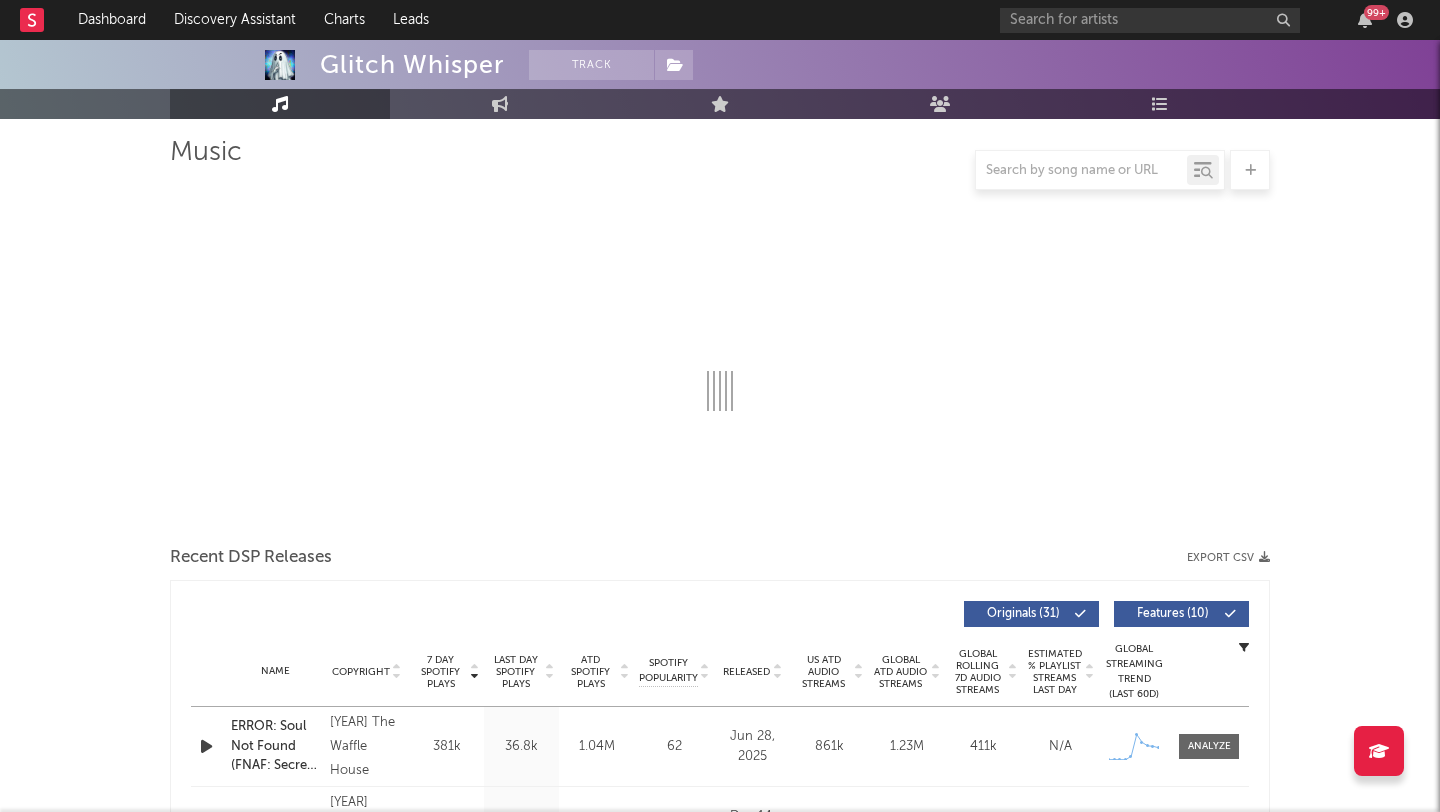 scroll, scrollTop: 0, scrollLeft: 0, axis: both 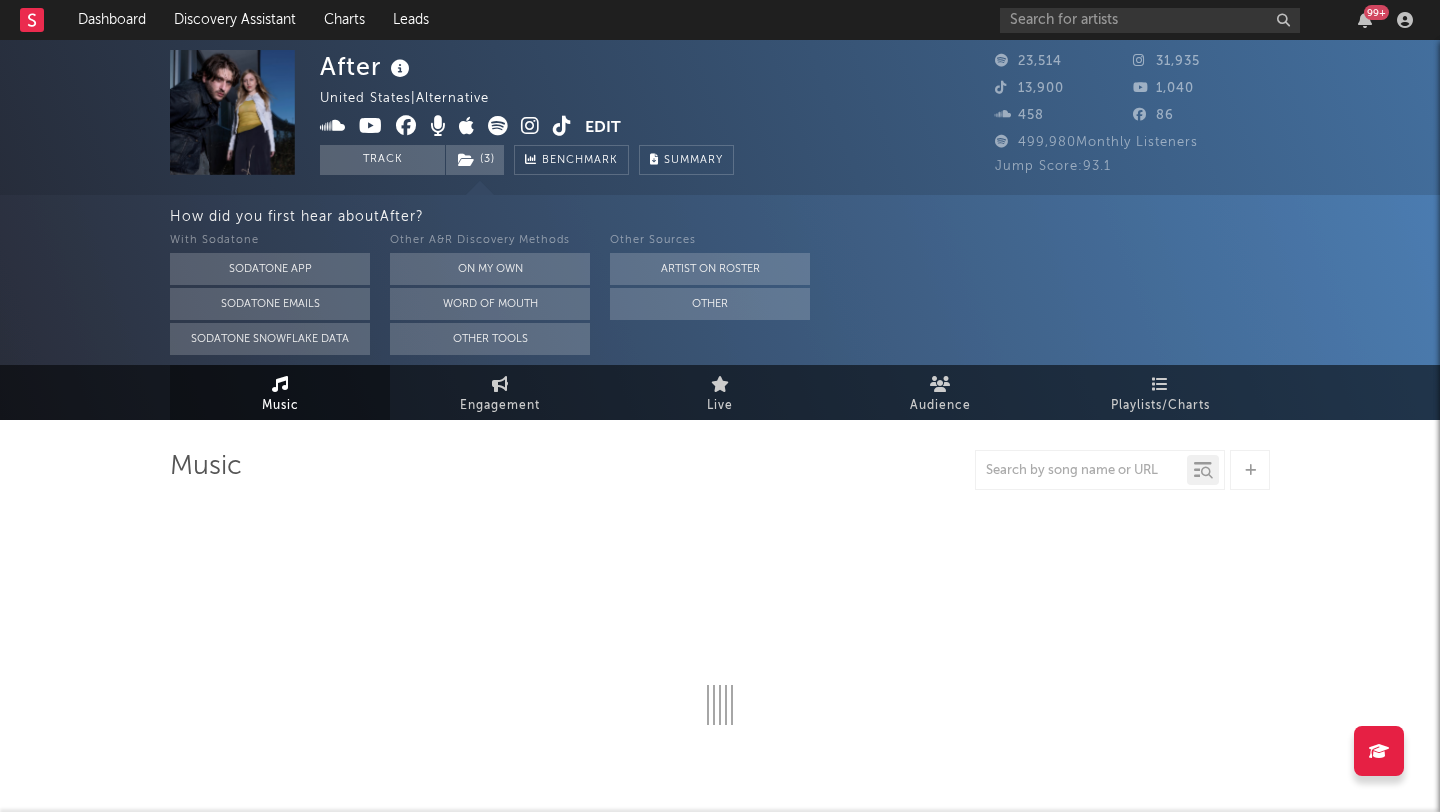 select on "6m" 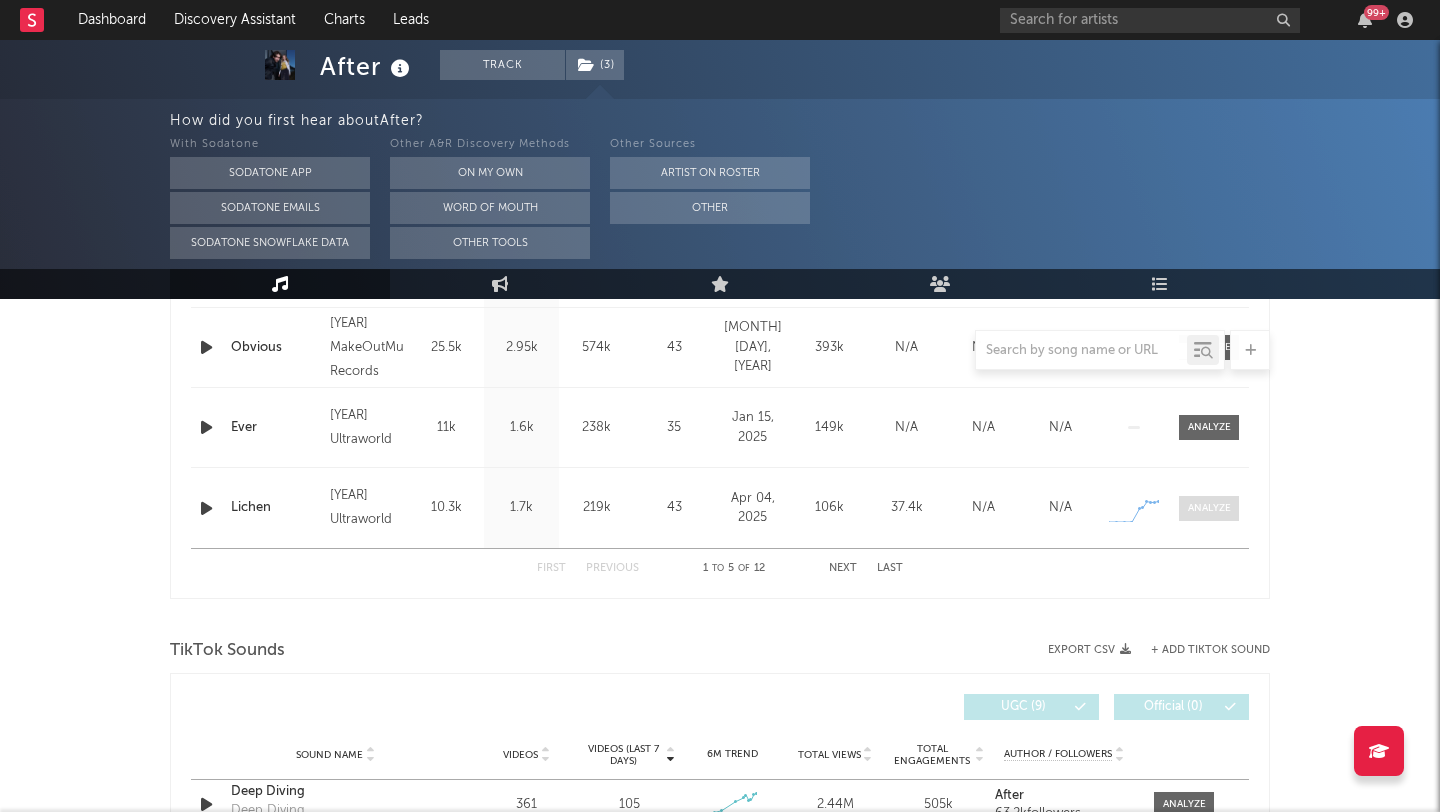 scroll, scrollTop: 1030, scrollLeft: 0, axis: vertical 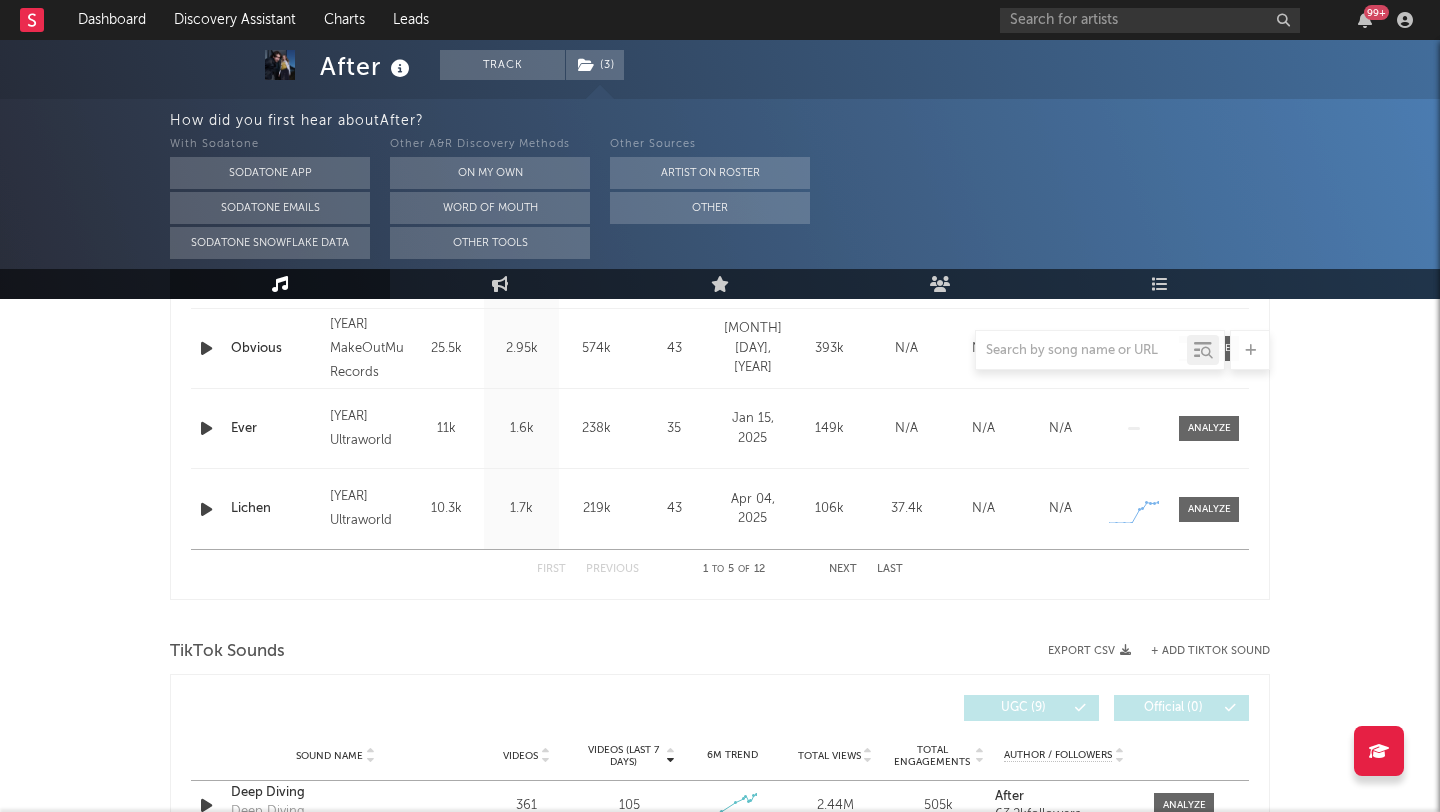 click on "Name Lichen Copyright 2025 Ultraworld Label Ultraworld Album Names After EP Composer Names 7 Day Spotify Plays 10.3k Last Day Spotify Plays 1.7k ATD Spotify Plays 219k Spotify Popularity 43 Total US Streams 32.3k Total US SES 252 Total UK Streams N/A Total UK Audio Streams N/A UK Weekly Streams N/A UK Weekly Audio Streams N/A Released Apr 04, 2025 US ATD Audio Streams 106k US Rolling 7D Audio Streams N/A US Rolling WoW % Chg N/A Global ATD Audio Streams 37.4k Global Rolling 7D Audio Streams N/A Global Rolling WoW % Chg N/A Estimated % Playlist Streams Last Day N/A Global Streaming Trend (Last 60D) Created with Highcharts 10.3.3 Ex-US Streaming Trend (Last 60D) US Streaming Trend (Last 60D) Created with Highcharts 10.3.3 Global Latest Day Audio Streams N/A US Latest Day Audio Streams N/A" at bounding box center (720, 509) 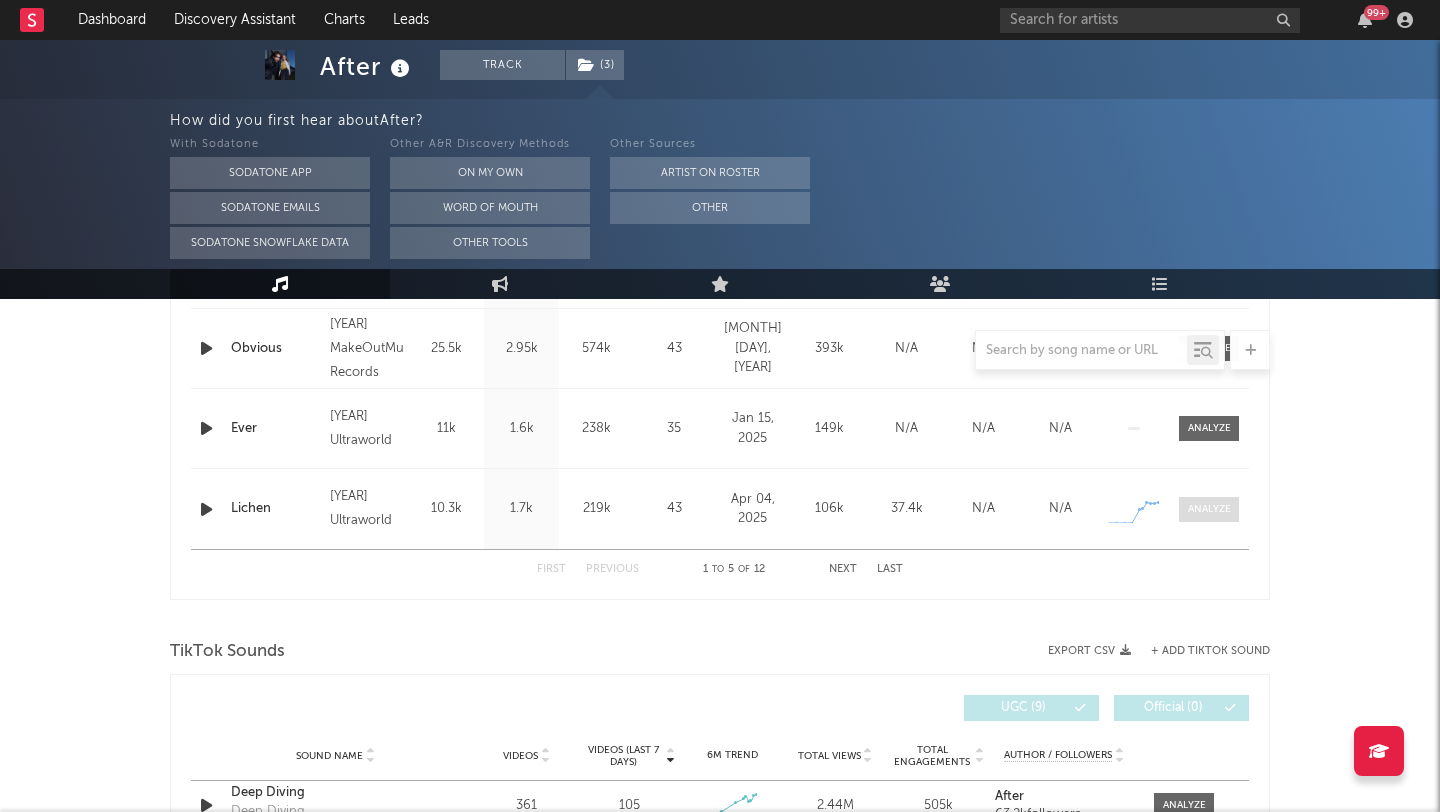 click at bounding box center [1209, 509] 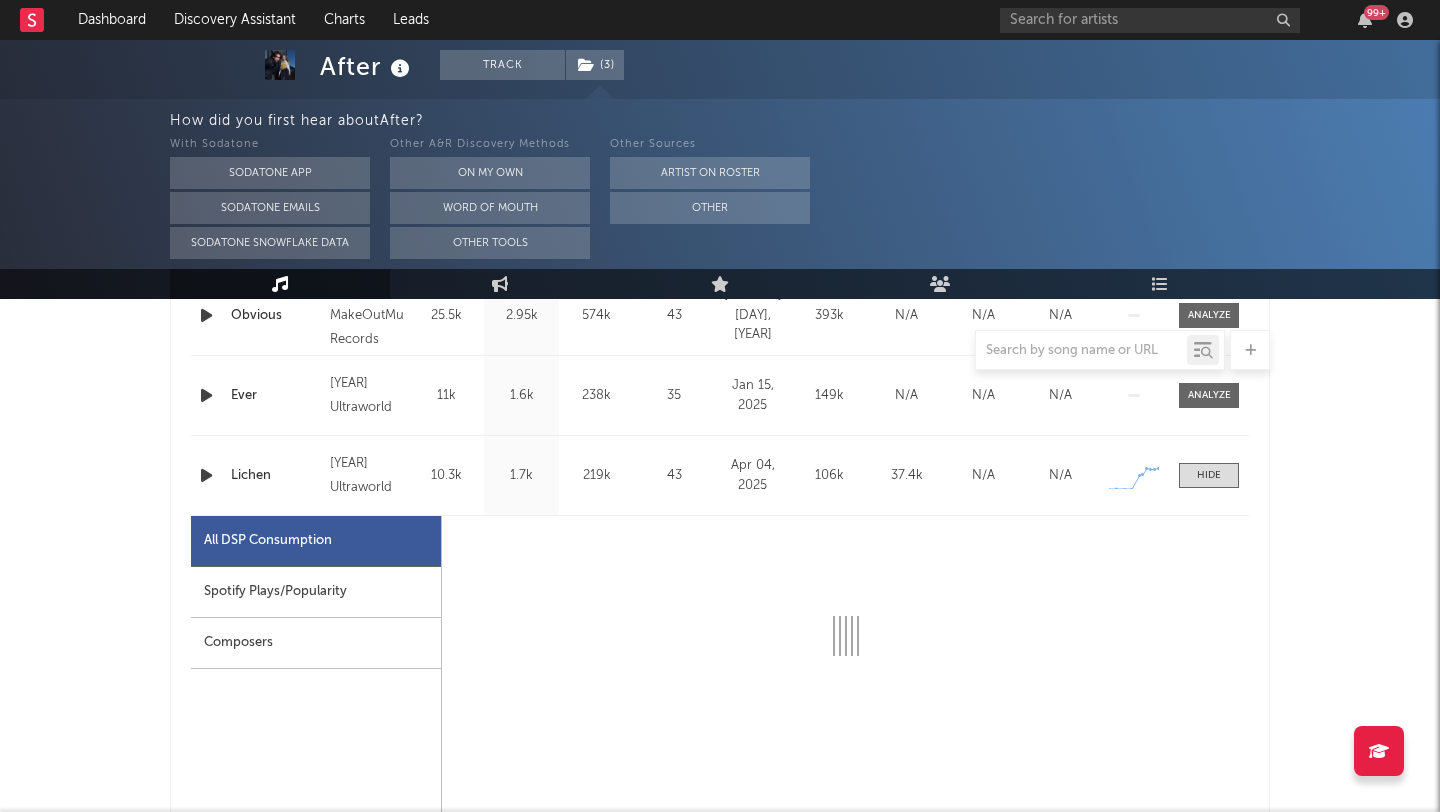 select on "1w" 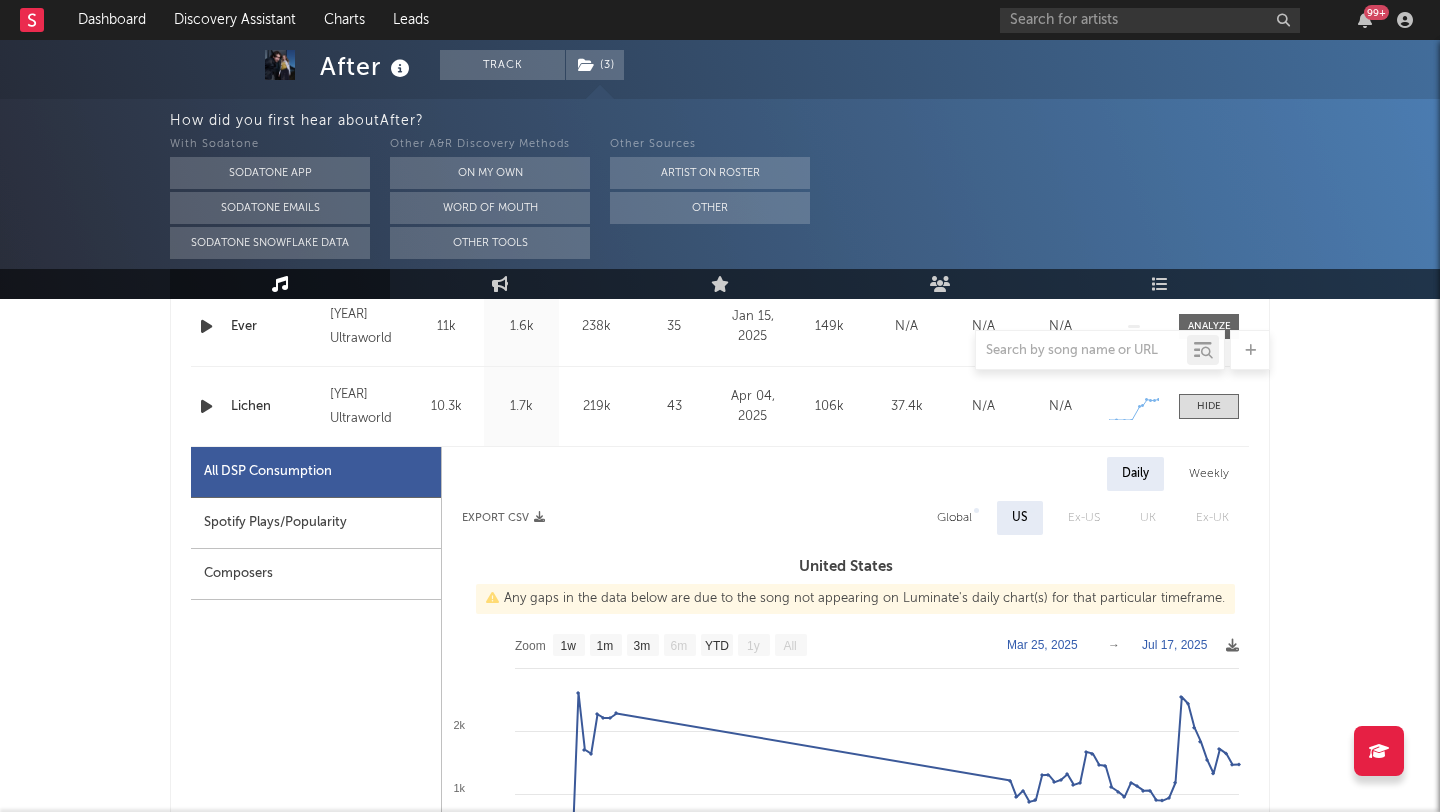 scroll, scrollTop: 1111, scrollLeft: 0, axis: vertical 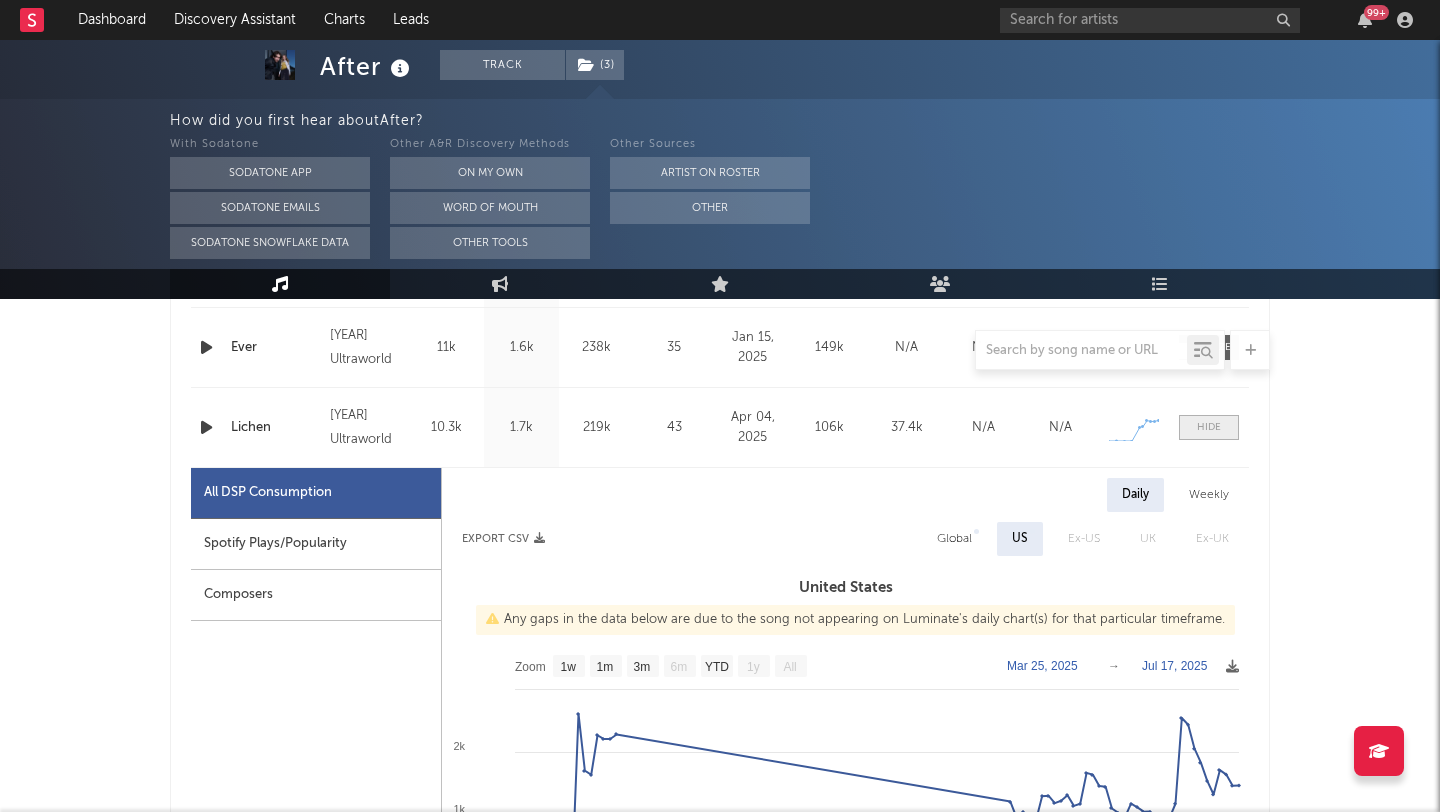 click at bounding box center [1209, 427] 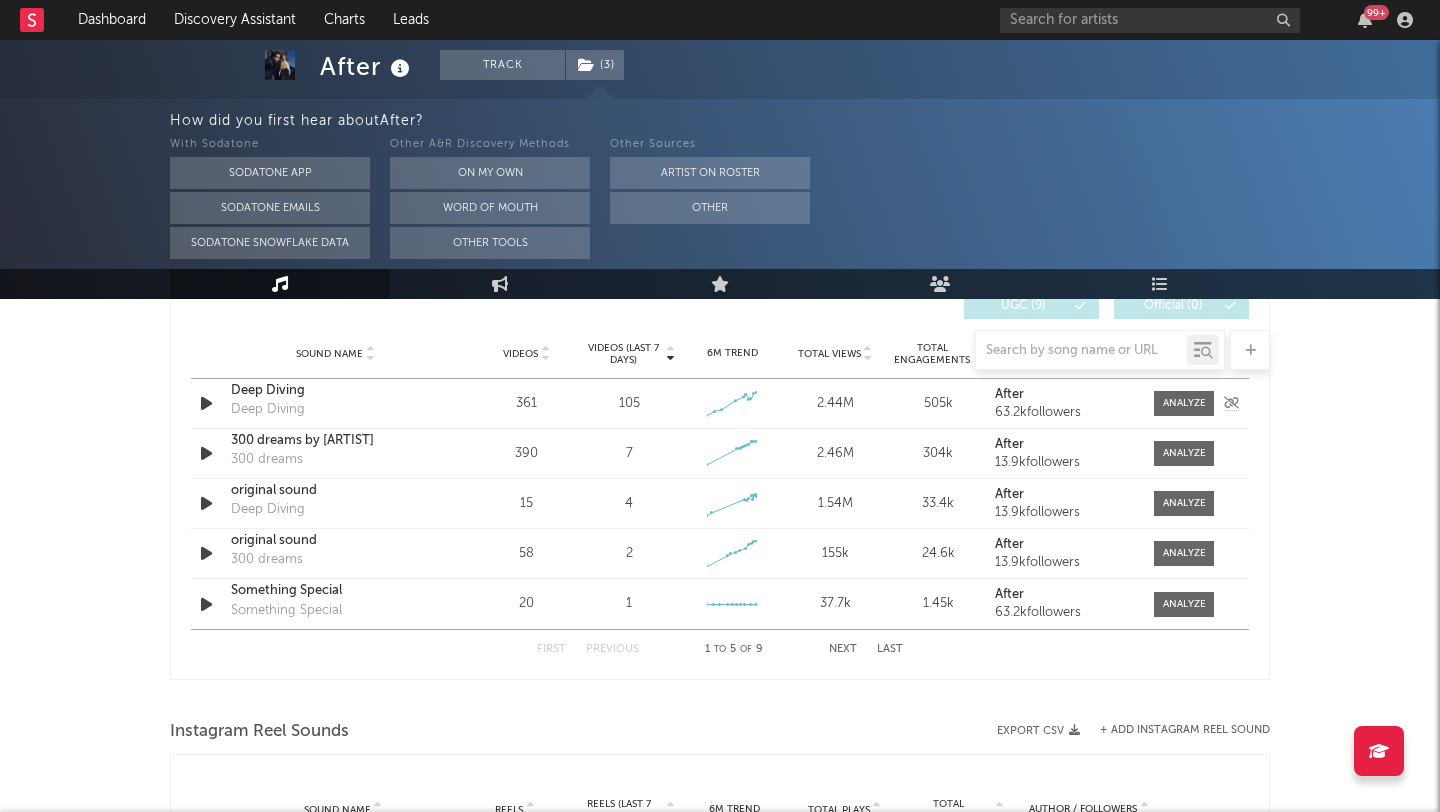 scroll, scrollTop: 1434, scrollLeft: 0, axis: vertical 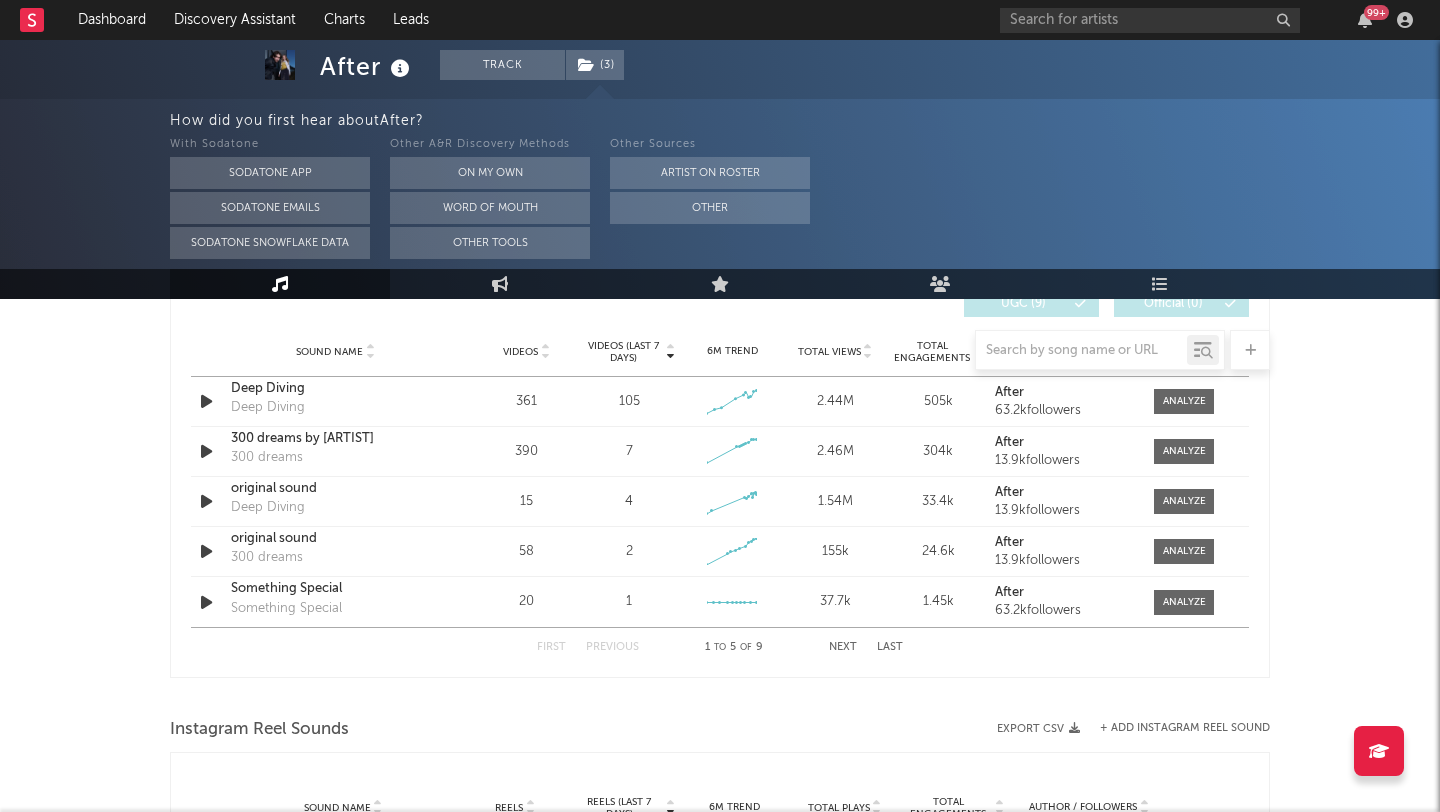 click on "Next" at bounding box center (843, 647) 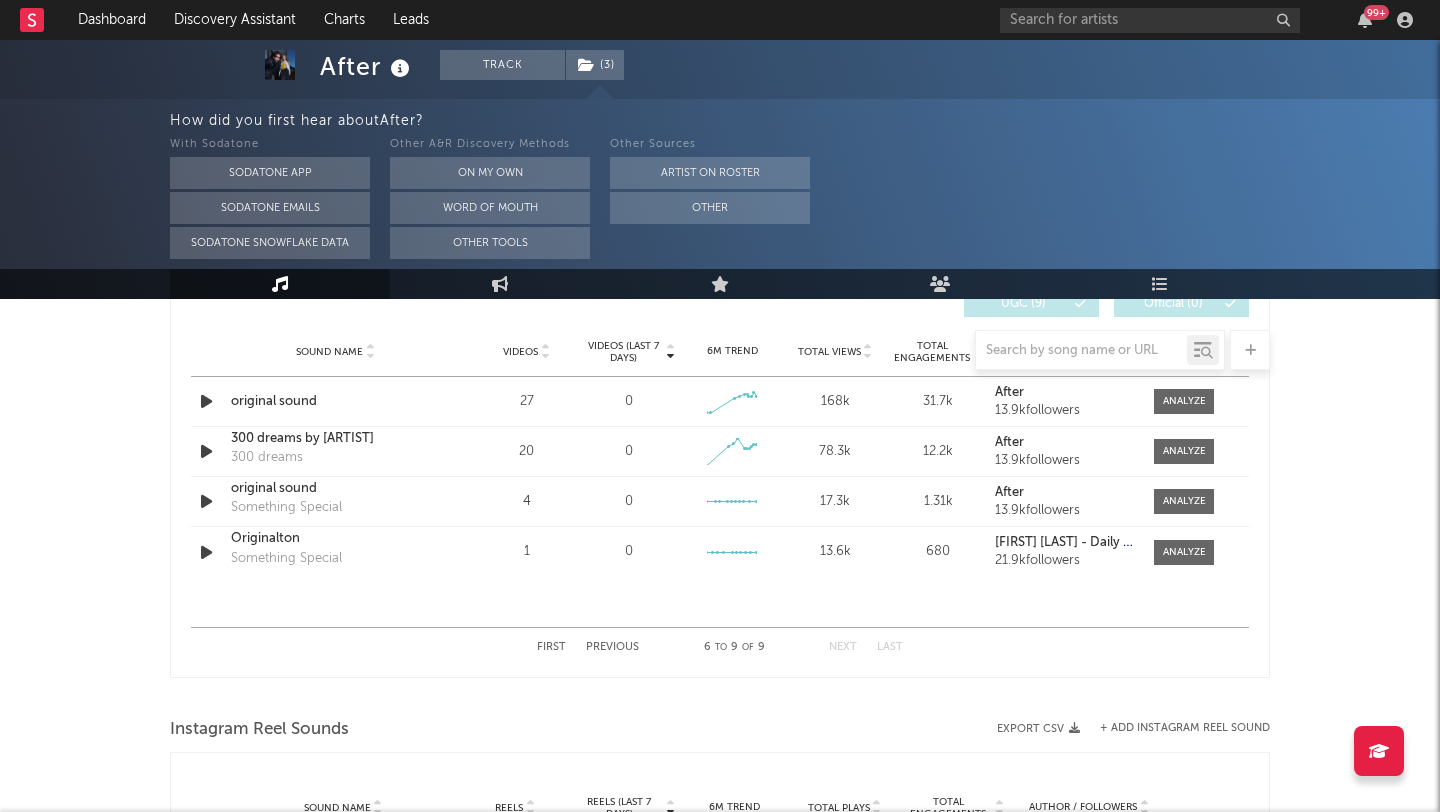 click on "First" at bounding box center [551, 647] 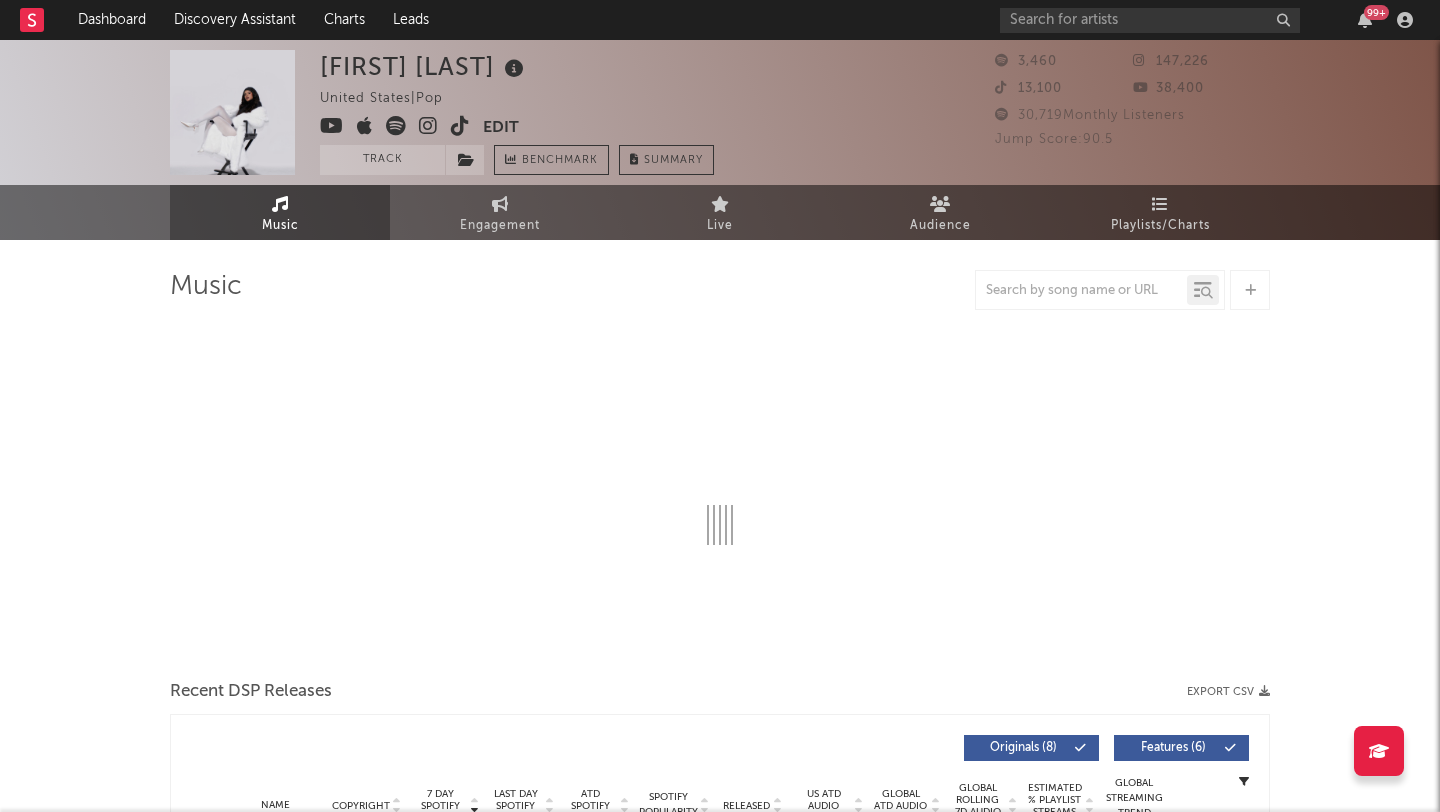 select on "1w" 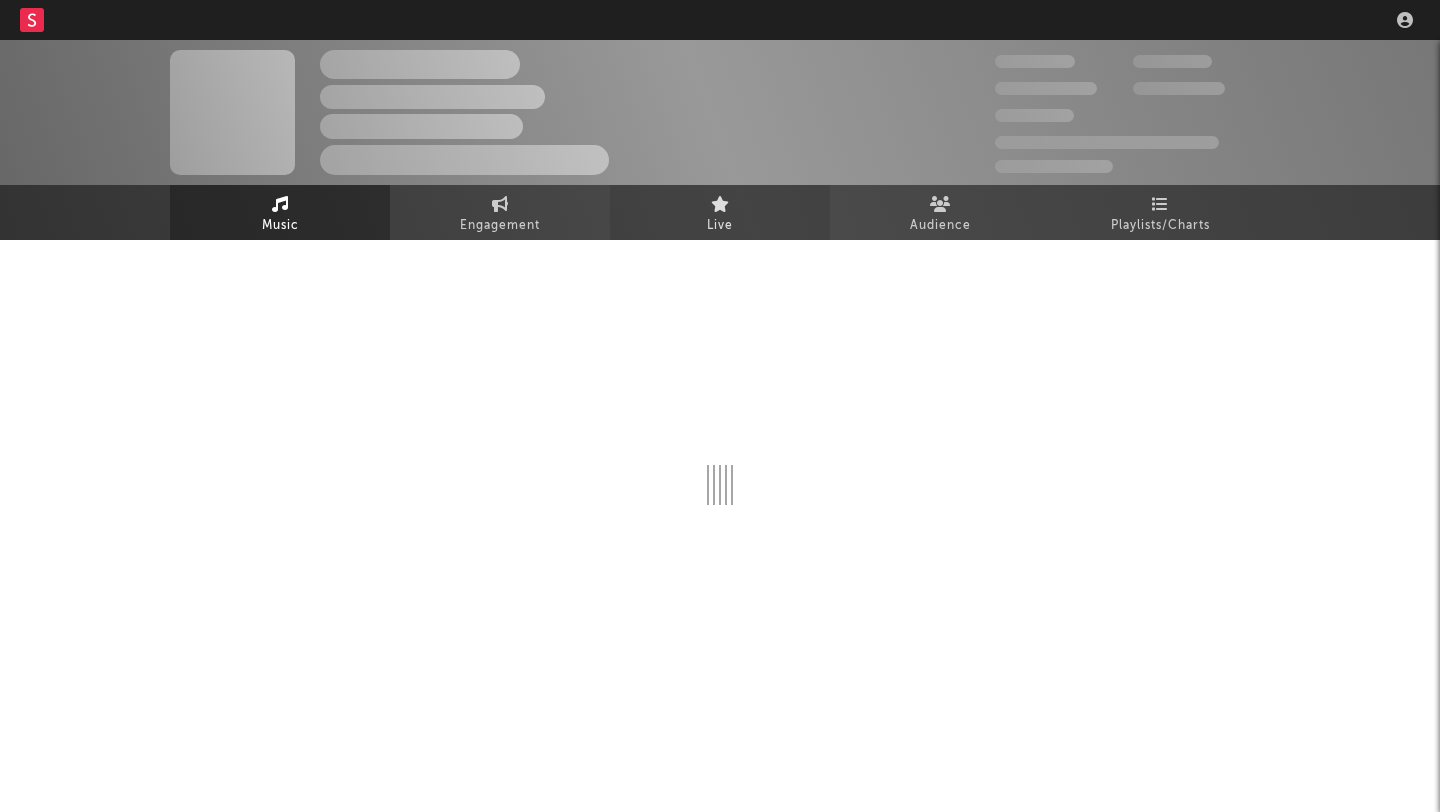scroll, scrollTop: 0, scrollLeft: 0, axis: both 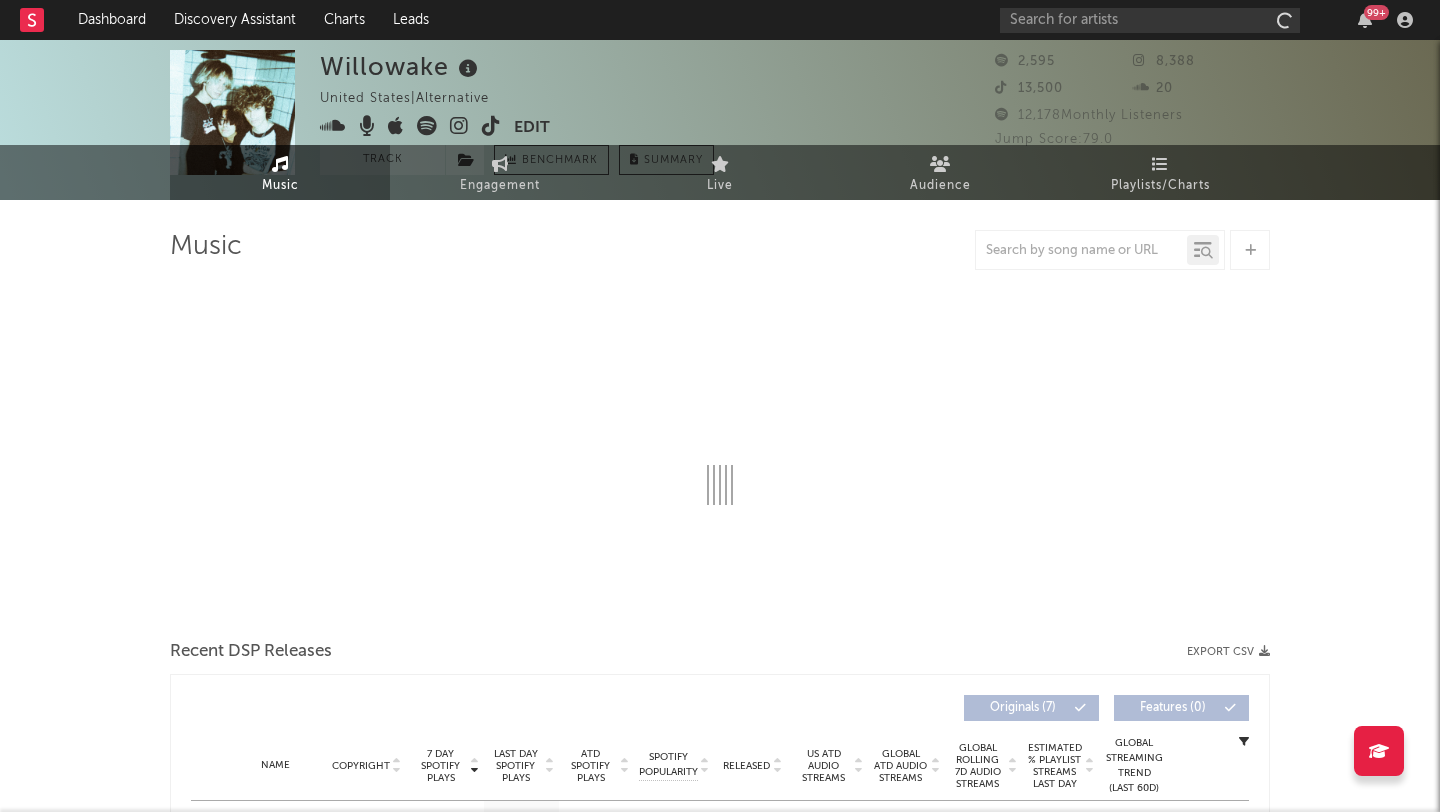 select on "1w" 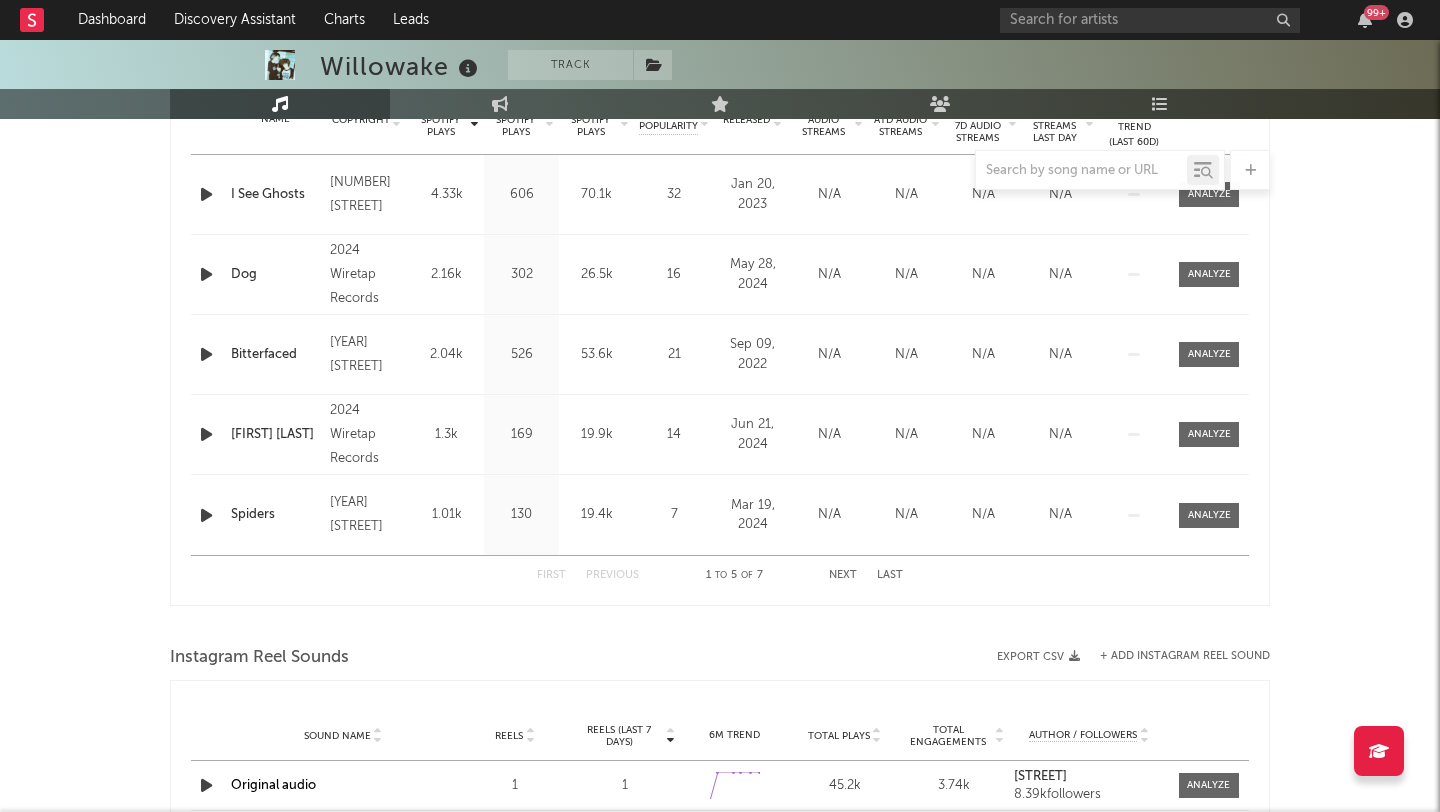scroll, scrollTop: 776, scrollLeft: 0, axis: vertical 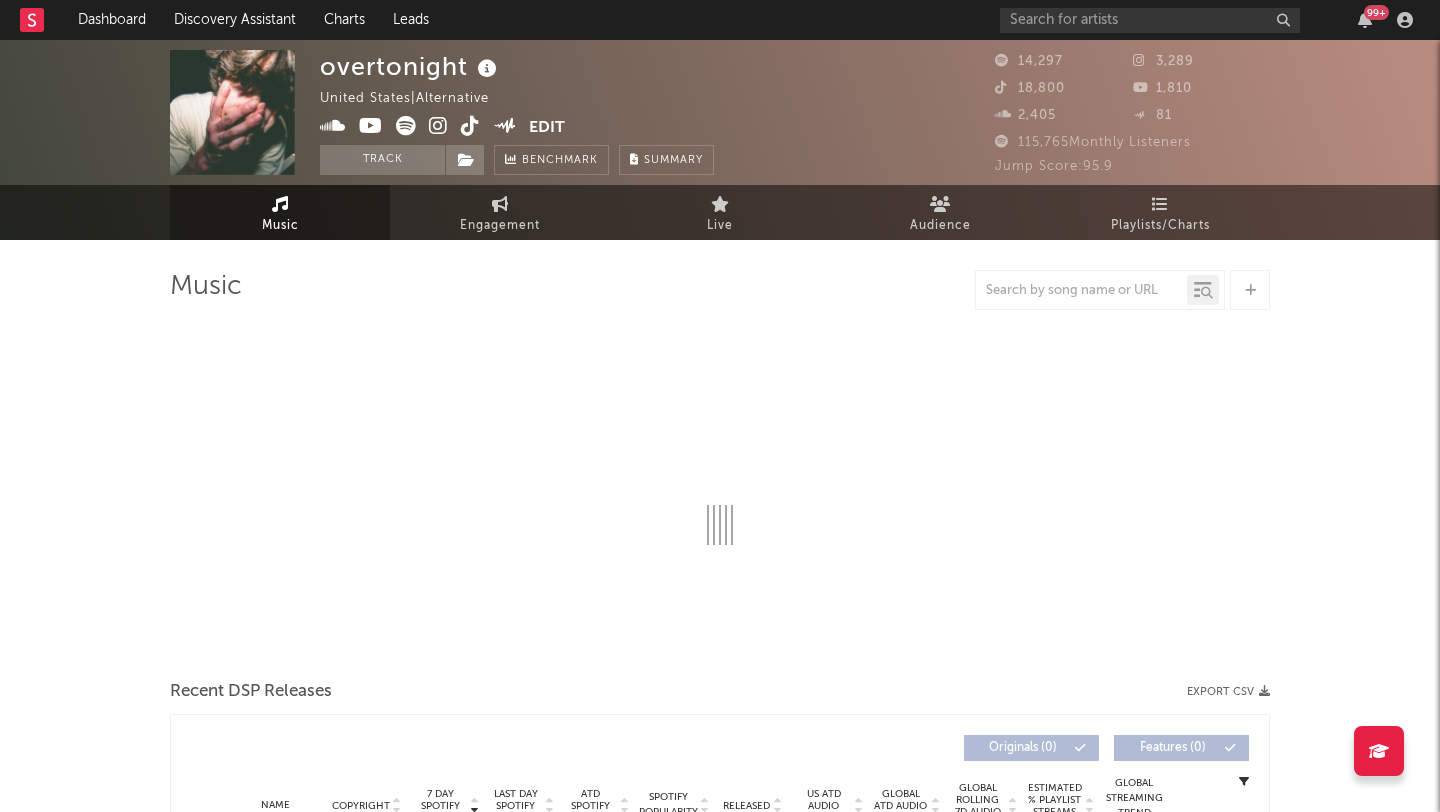 select on "1w" 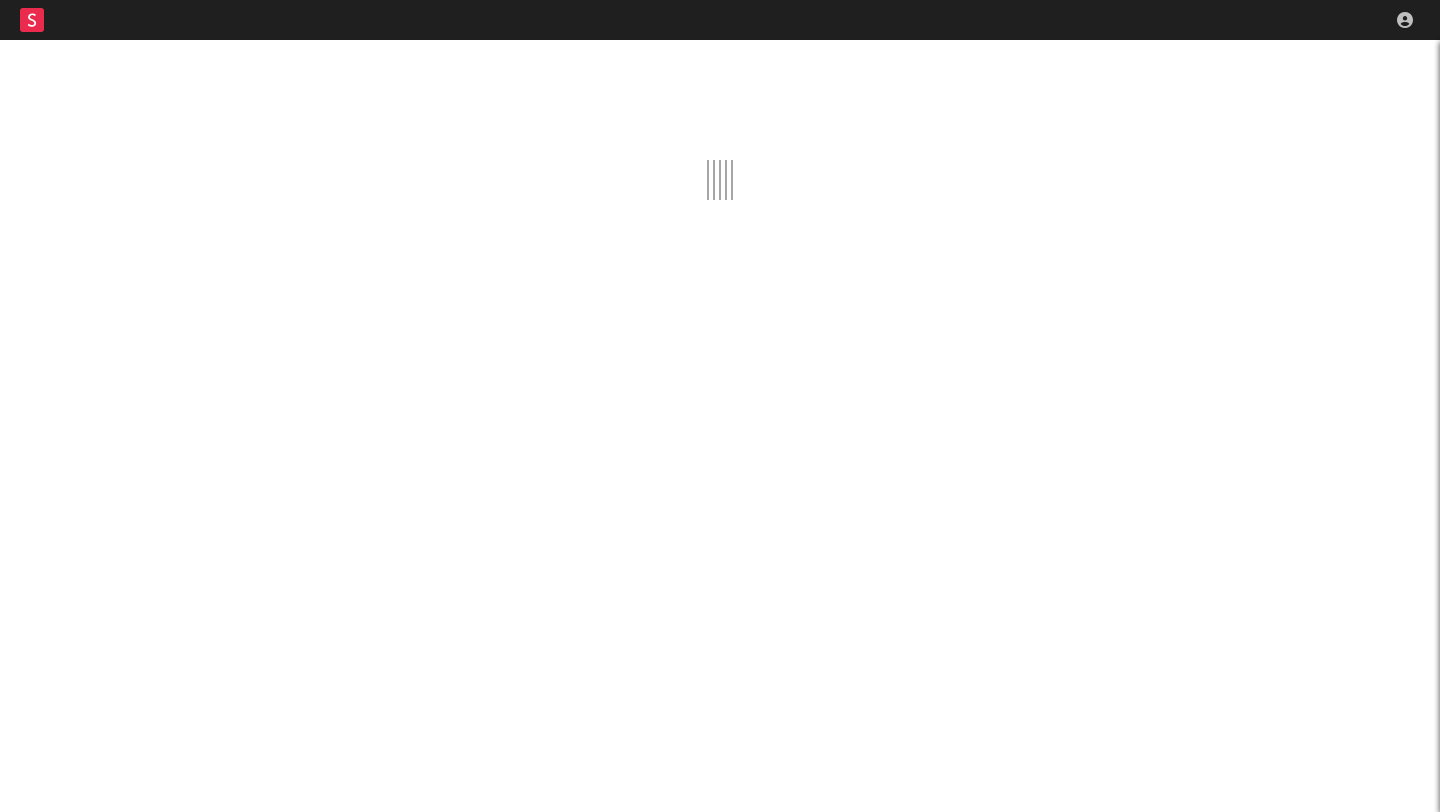 scroll, scrollTop: 0, scrollLeft: 0, axis: both 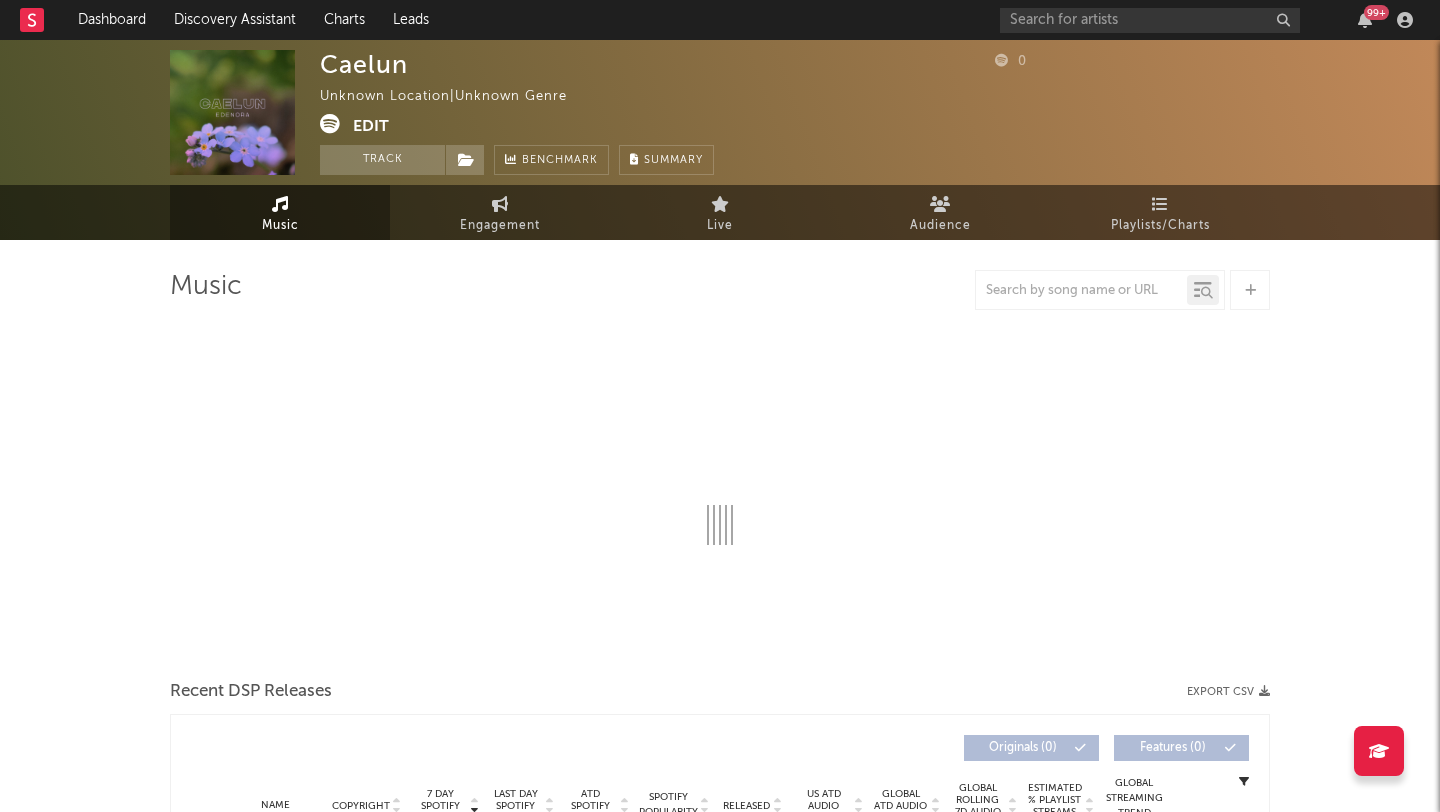 select on "1w" 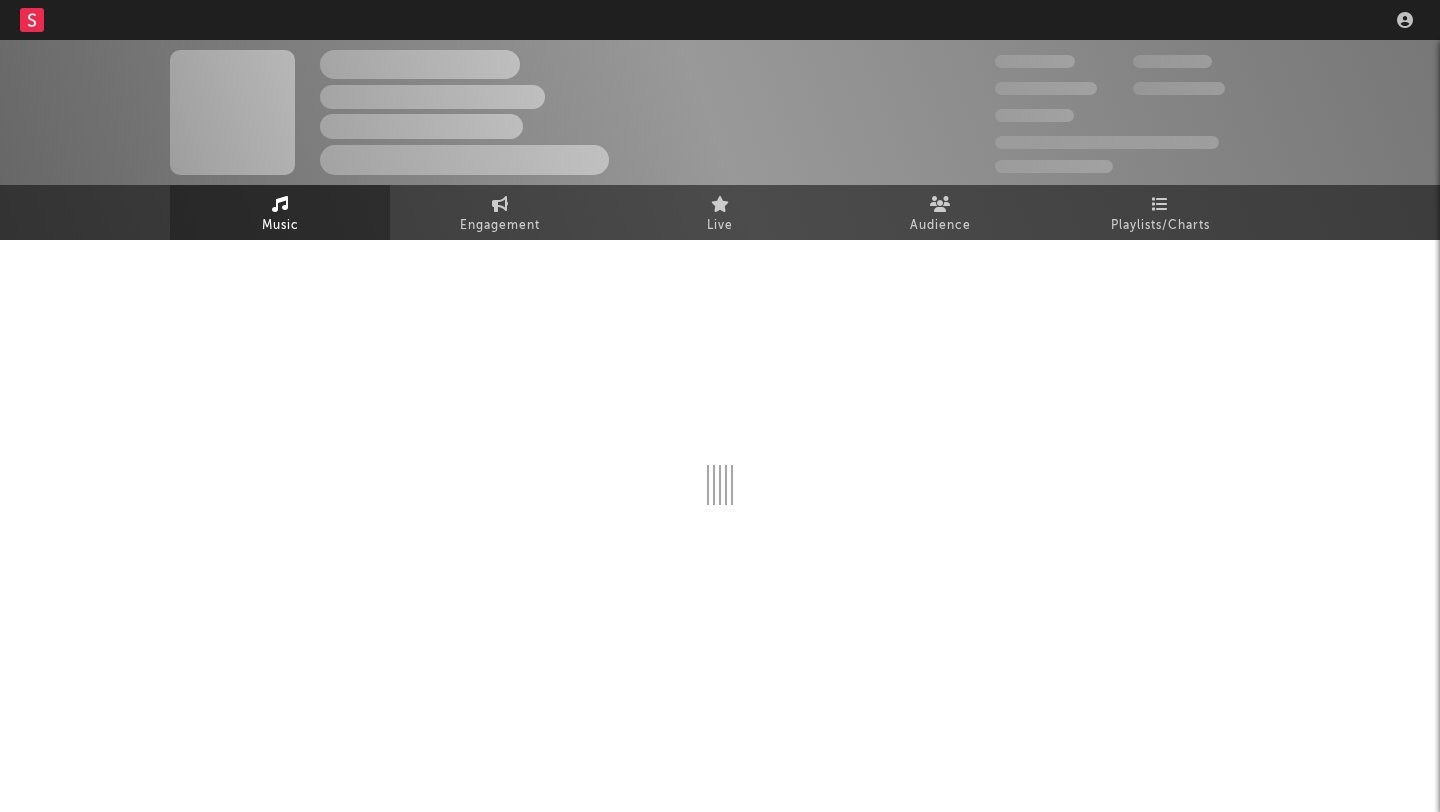 scroll, scrollTop: 0, scrollLeft: 0, axis: both 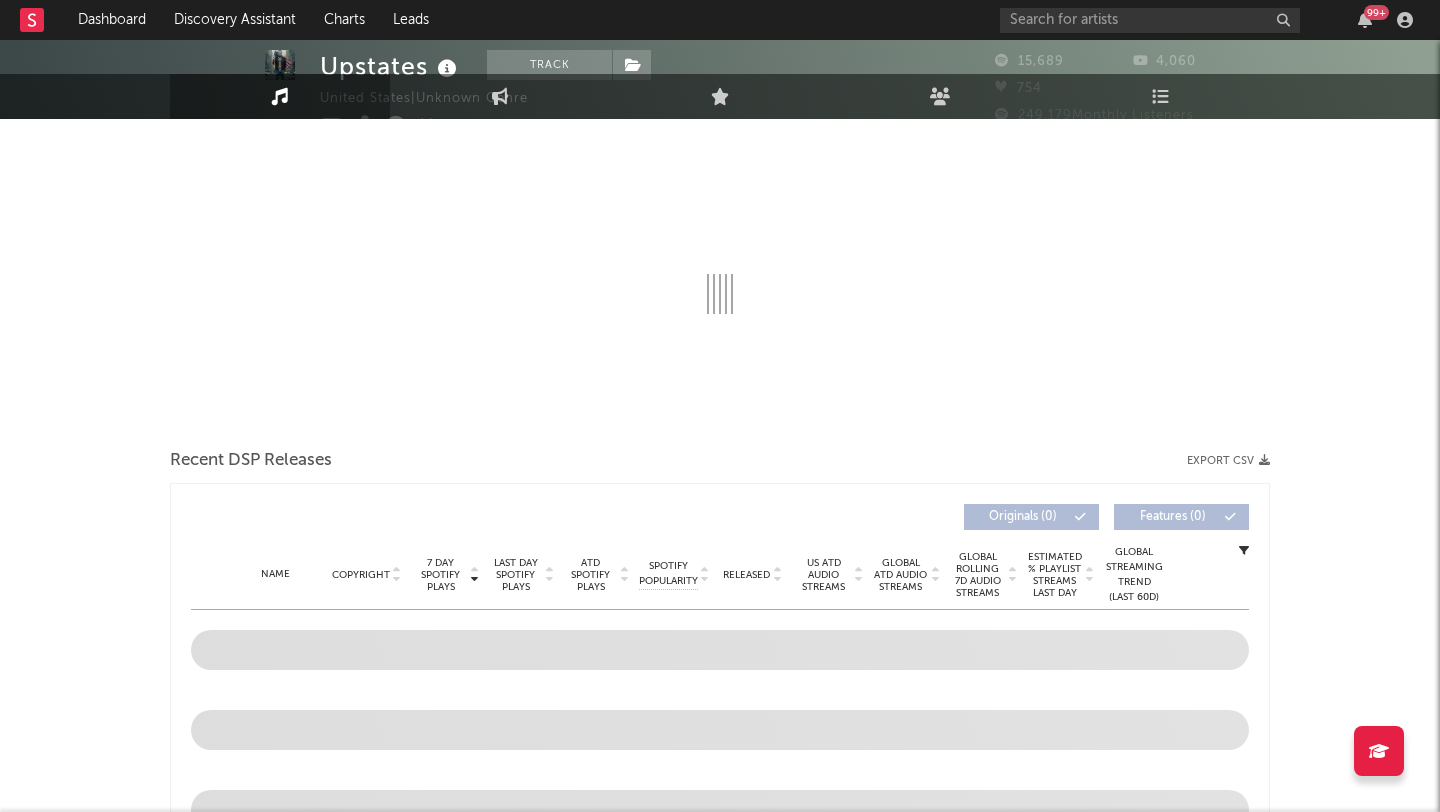 select on "6m" 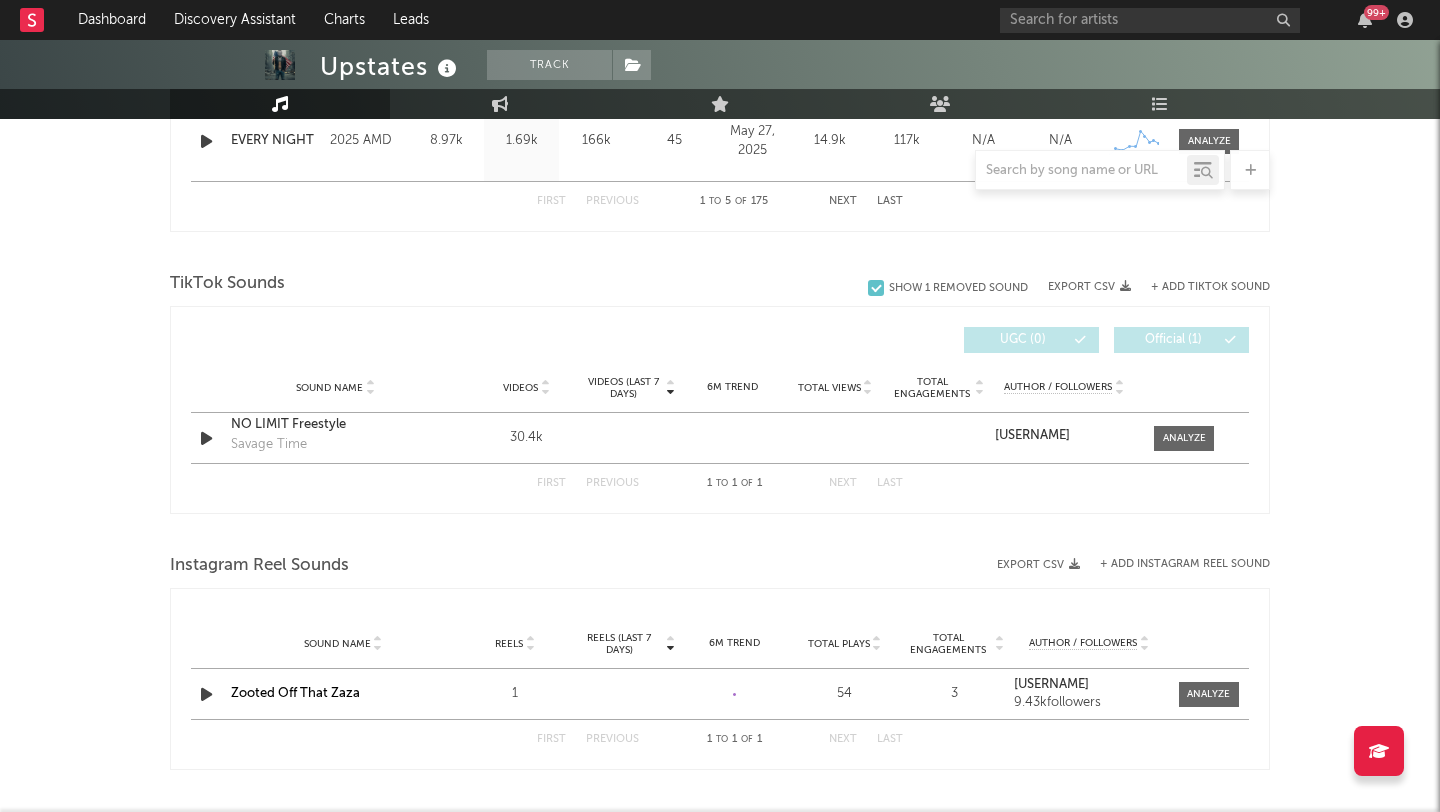 scroll, scrollTop: 1211, scrollLeft: 0, axis: vertical 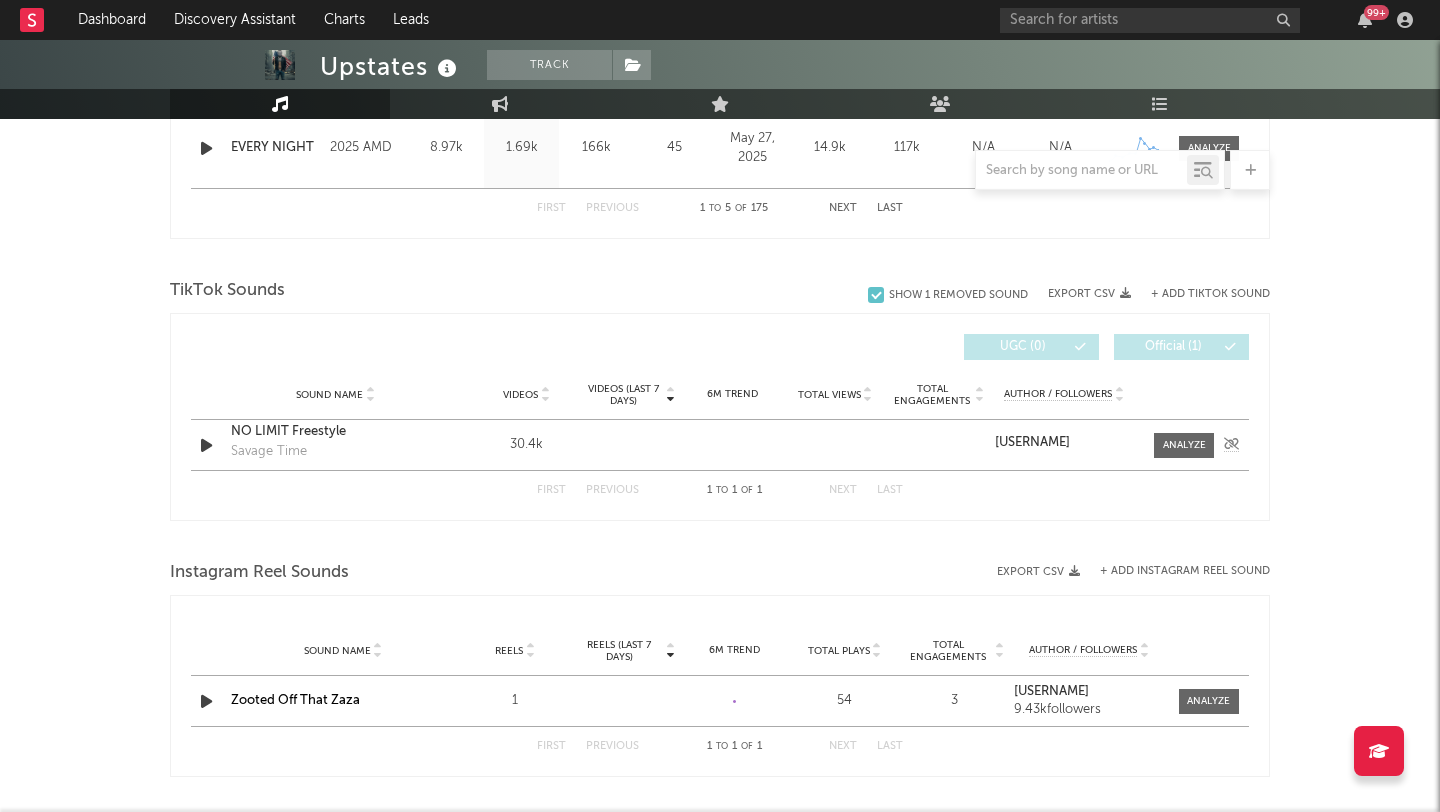 click on "NO LIMIT Freestyle" at bounding box center (335, 432) 